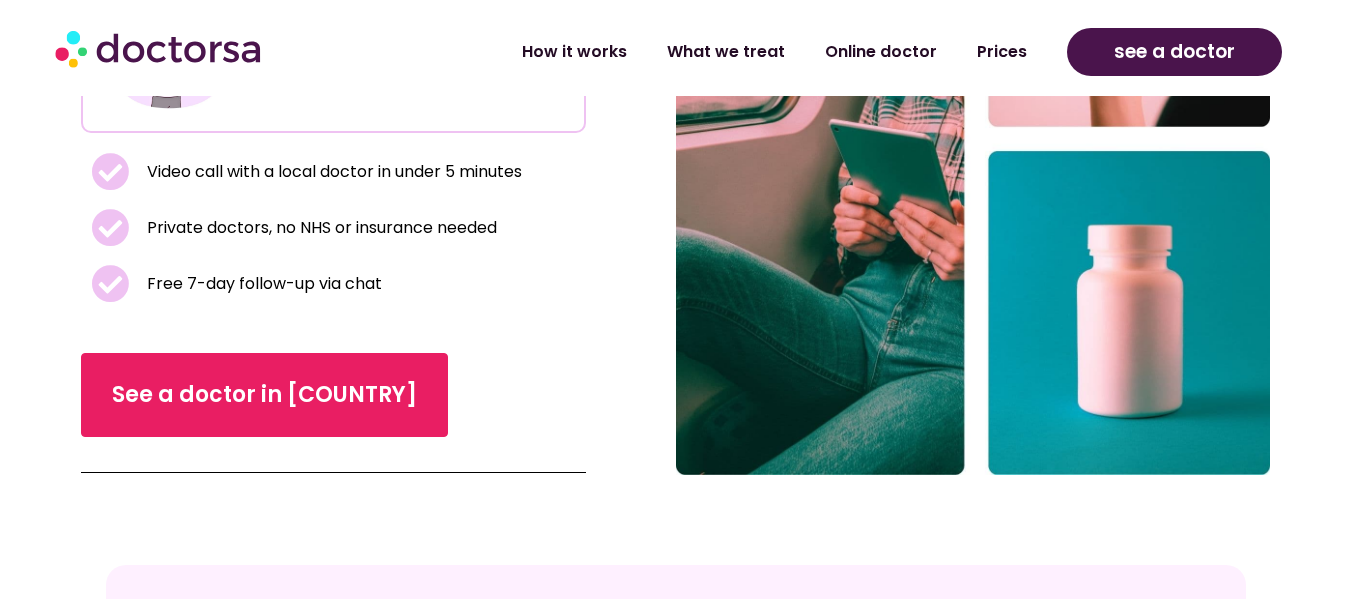 scroll, scrollTop: 600, scrollLeft: 0, axis: vertical 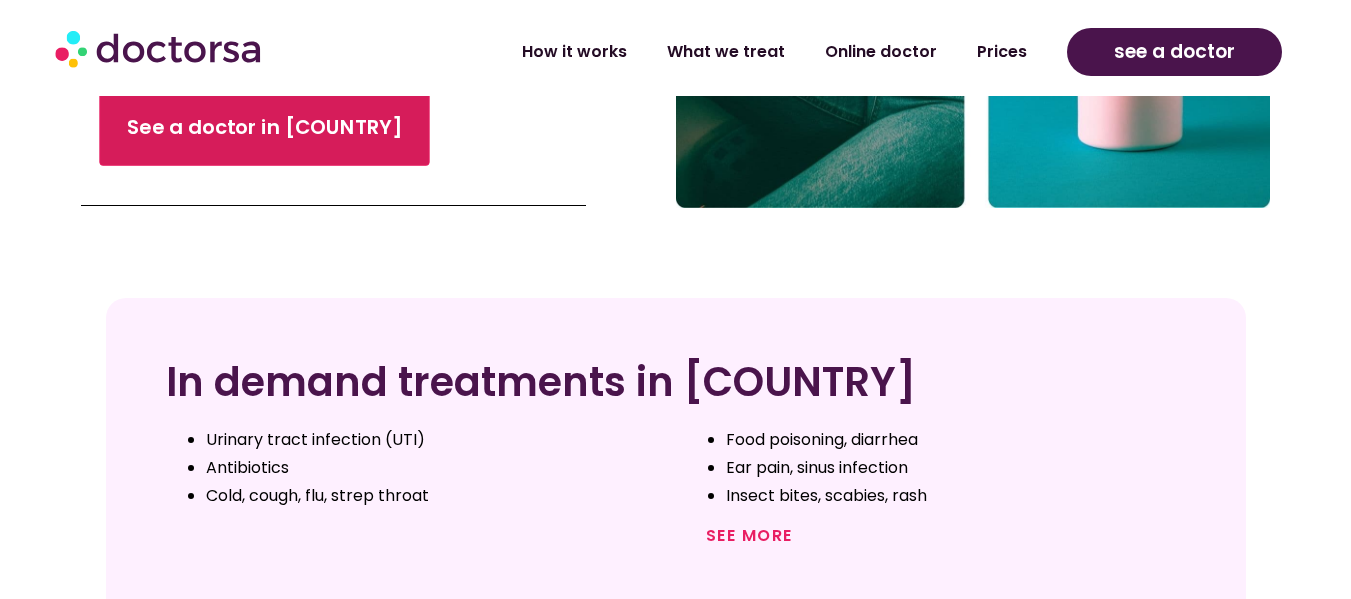 click on "See a doctor in [COUNTRY]" at bounding box center (264, 128) 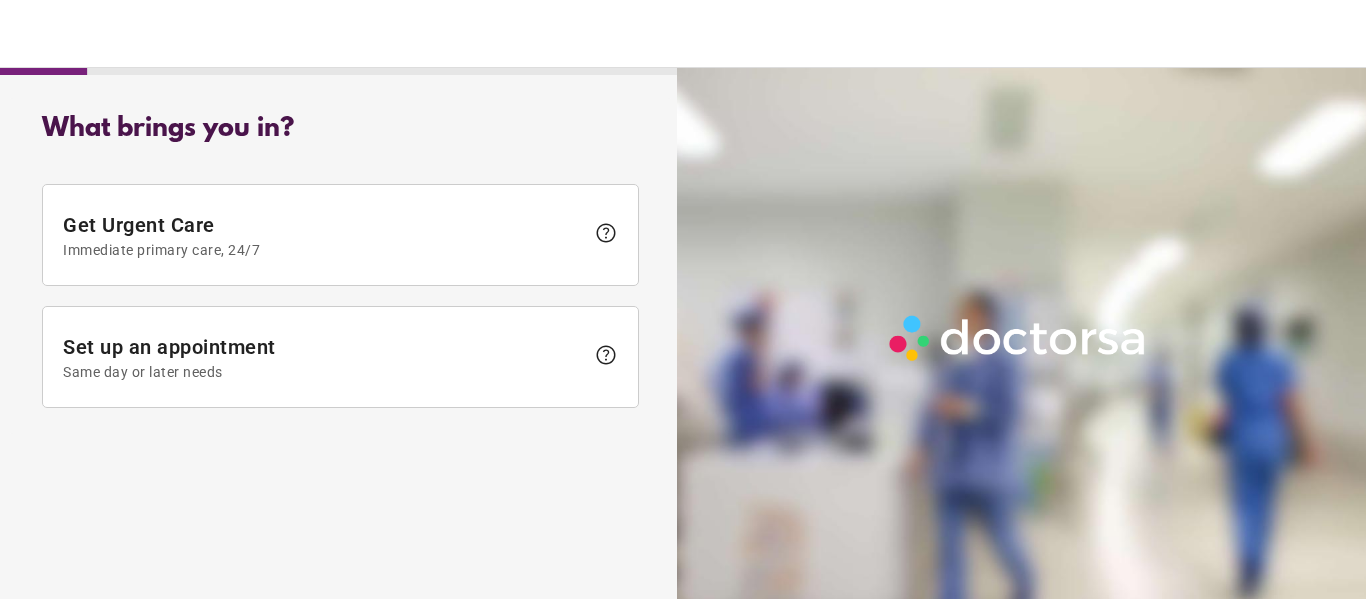 scroll, scrollTop: 0, scrollLeft: 0, axis: both 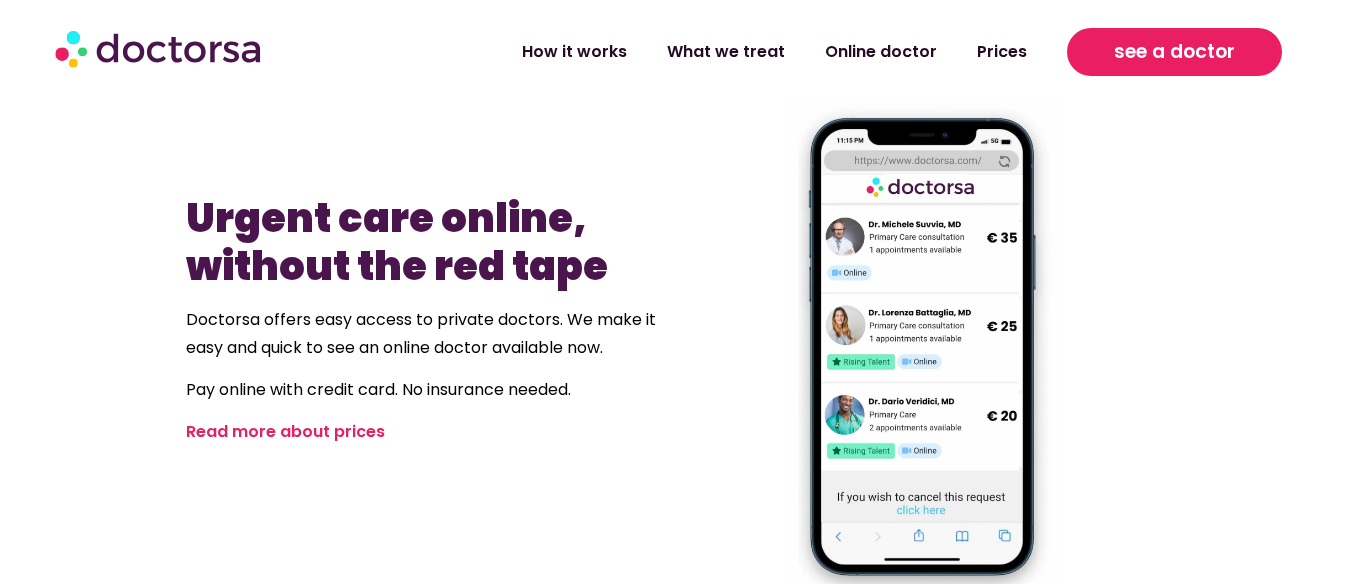 click on "see a doctor" at bounding box center (1174, 52) 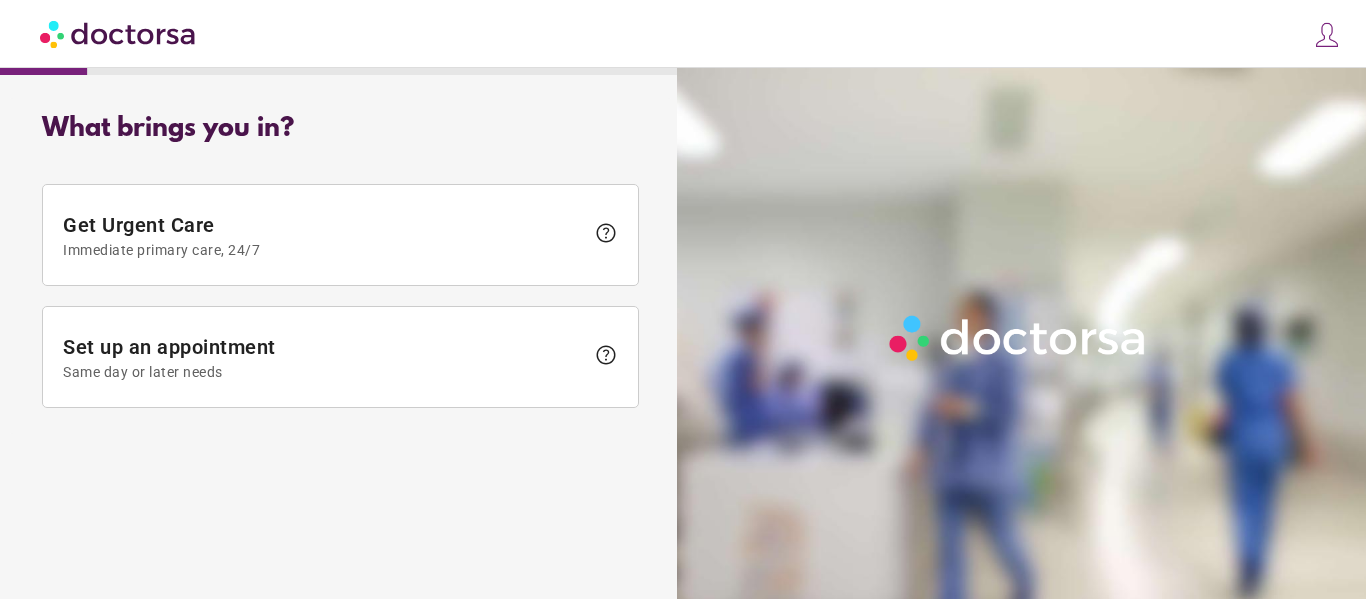 scroll, scrollTop: 0, scrollLeft: 0, axis: both 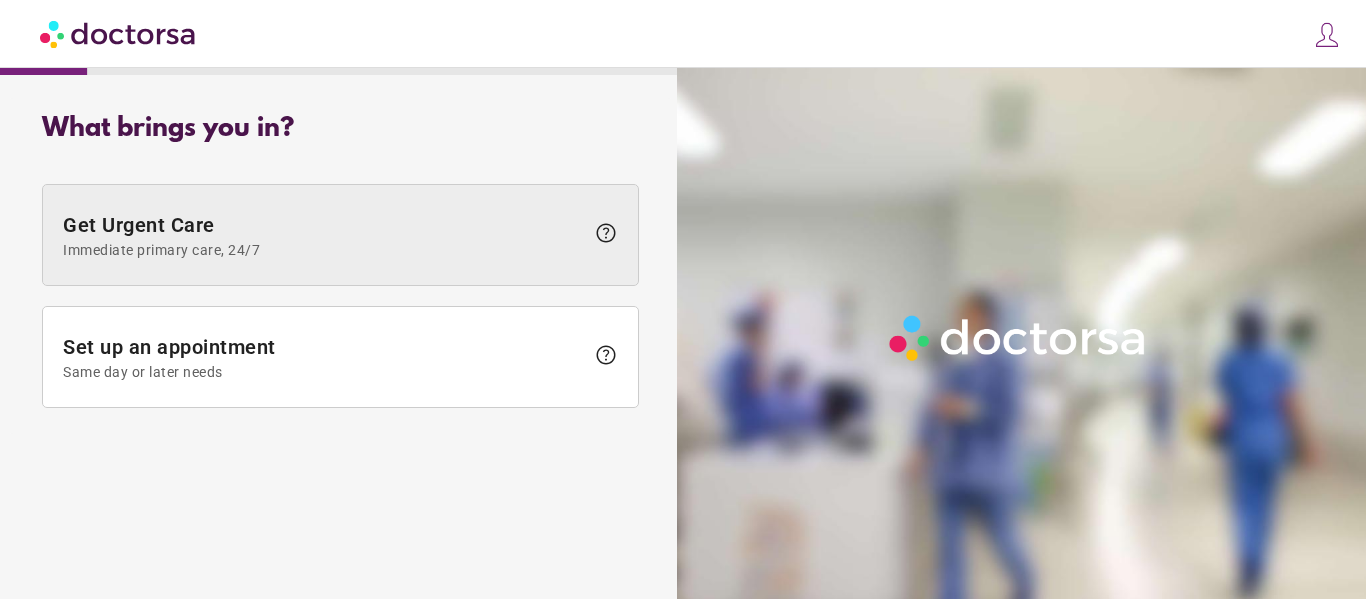 click on "Get Urgent Care
Immediate primary care, 24/7" at bounding box center [323, 235] 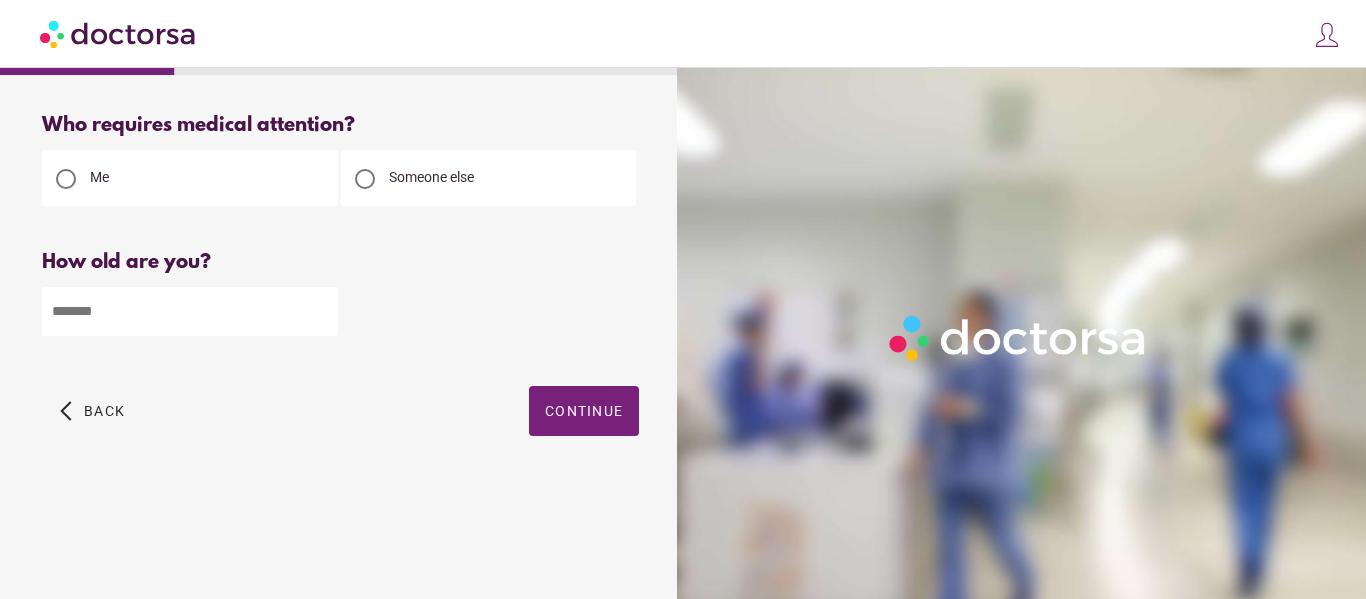 click at bounding box center [190, 311] 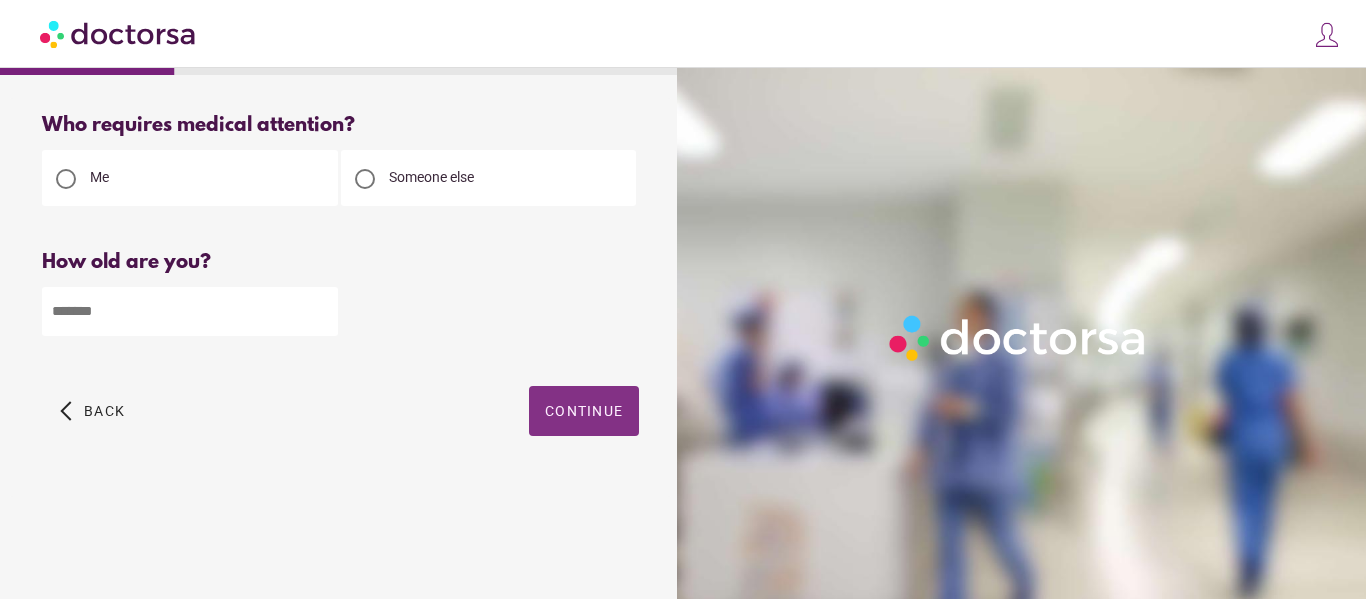 type on "**" 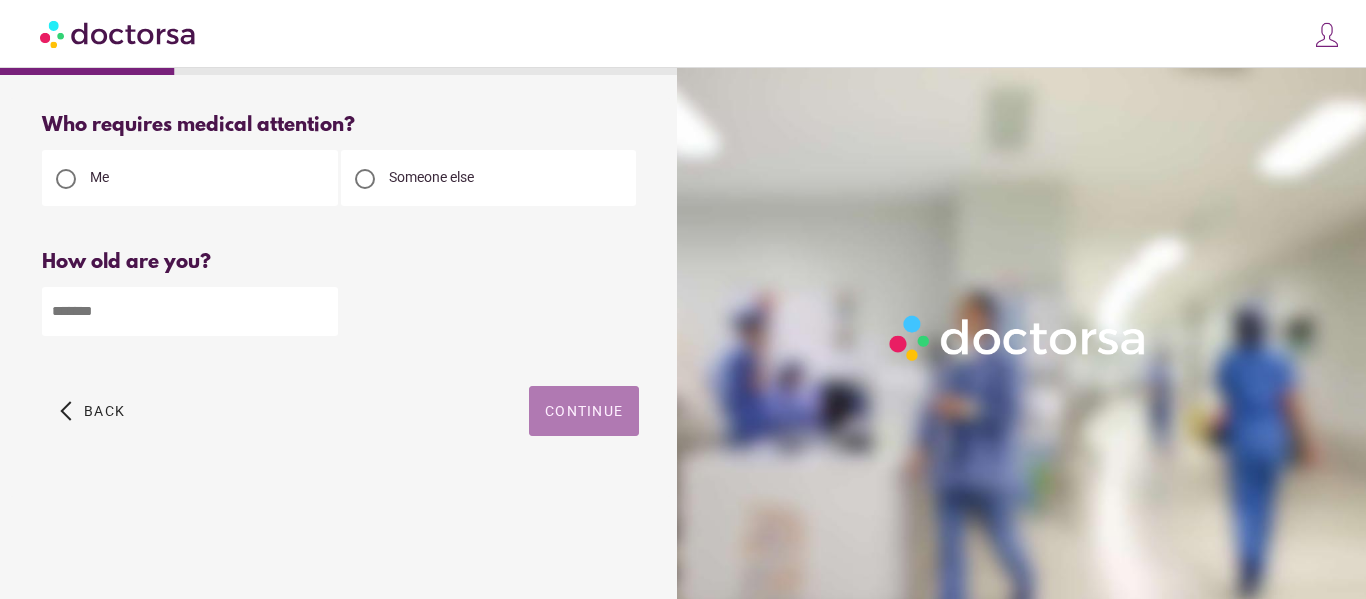 click on "Continue" at bounding box center [584, 411] 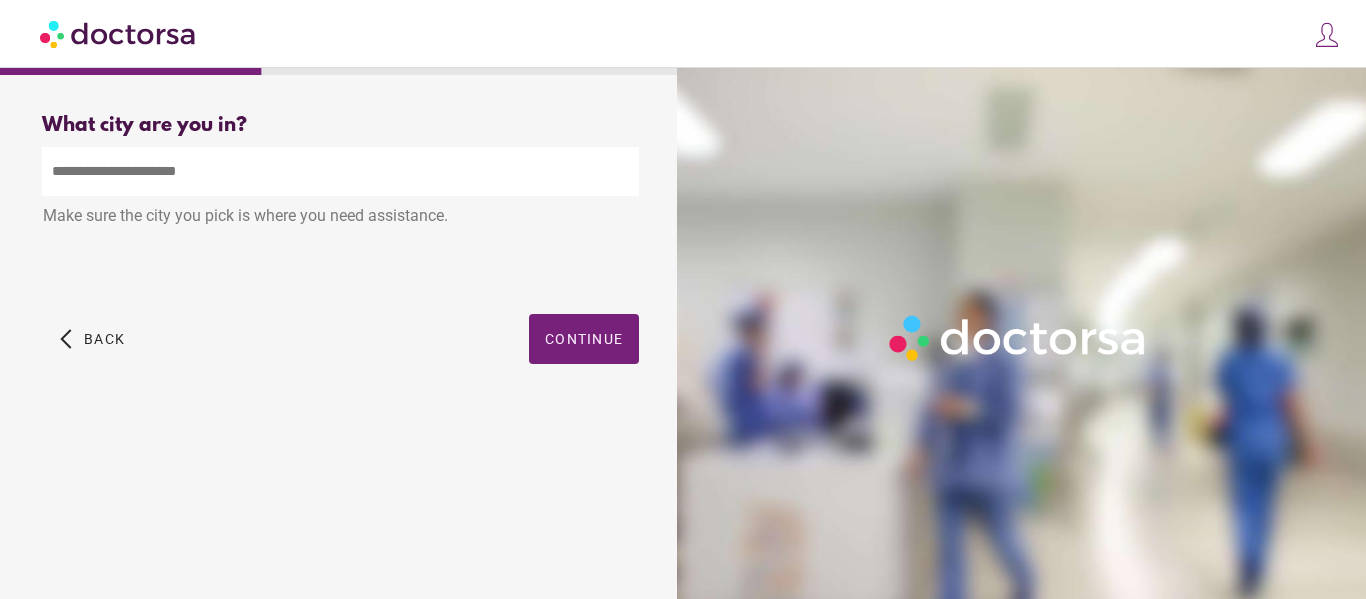 click at bounding box center (340, 171) 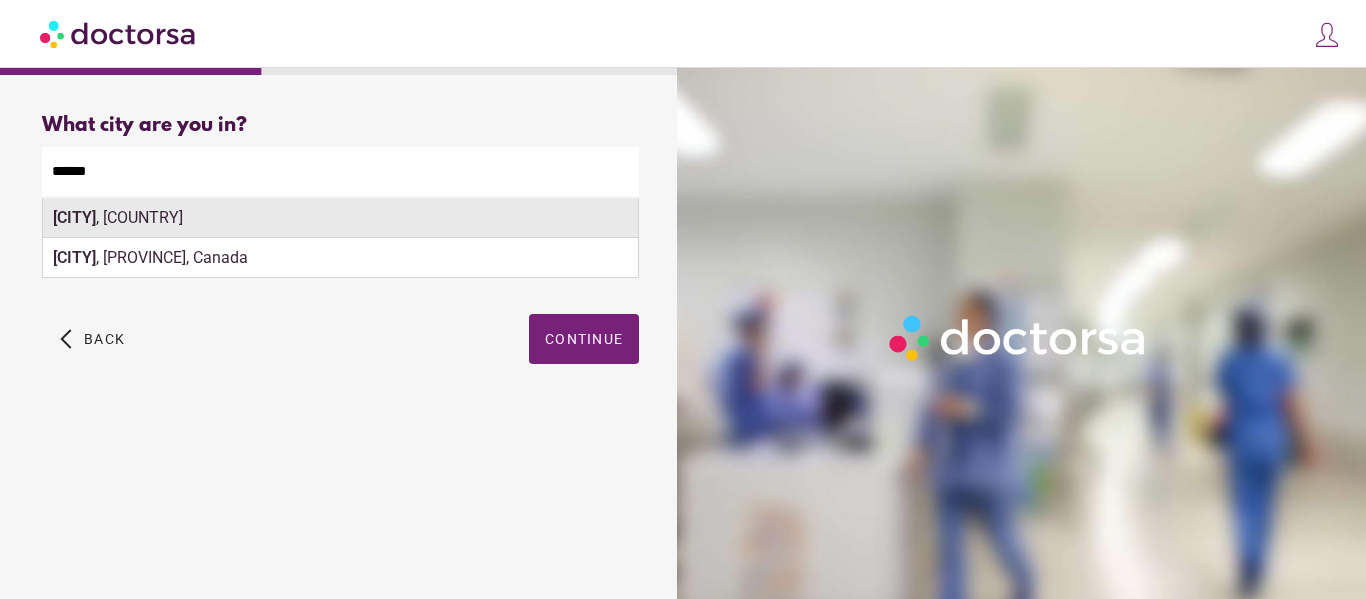 type on "******" 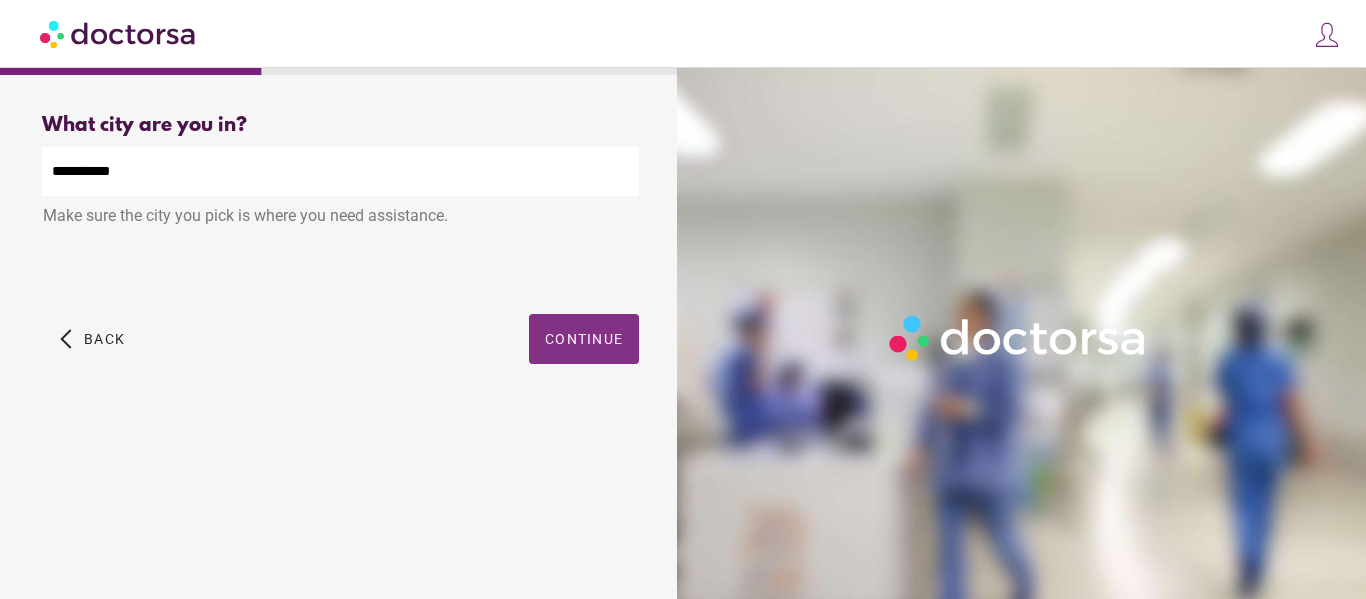 click on "Continue" at bounding box center [584, 339] 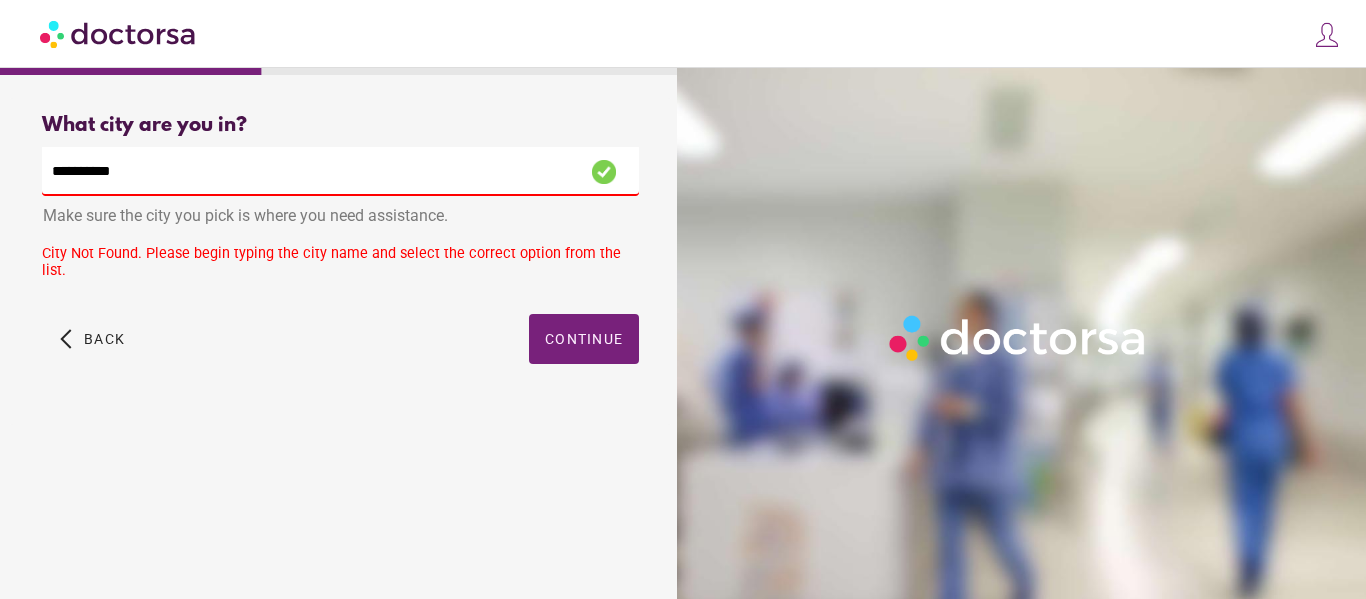 click on "**********" at bounding box center (340, 171) 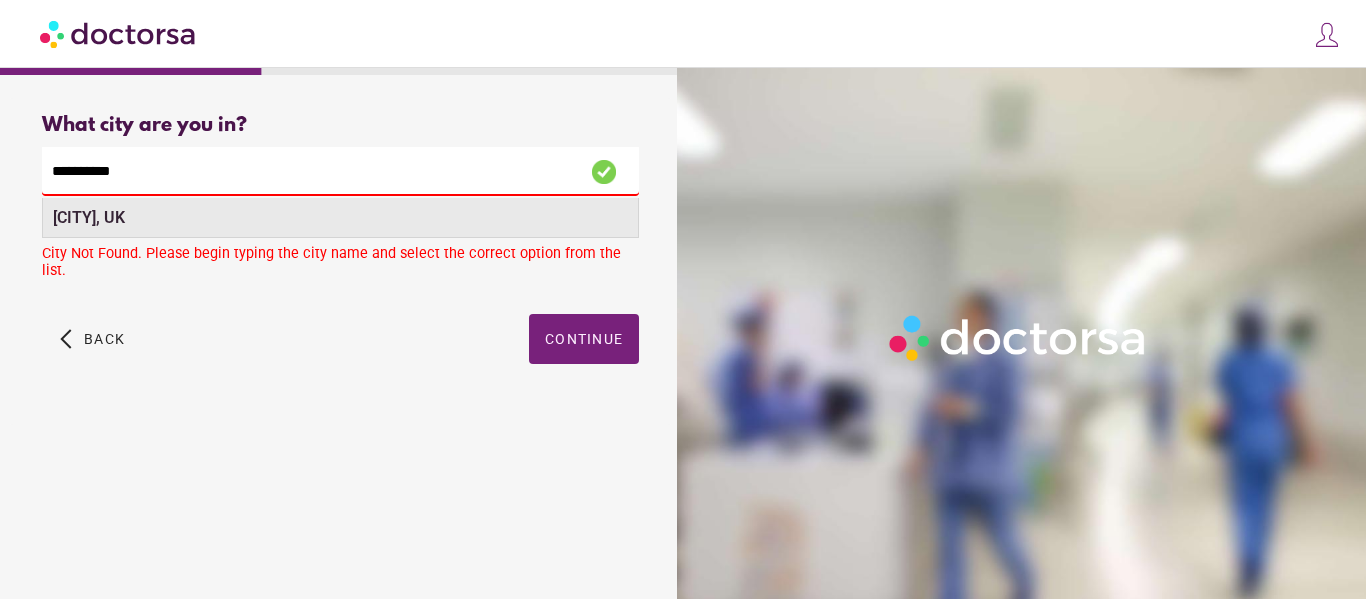 click on "[CITY], UK" at bounding box center [89, 217] 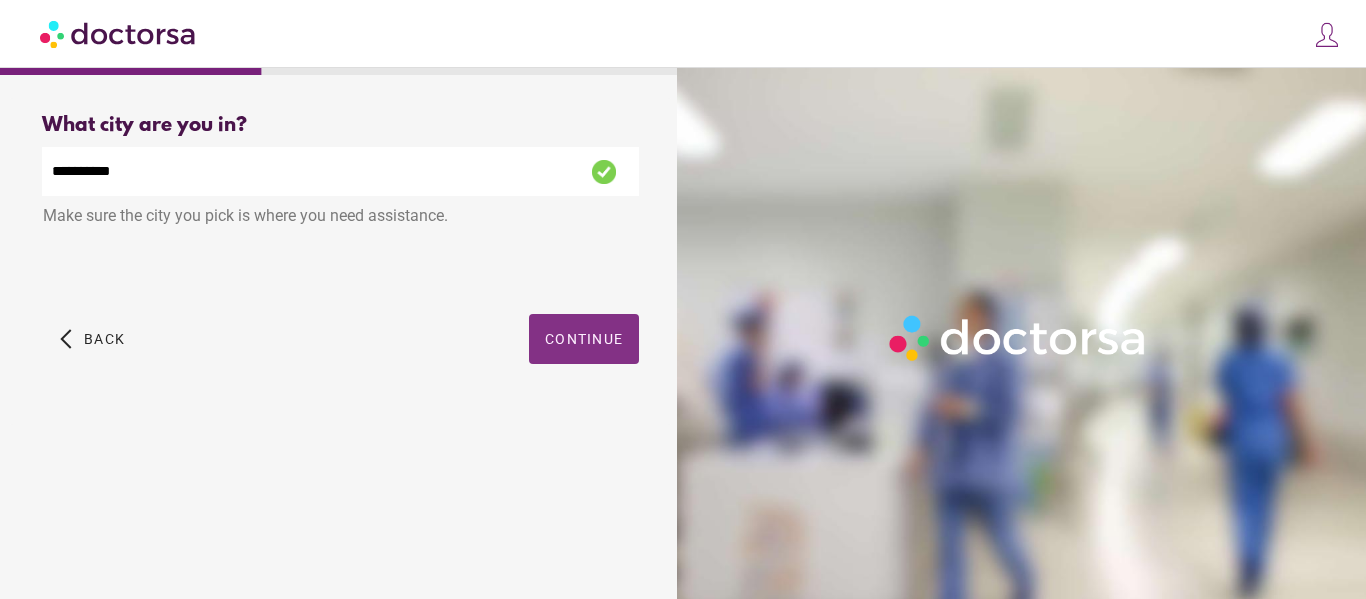 click on "Continue" at bounding box center (584, 339) 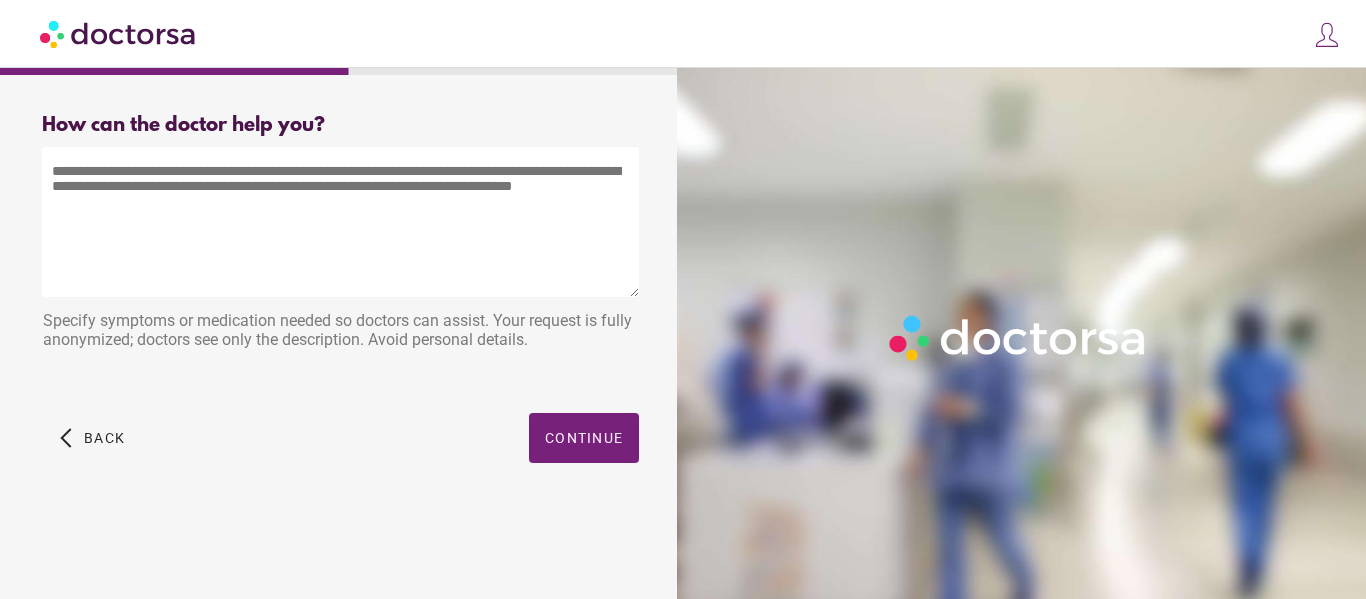 drag, startPoint x: 209, startPoint y: 238, endPoint x: 219, endPoint y: 236, distance: 10.198039 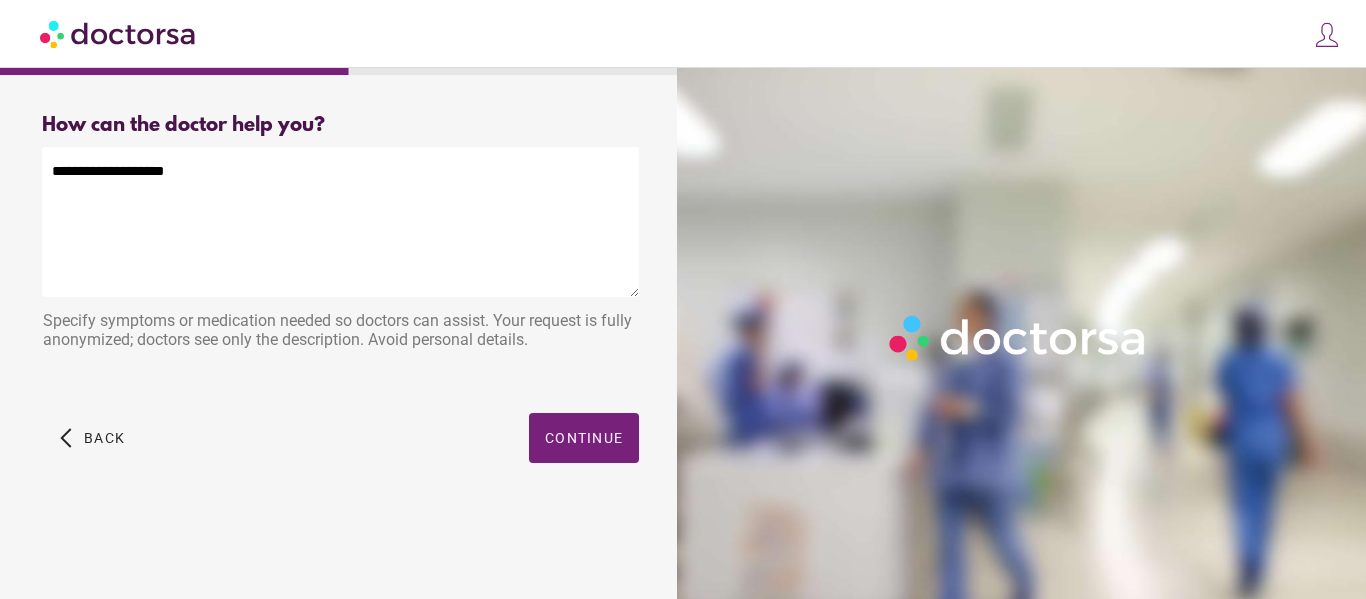 drag, startPoint x: 262, startPoint y: 176, endPoint x: 0, endPoint y: 142, distance: 264.1969 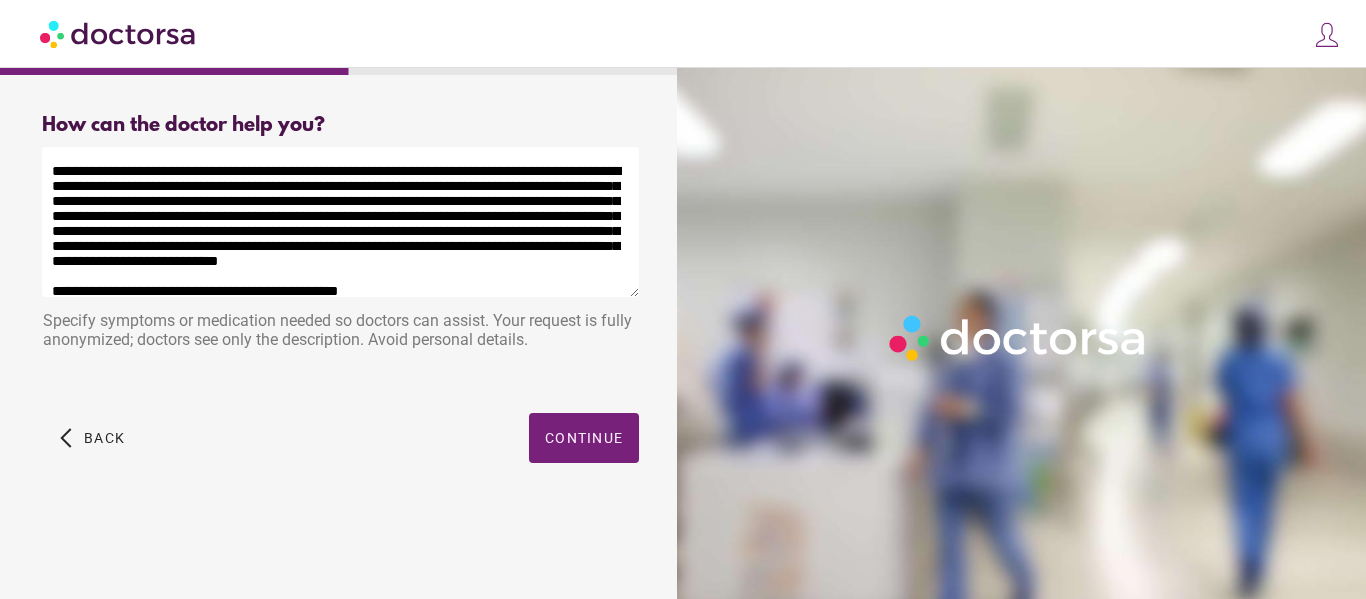 scroll, scrollTop: 29, scrollLeft: 0, axis: vertical 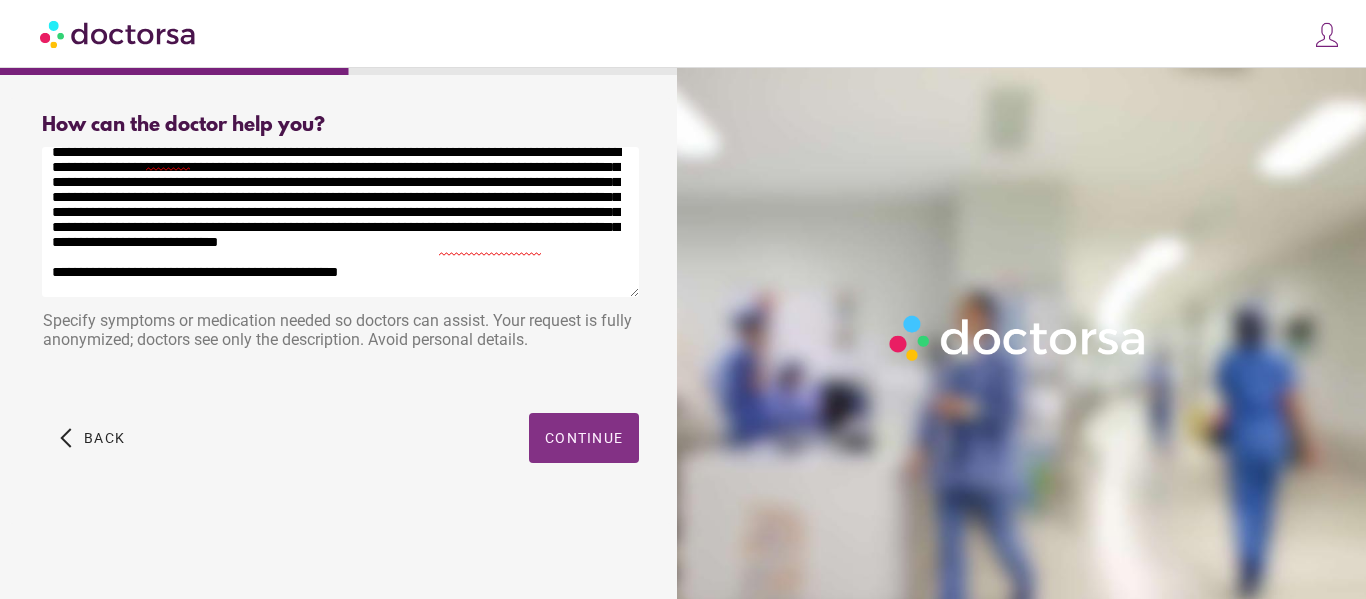 type on "**********" 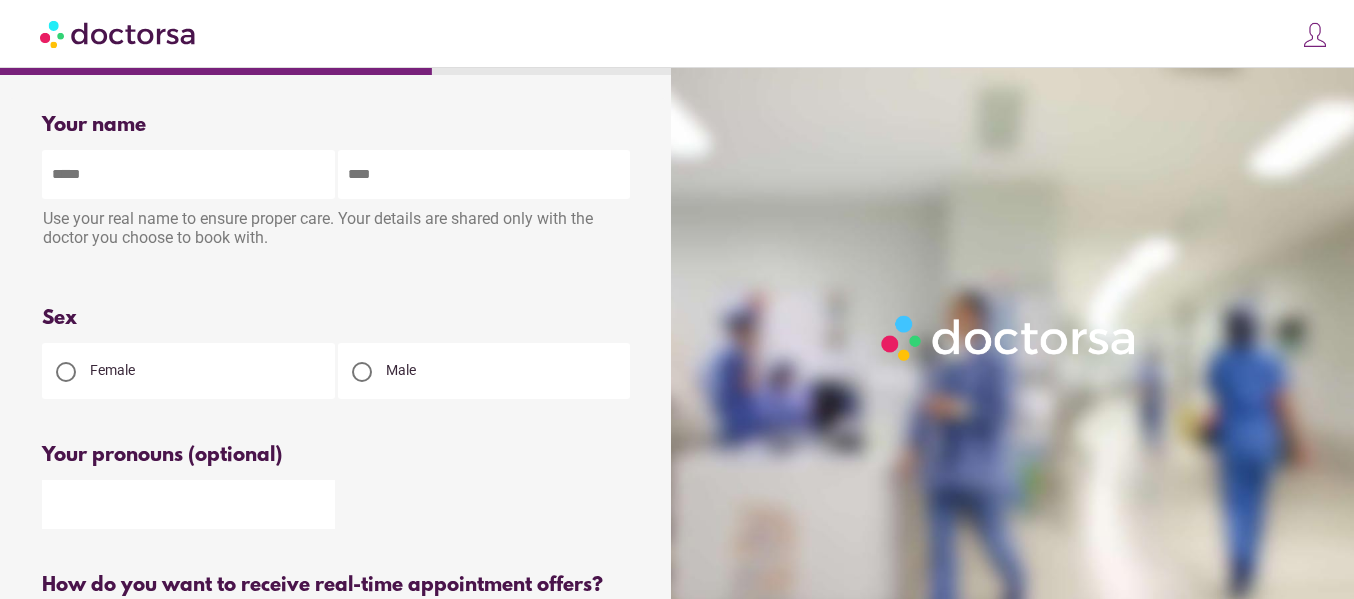 click at bounding box center [188, 174] 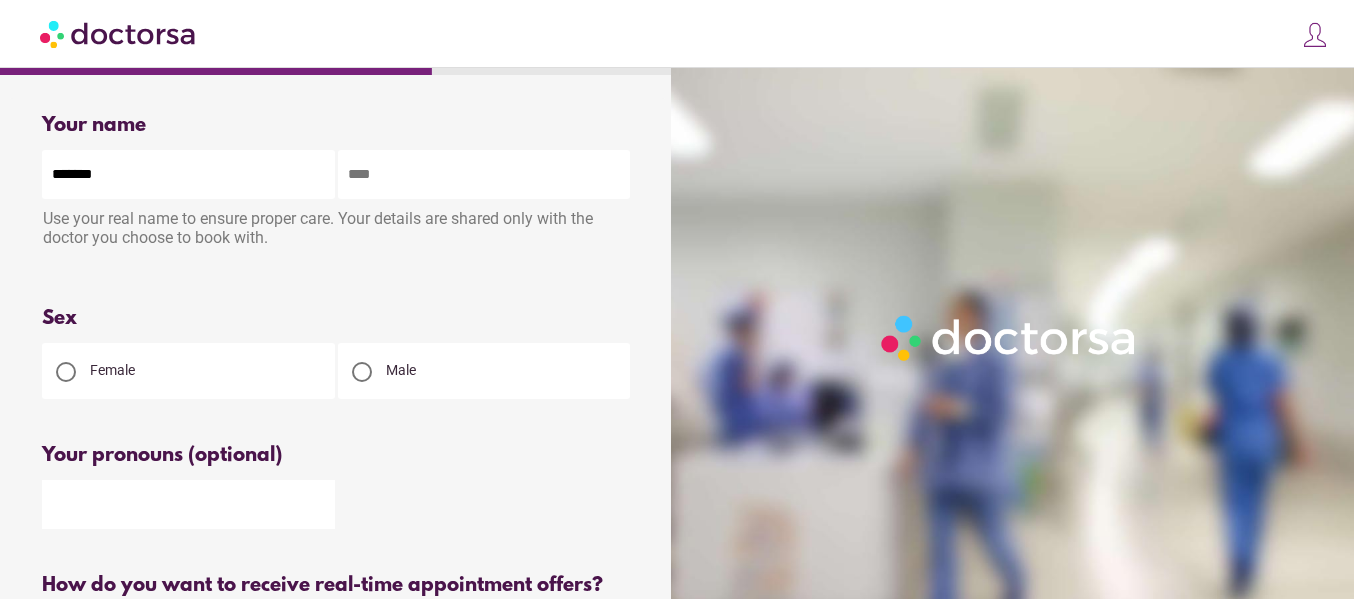 type on "******" 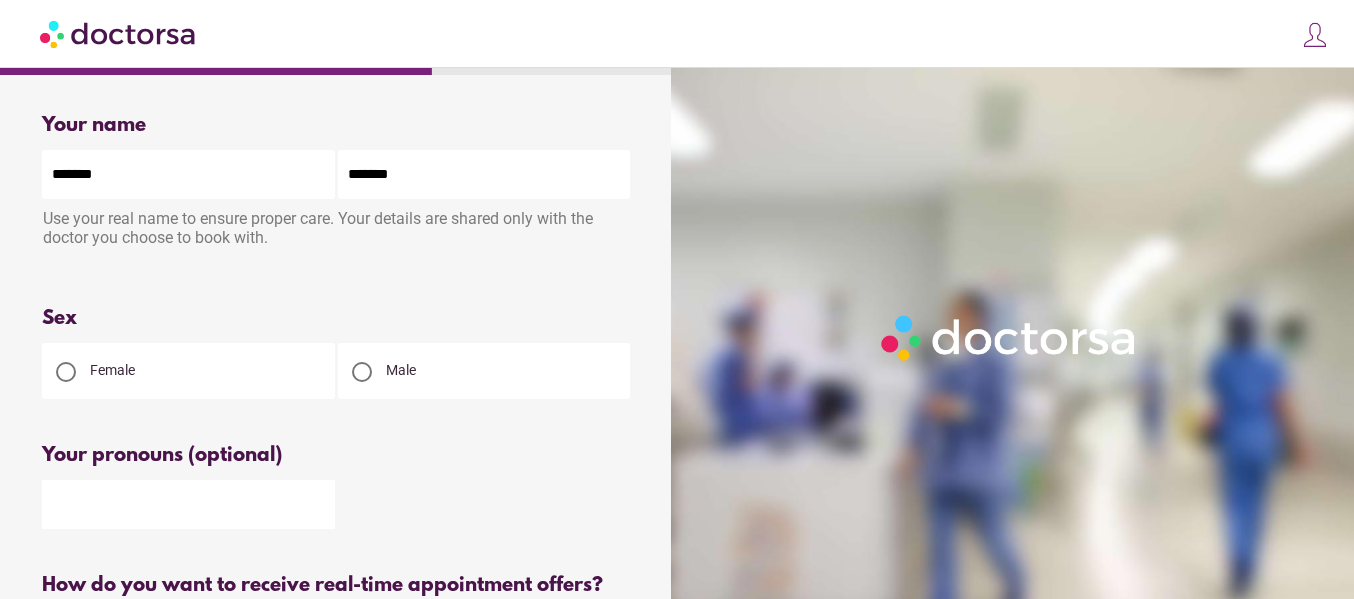 type on "**********" 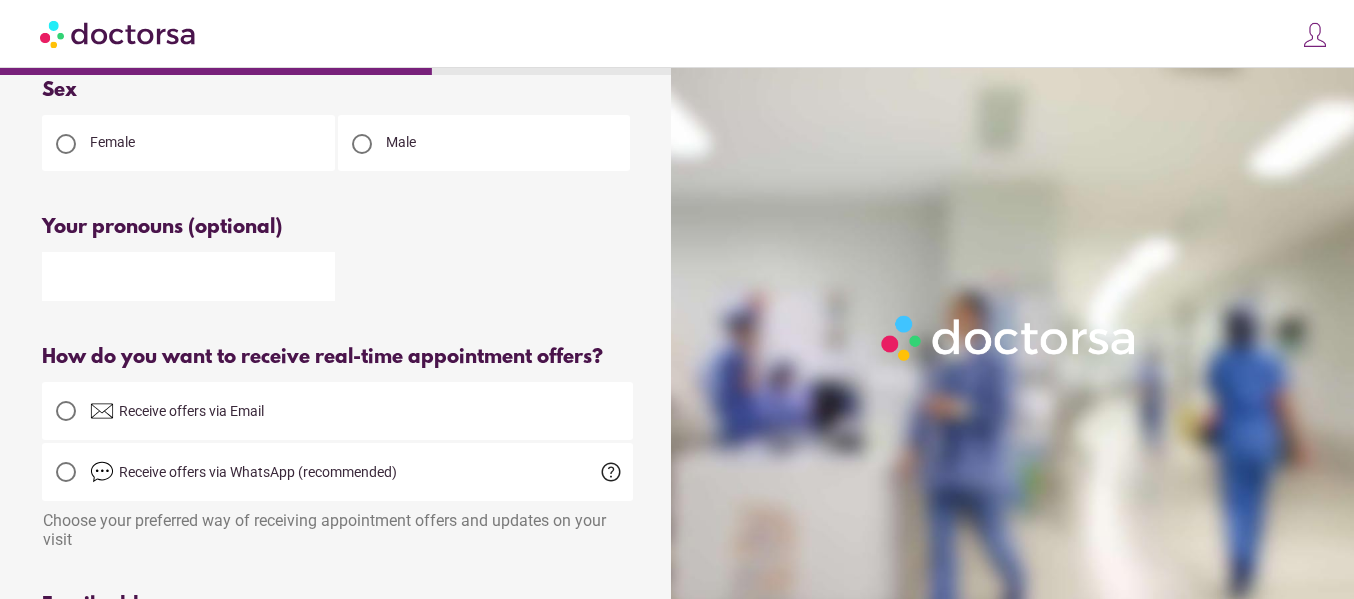 scroll, scrollTop: 231, scrollLeft: 0, axis: vertical 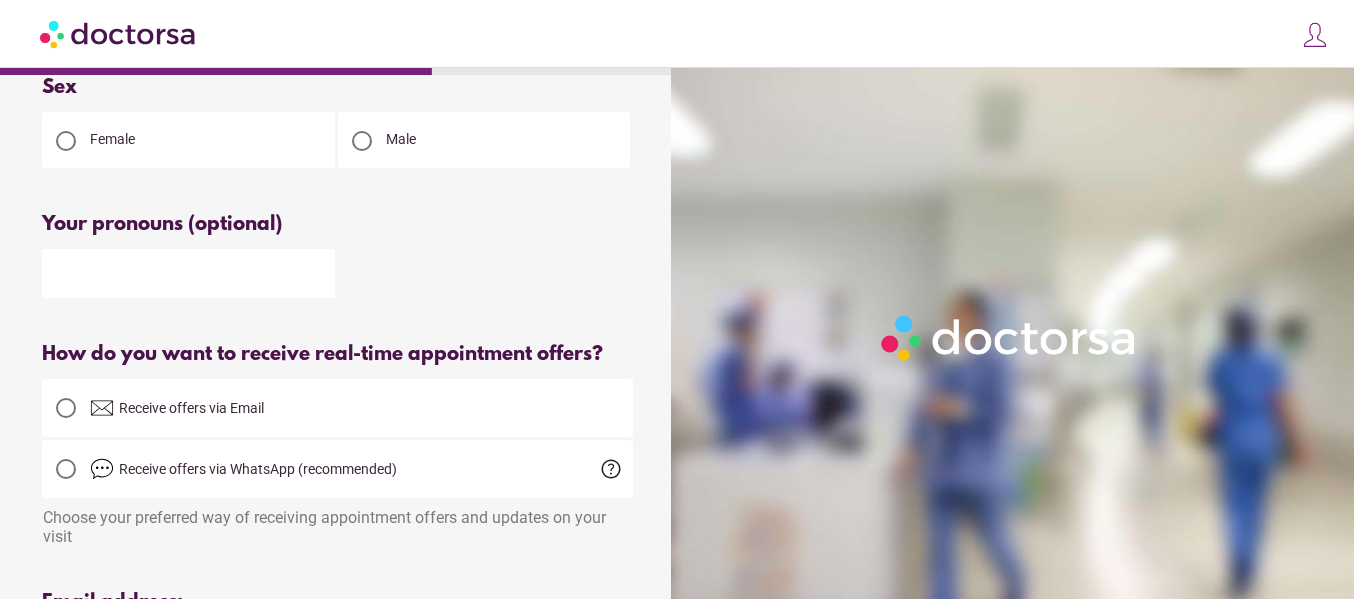 click at bounding box center (188, 273) 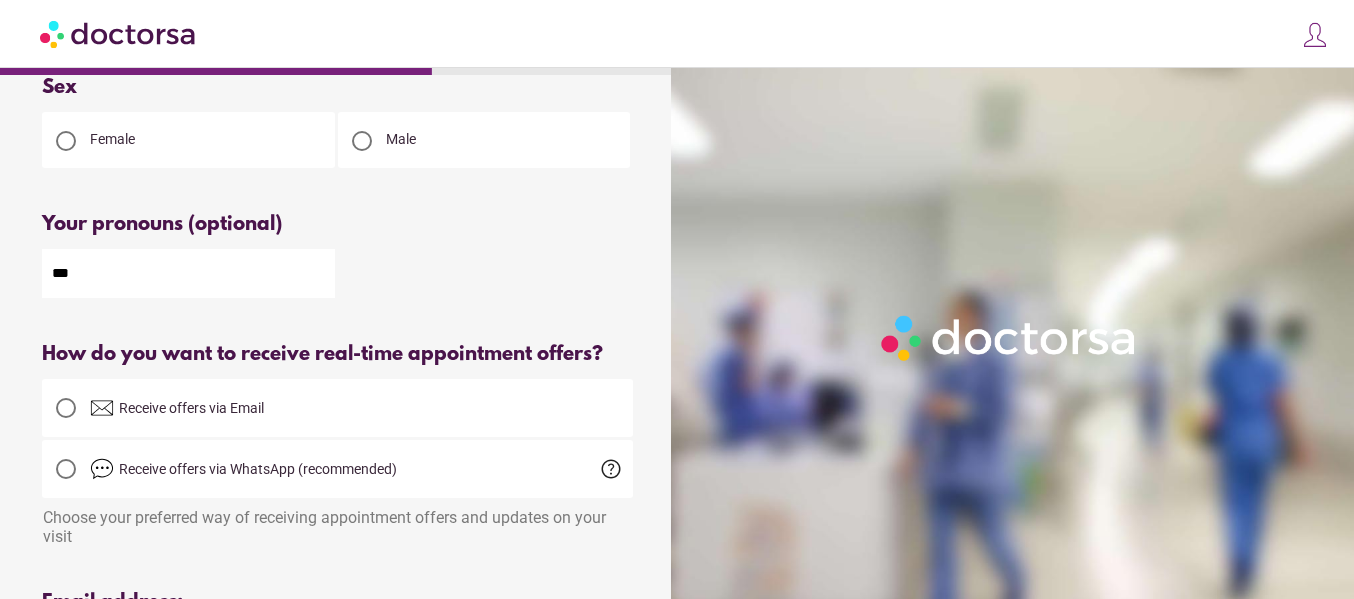 drag, startPoint x: 100, startPoint y: 280, endPoint x: 0, endPoint y: 280, distance: 100 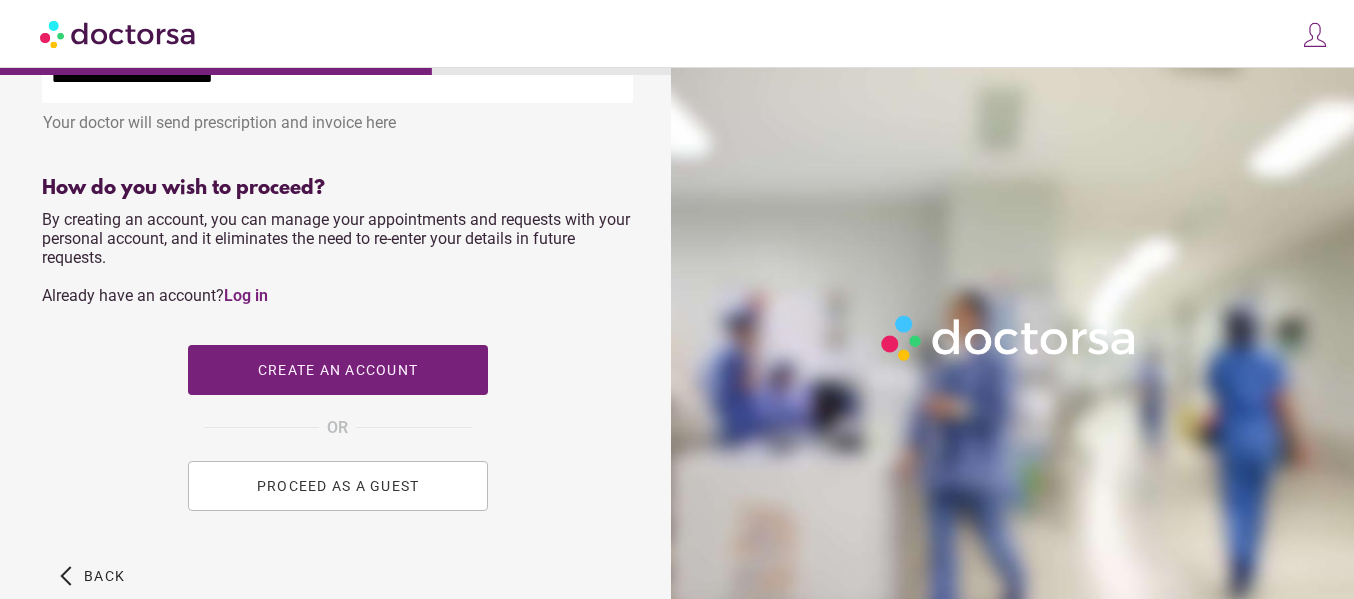scroll, scrollTop: 831, scrollLeft: 0, axis: vertical 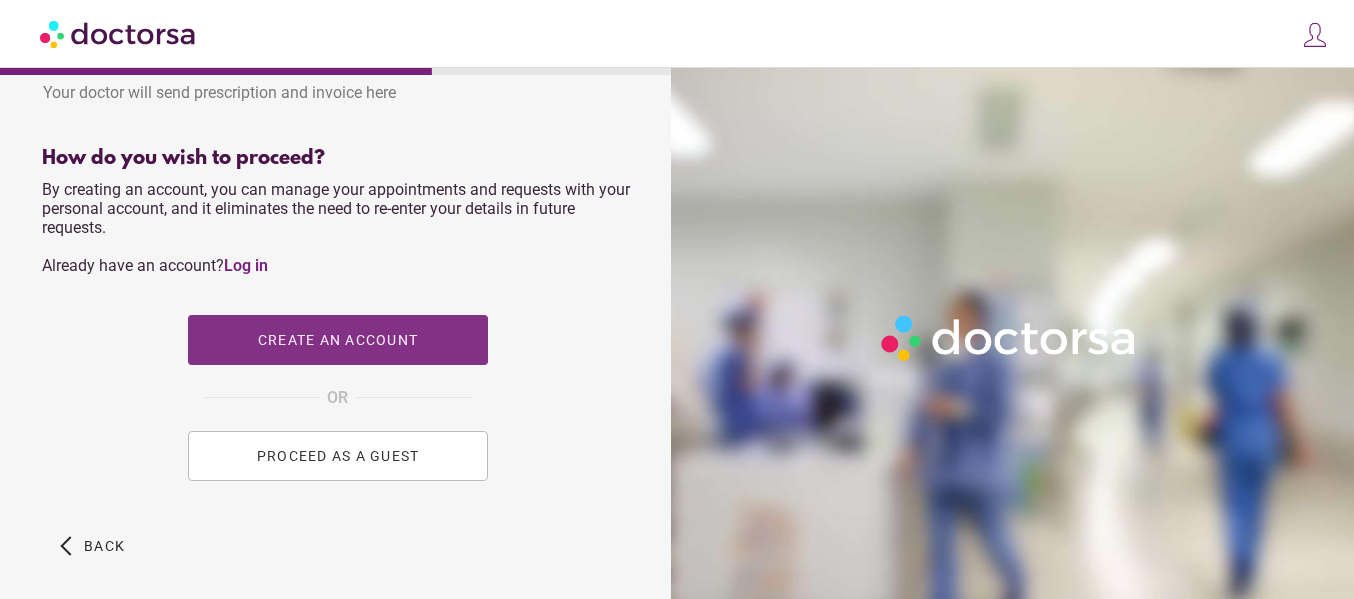 click on "Create an account" at bounding box center [337, 340] 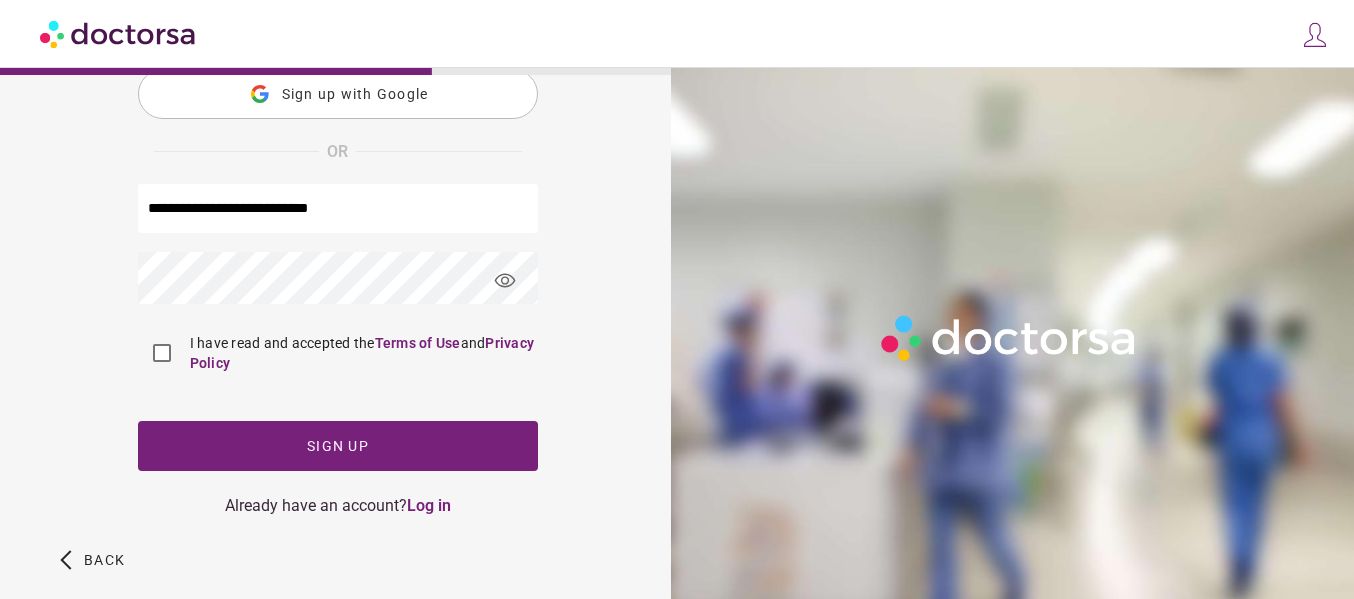scroll, scrollTop: 295, scrollLeft: 0, axis: vertical 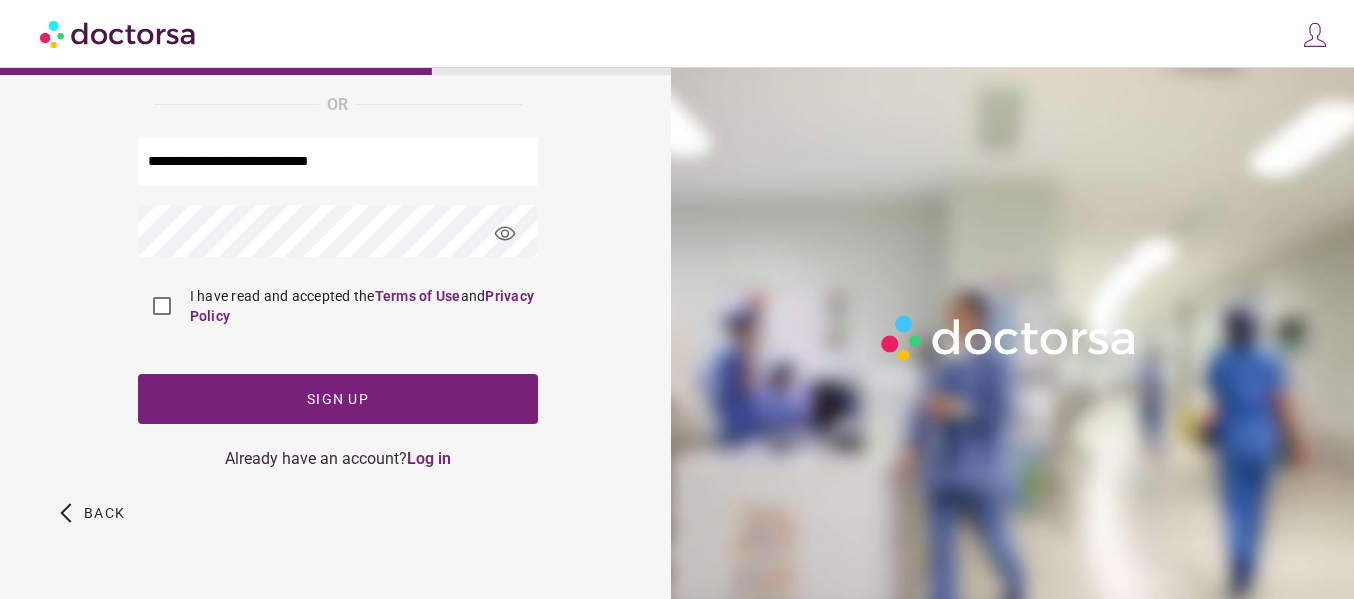 click on "visibility" at bounding box center [505, 234] 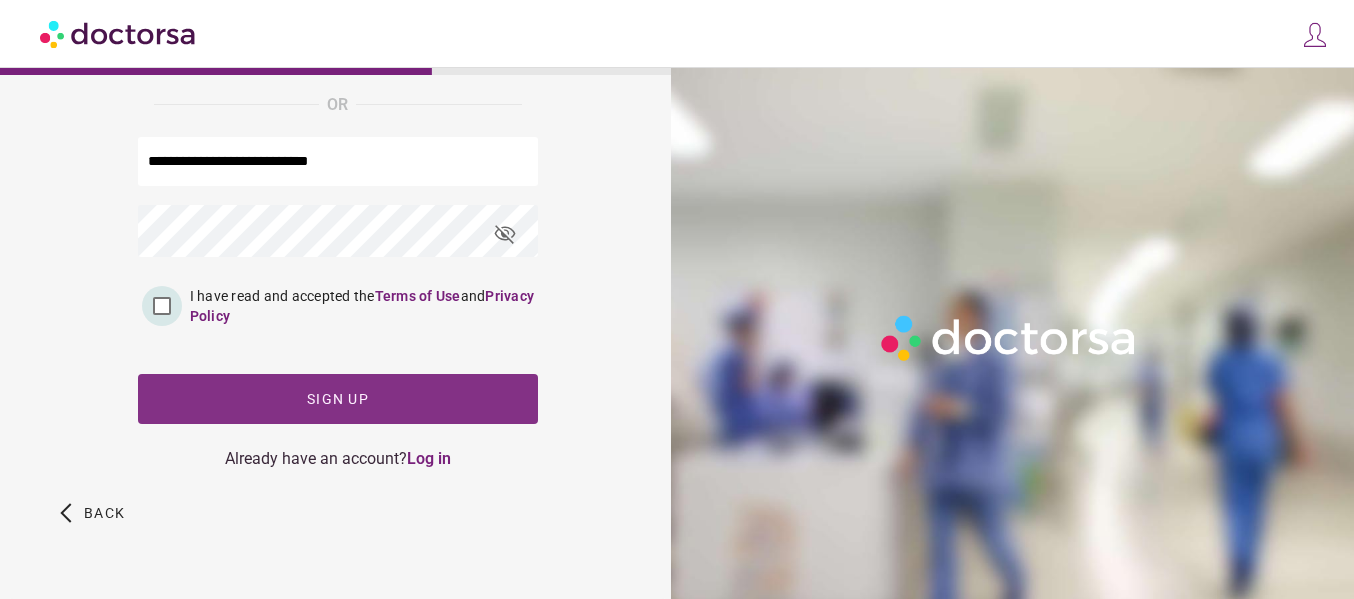 click at bounding box center (338, 399) 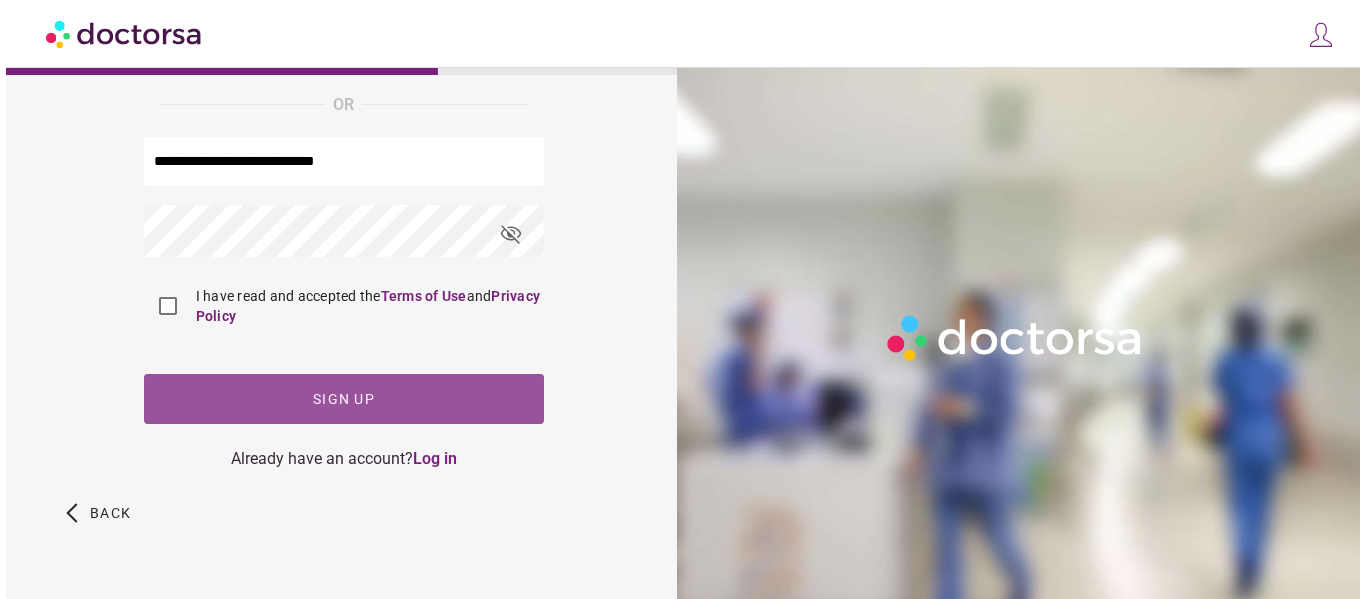 scroll, scrollTop: 0, scrollLeft: 0, axis: both 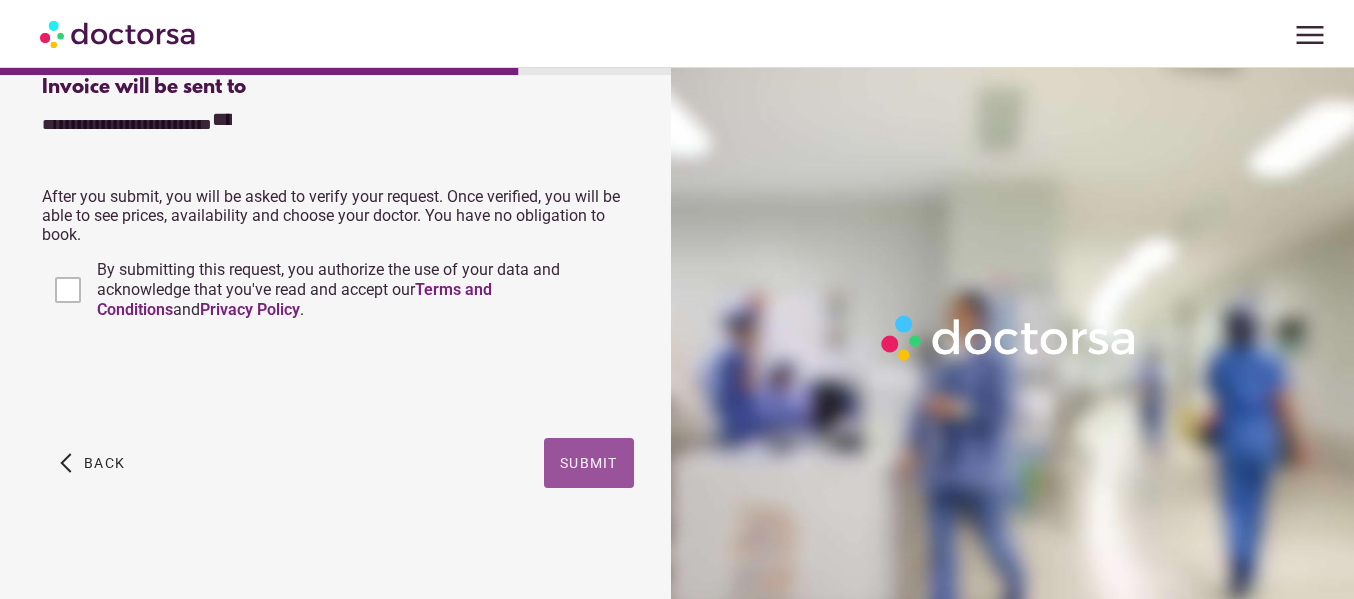 click at bounding box center [589, 463] 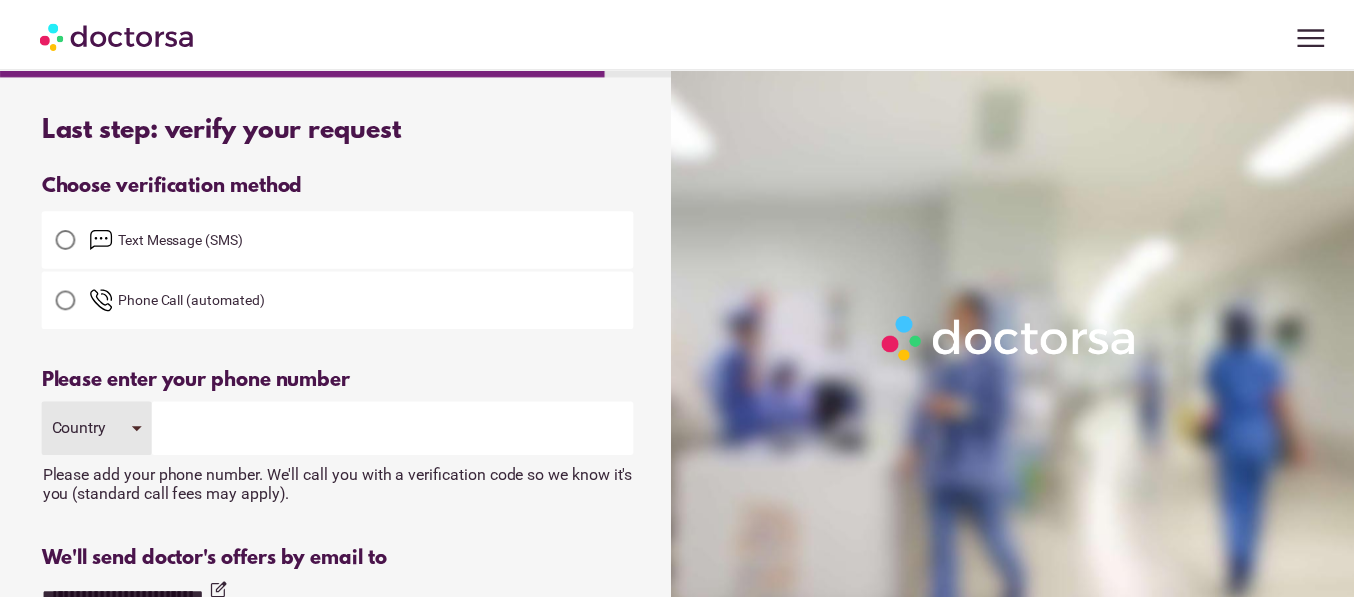 scroll, scrollTop: 0, scrollLeft: 0, axis: both 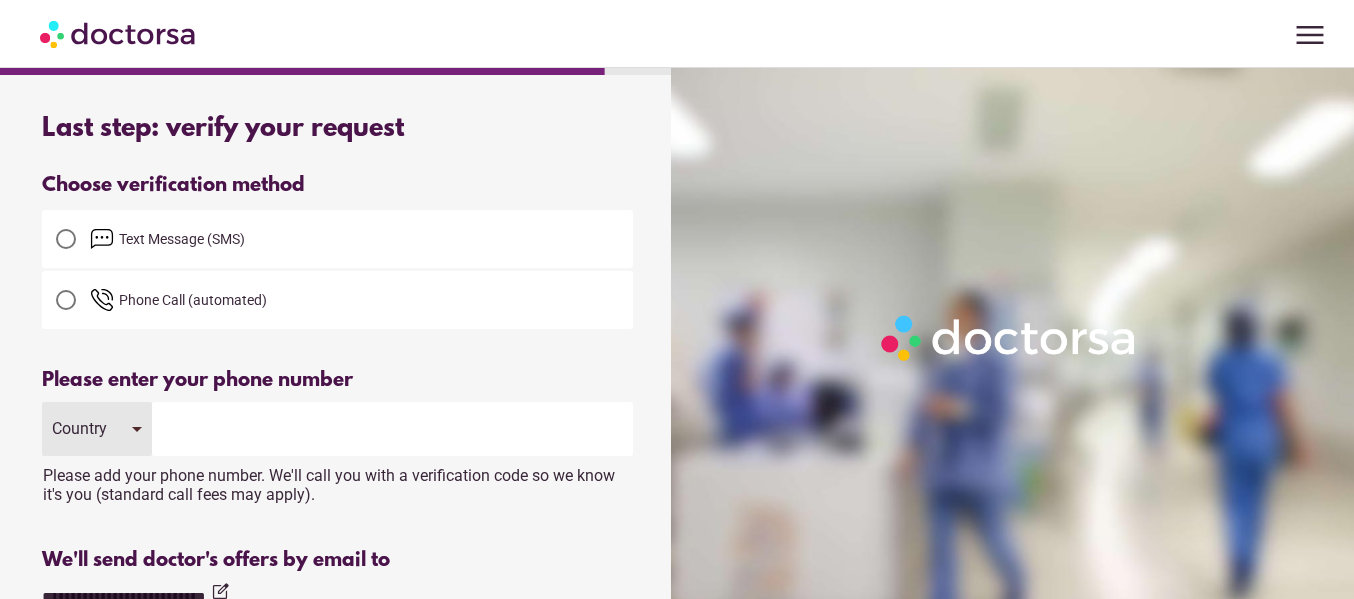 click on "Country" at bounding box center (97, 429) 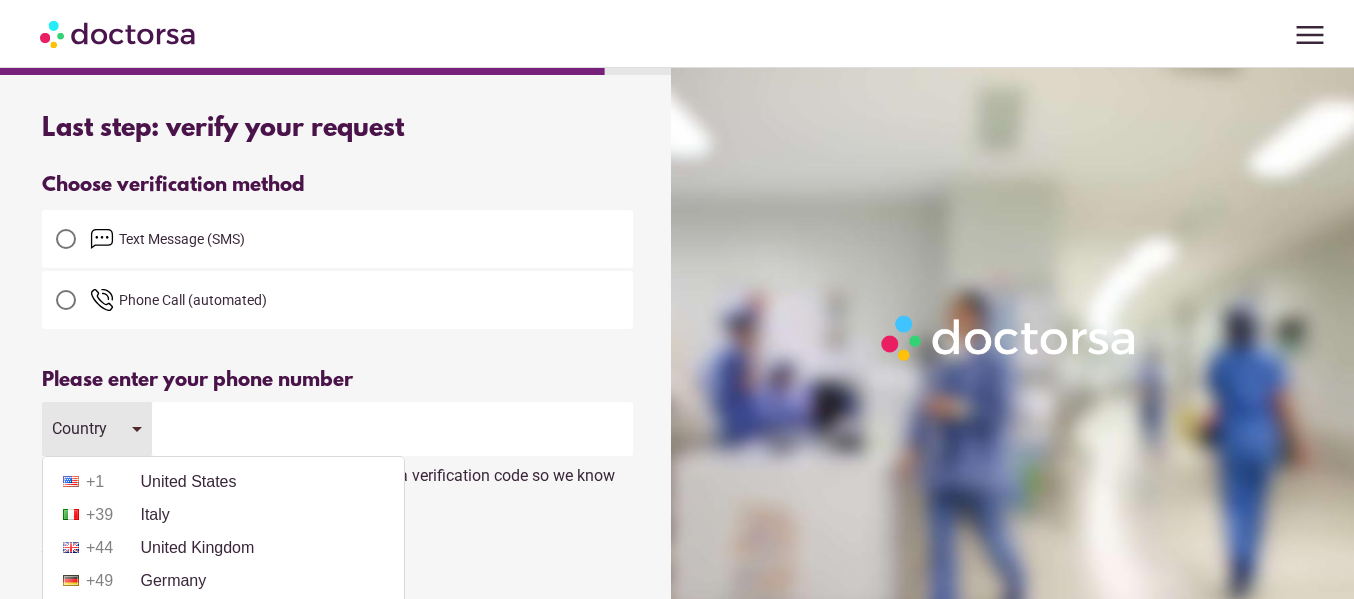 click at bounding box center (66, 239) 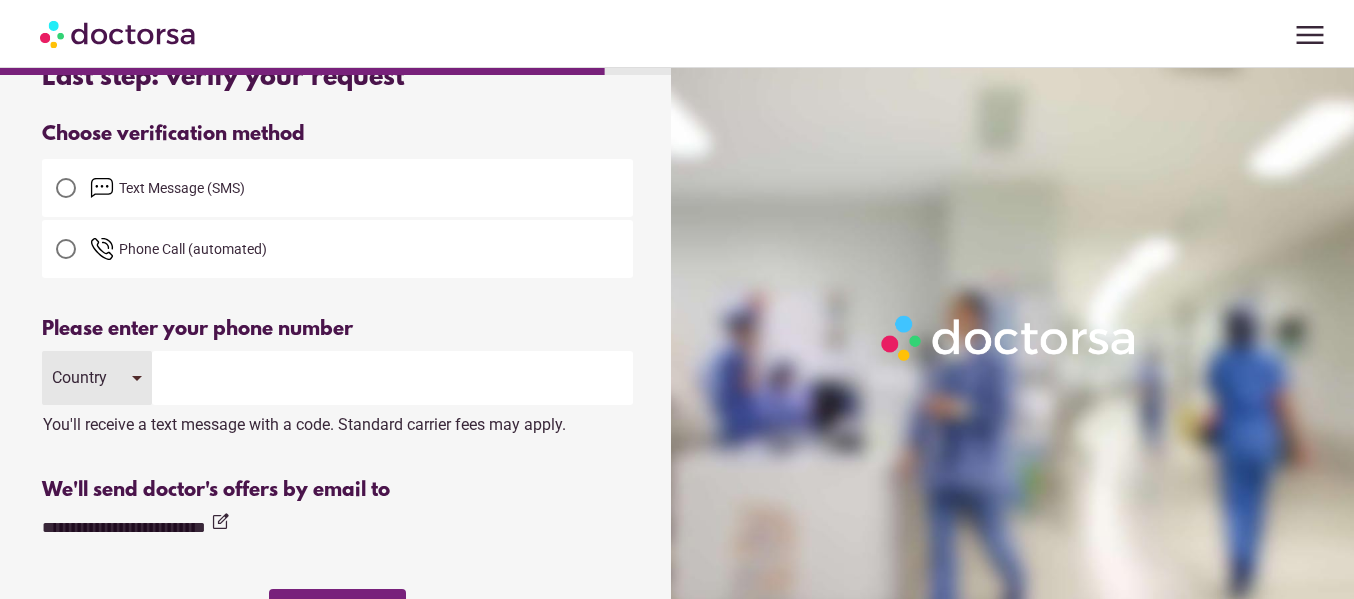 scroll, scrollTop: 125, scrollLeft: 0, axis: vertical 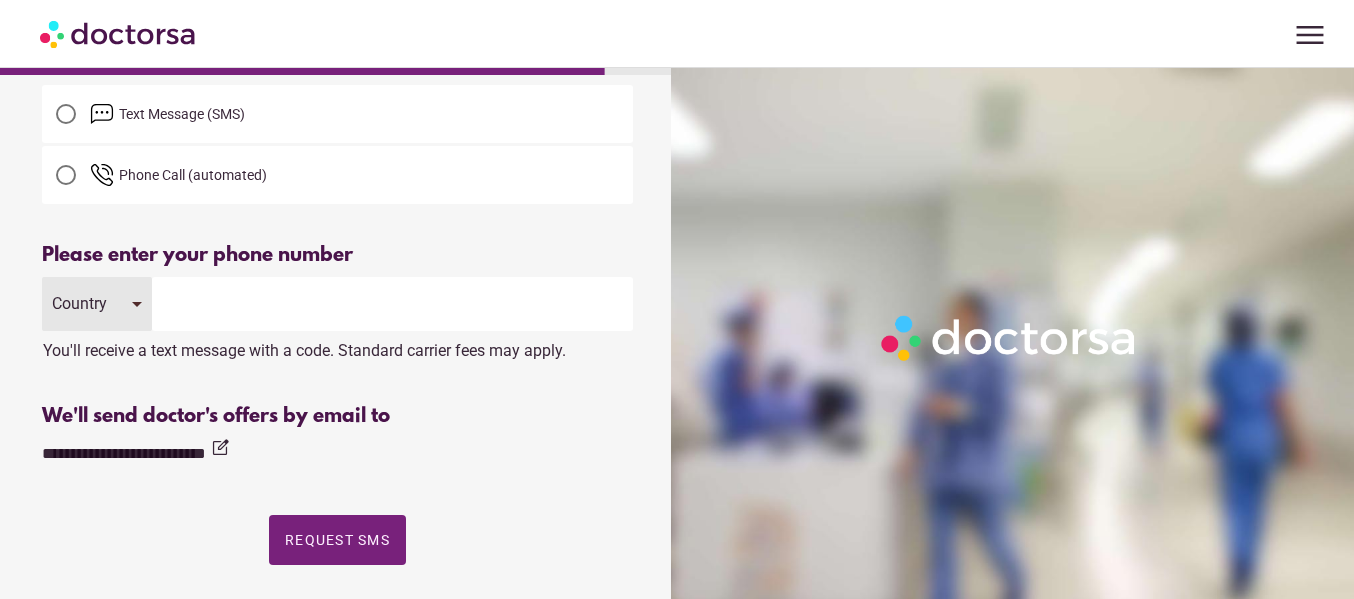 click on "Country" at bounding box center [97, 304] 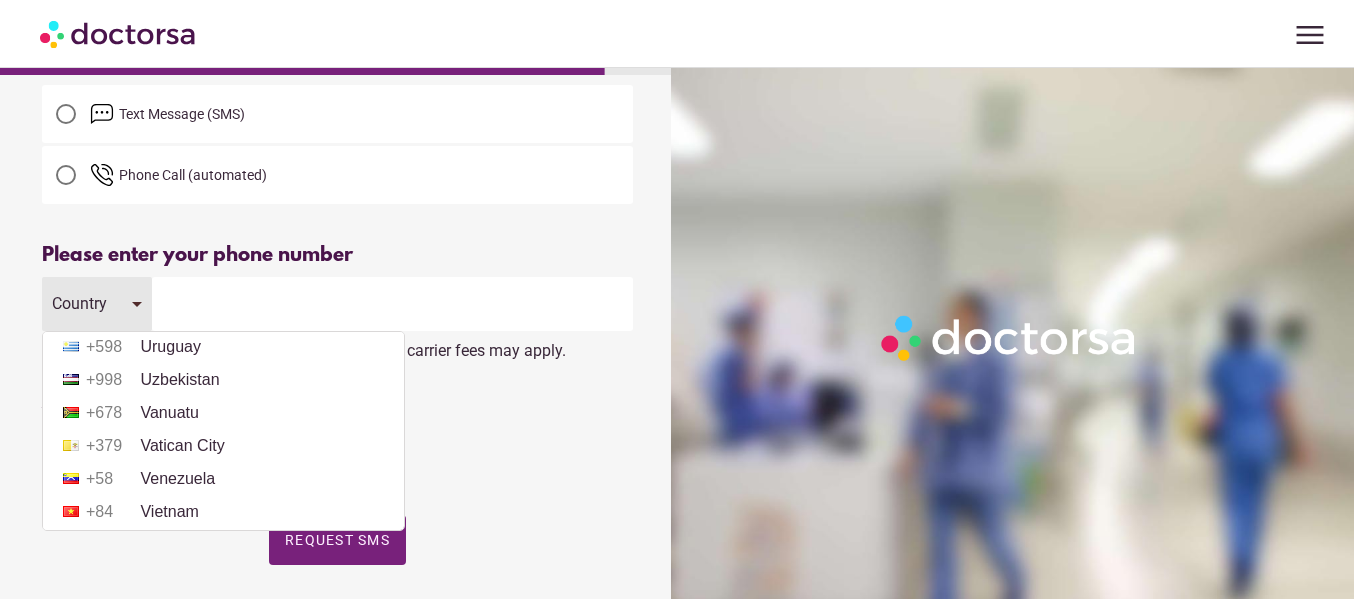scroll, scrollTop: 7973, scrollLeft: 0, axis: vertical 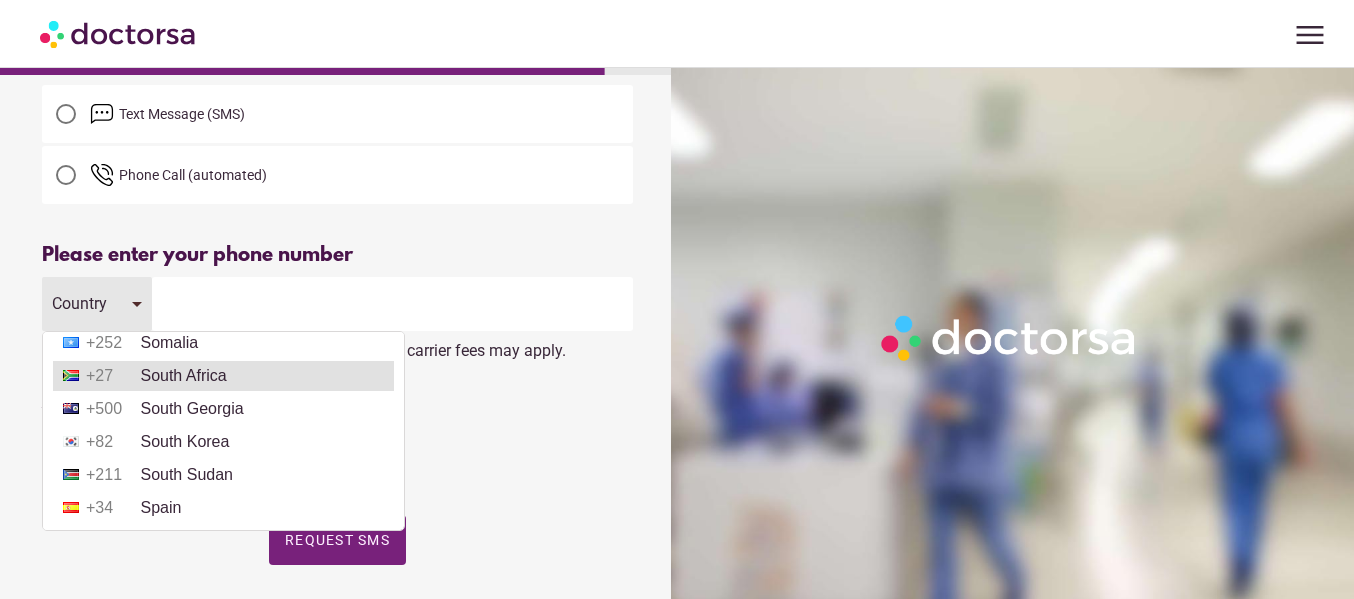 click on "+27   South Africa" at bounding box center [223, 376] 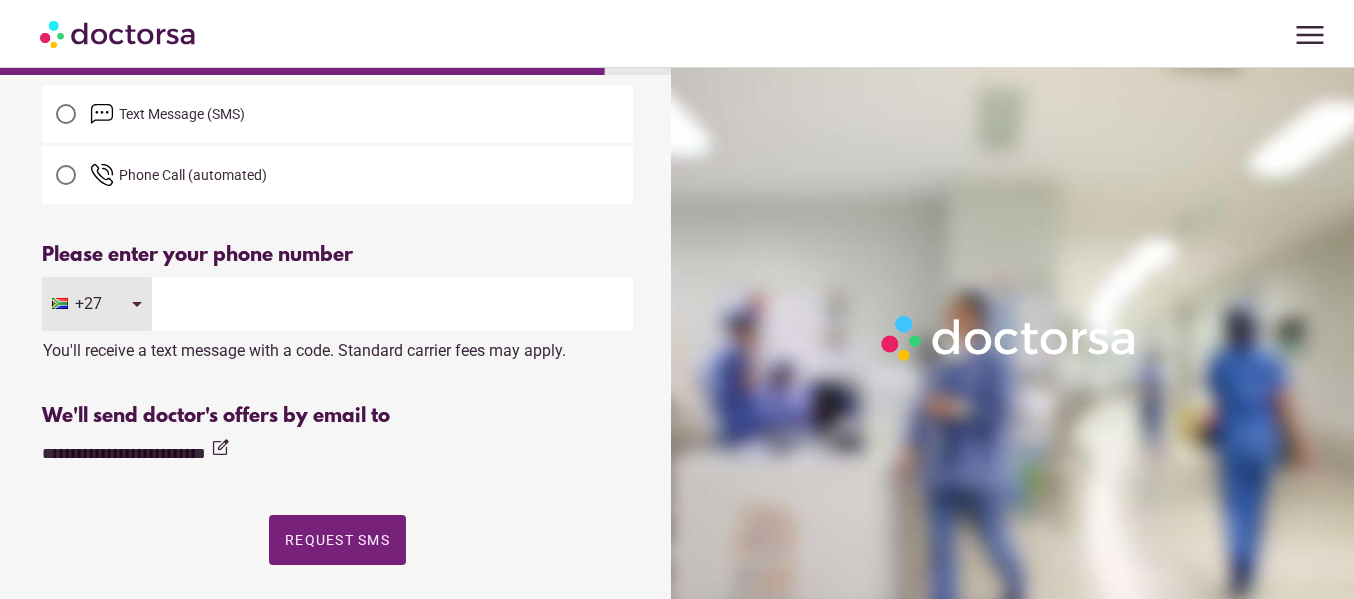 click at bounding box center [392, 304] 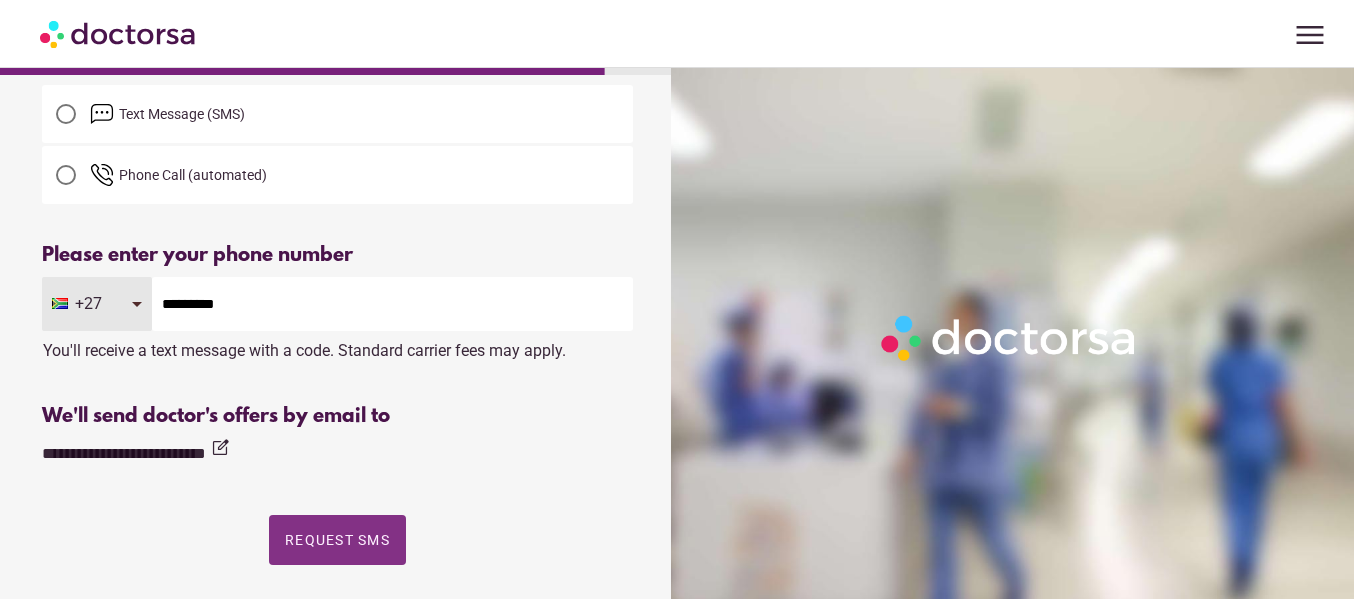 type on "*********" 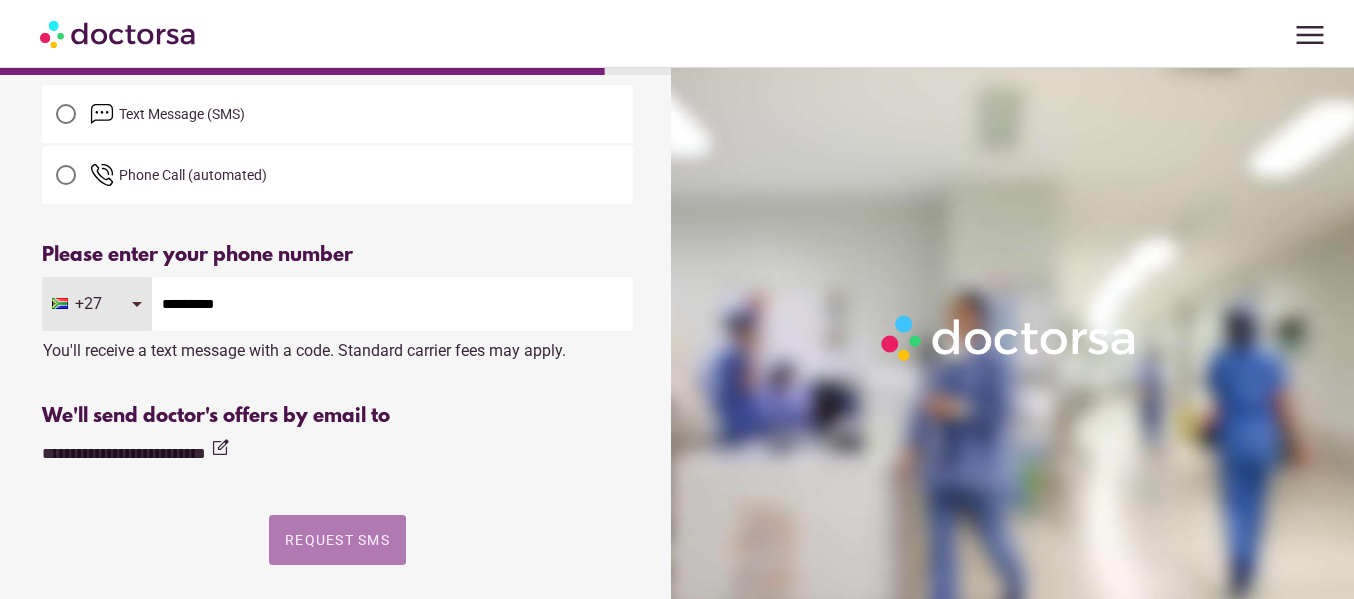 click on "Request SMS" at bounding box center (337, 540) 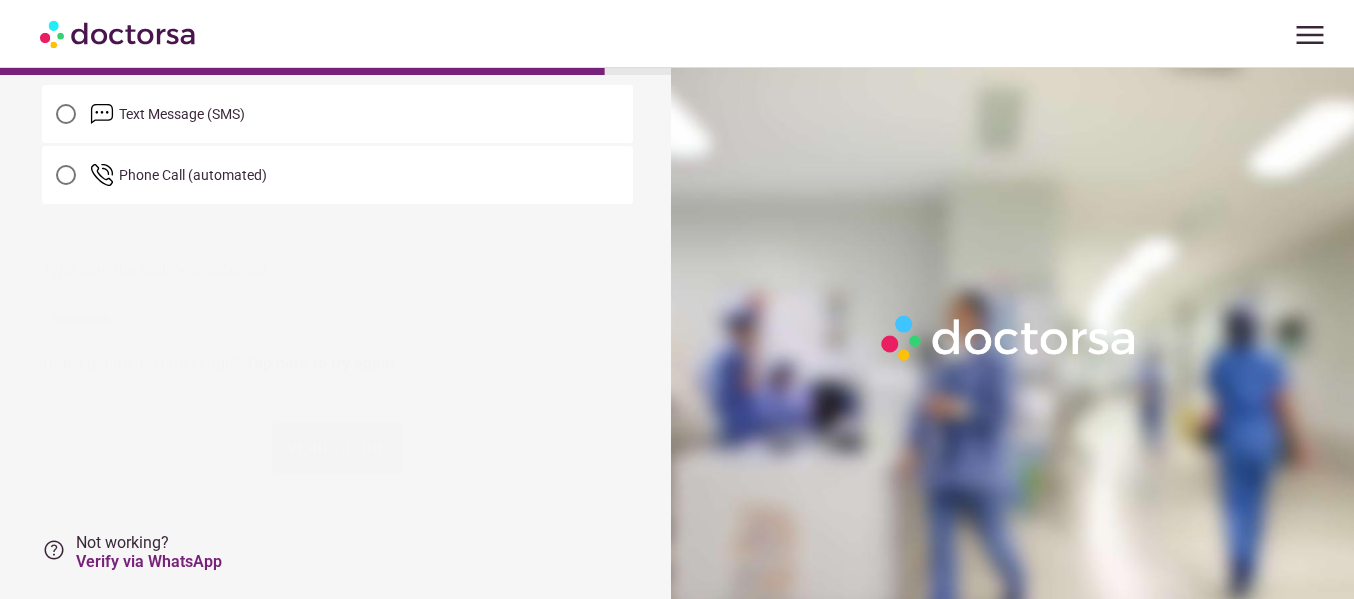 scroll, scrollTop: 0, scrollLeft: 0, axis: both 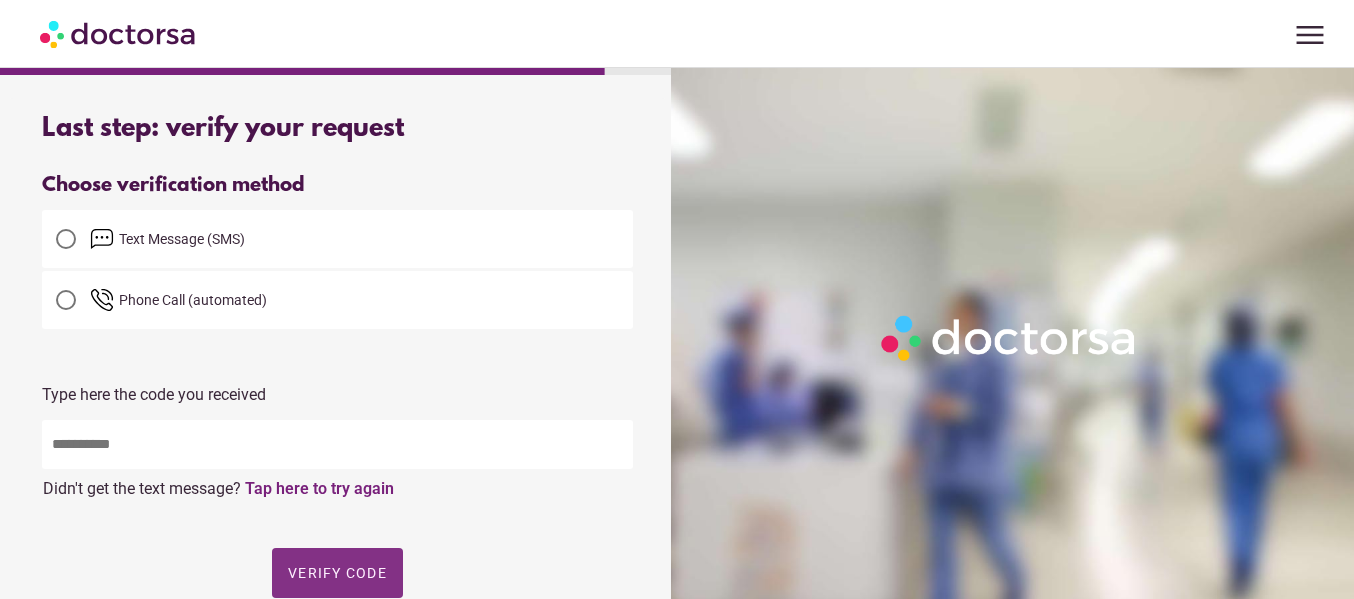 click on "Verify code" at bounding box center [337, 573] 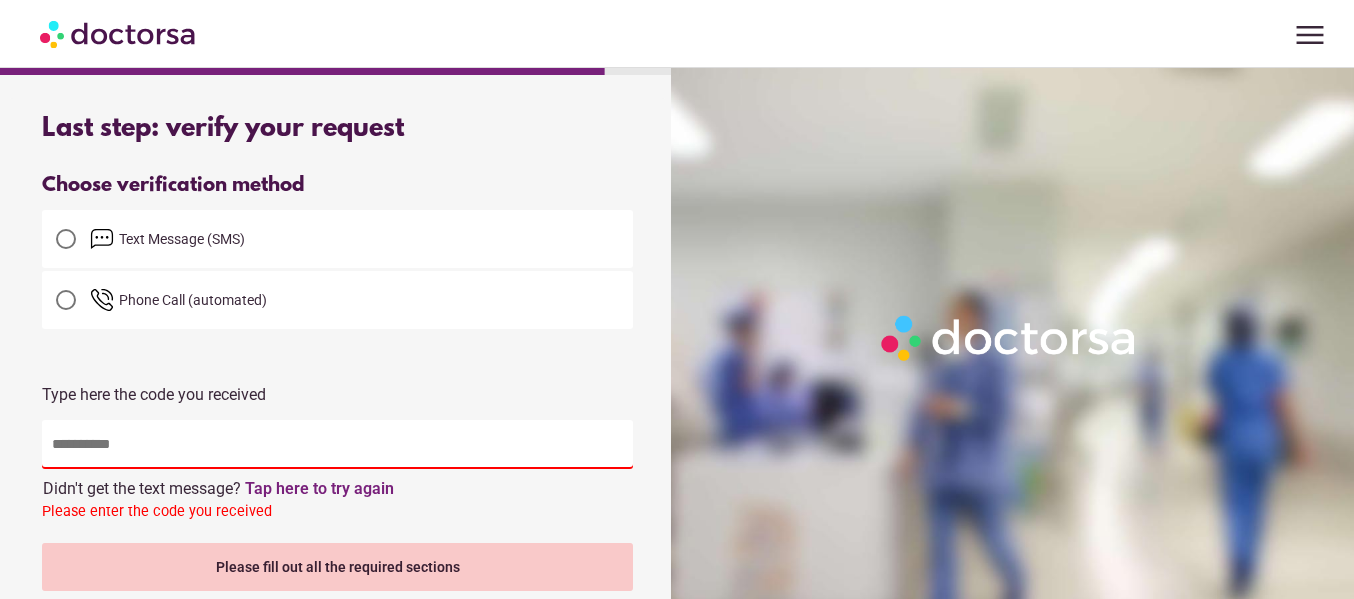 click at bounding box center (337, 444) 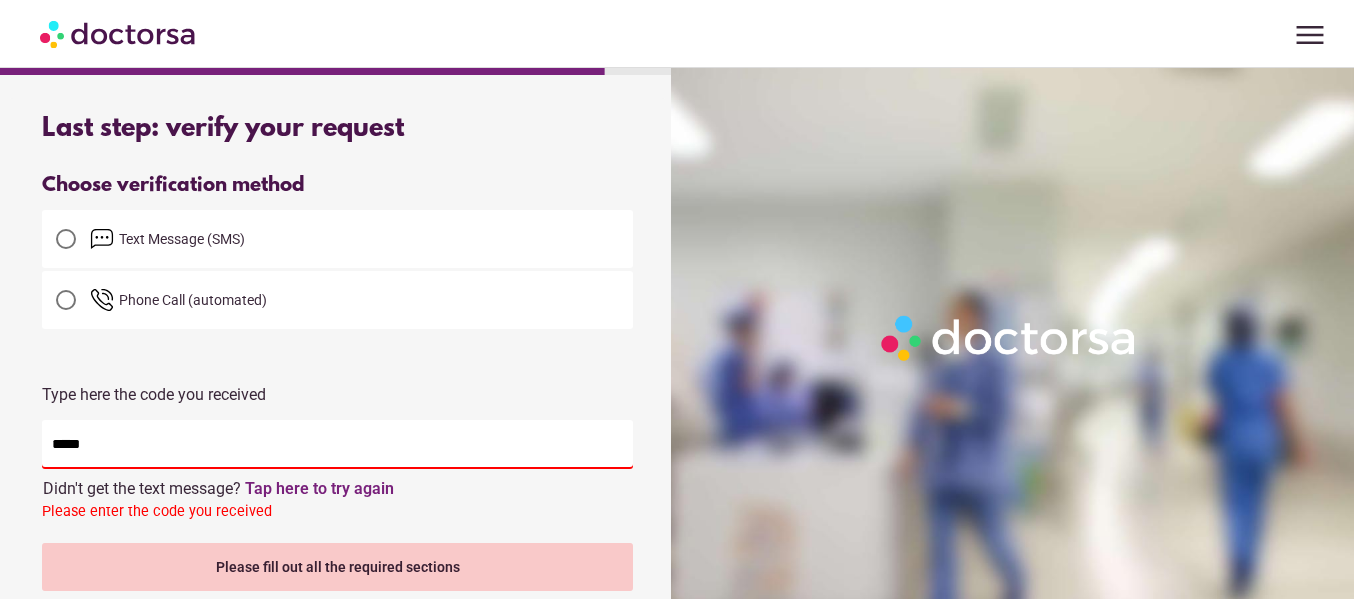 type on "*****" 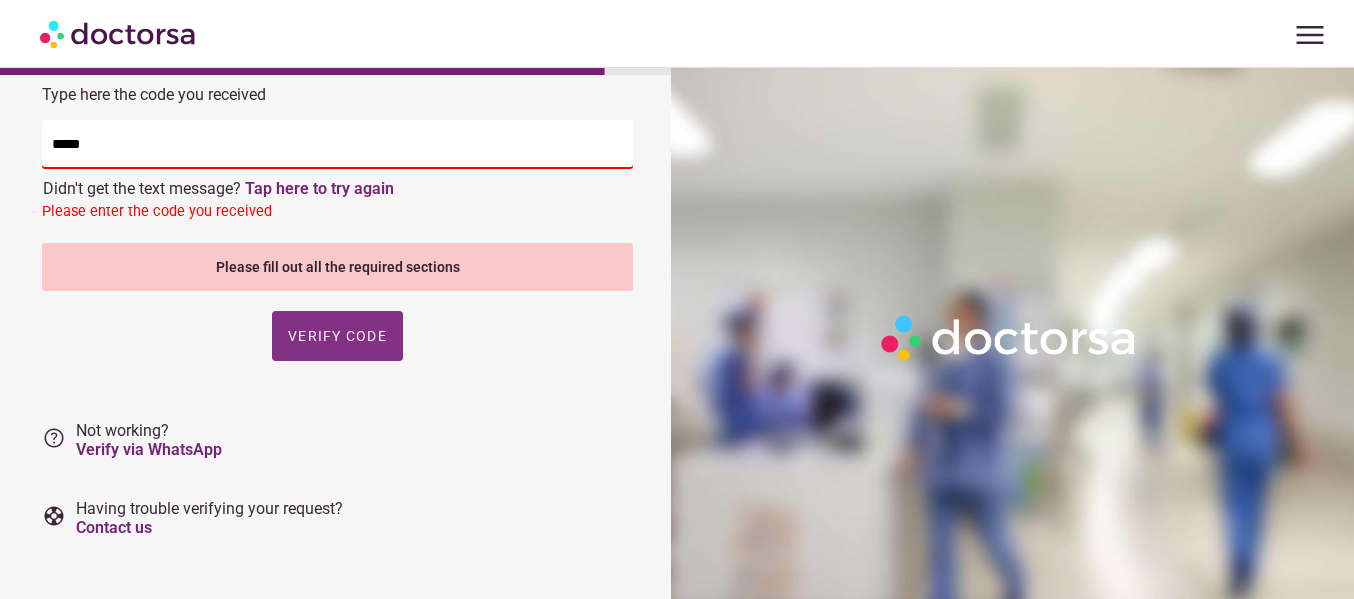 click on "Verify code" at bounding box center (337, 336) 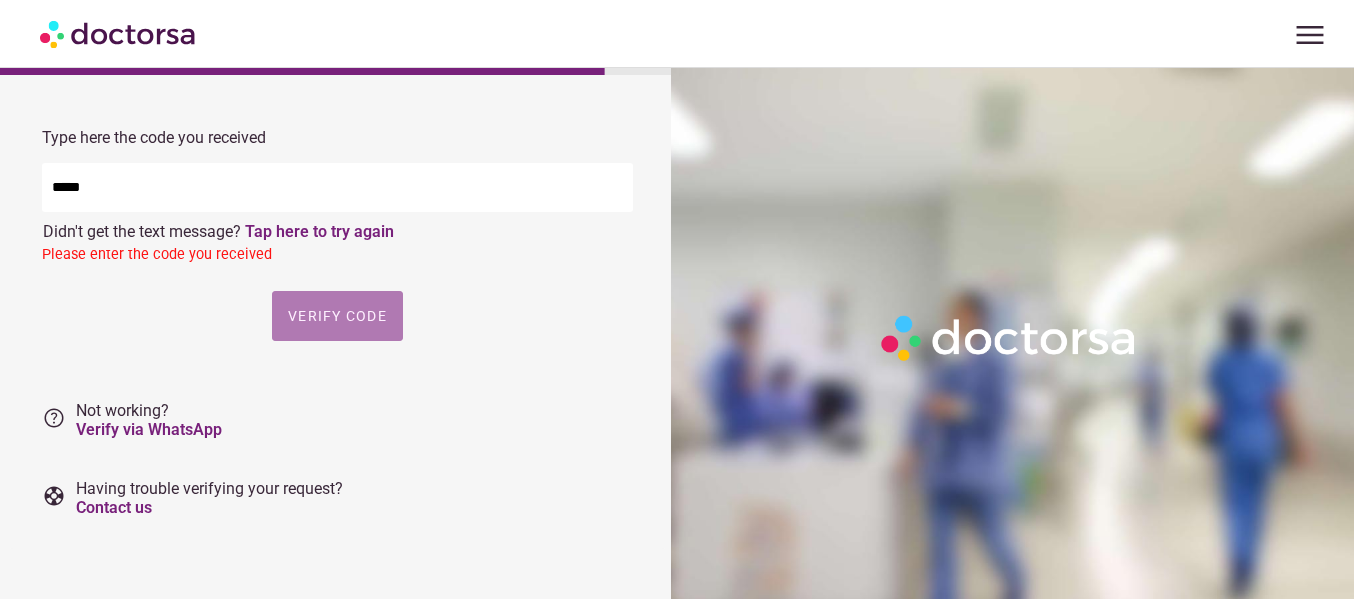 scroll, scrollTop: 260, scrollLeft: 0, axis: vertical 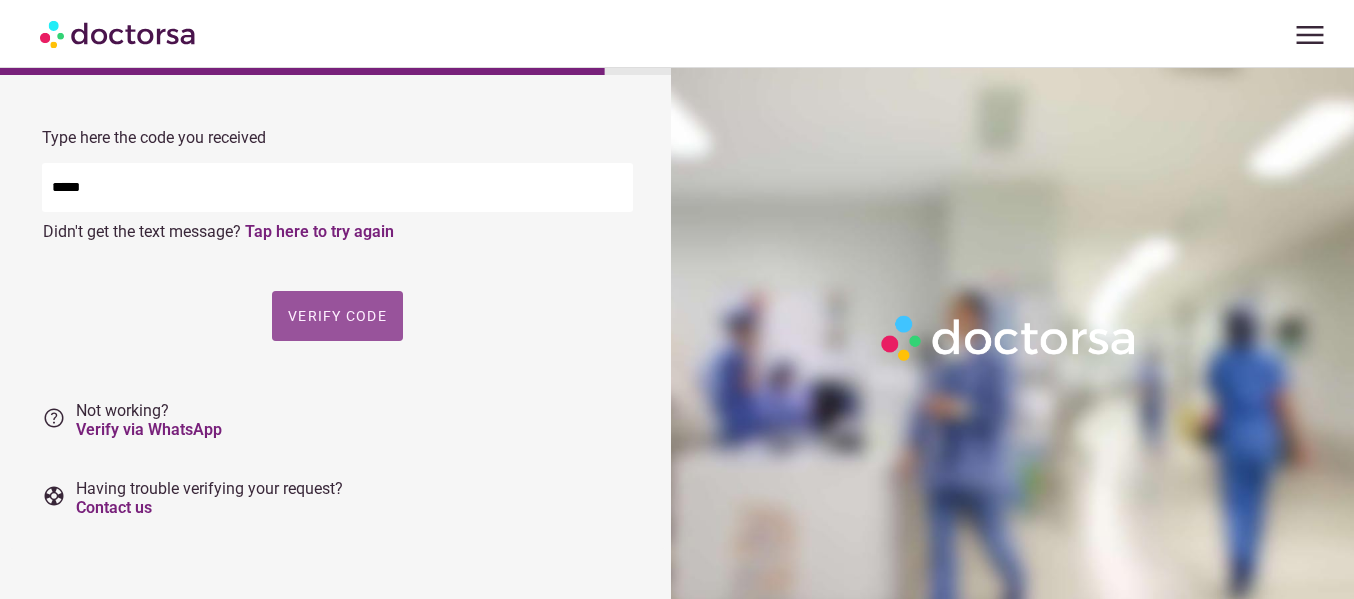 click at bounding box center [337, 316] 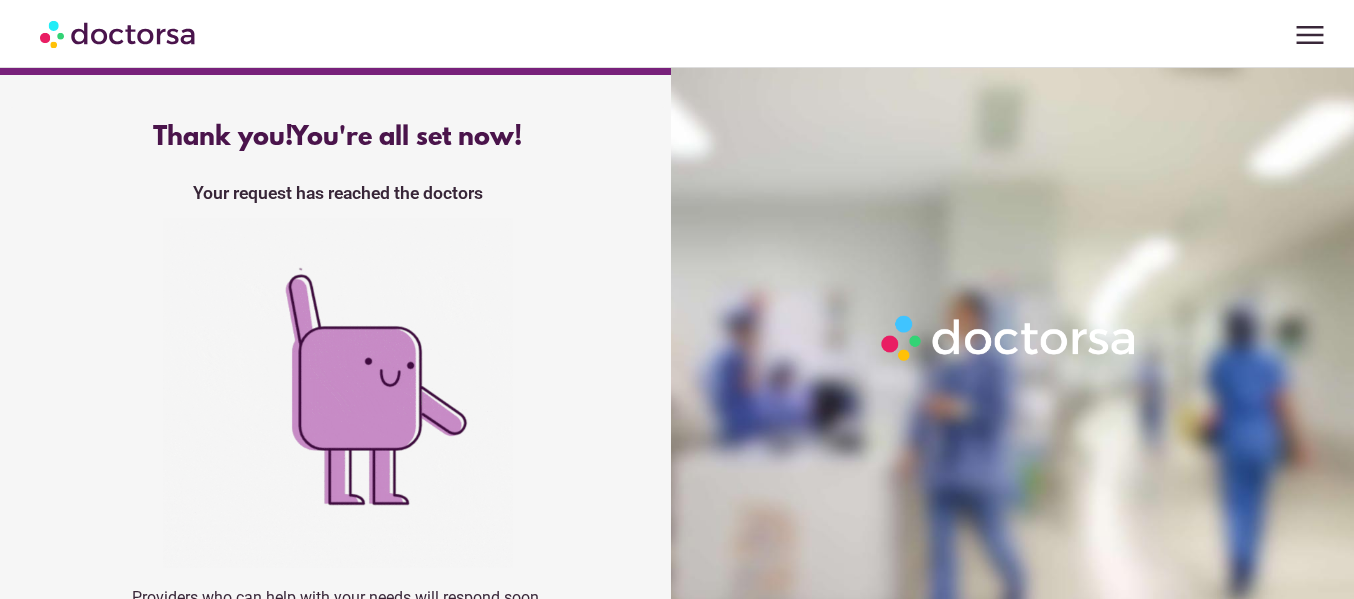 scroll, scrollTop: 0, scrollLeft: 0, axis: both 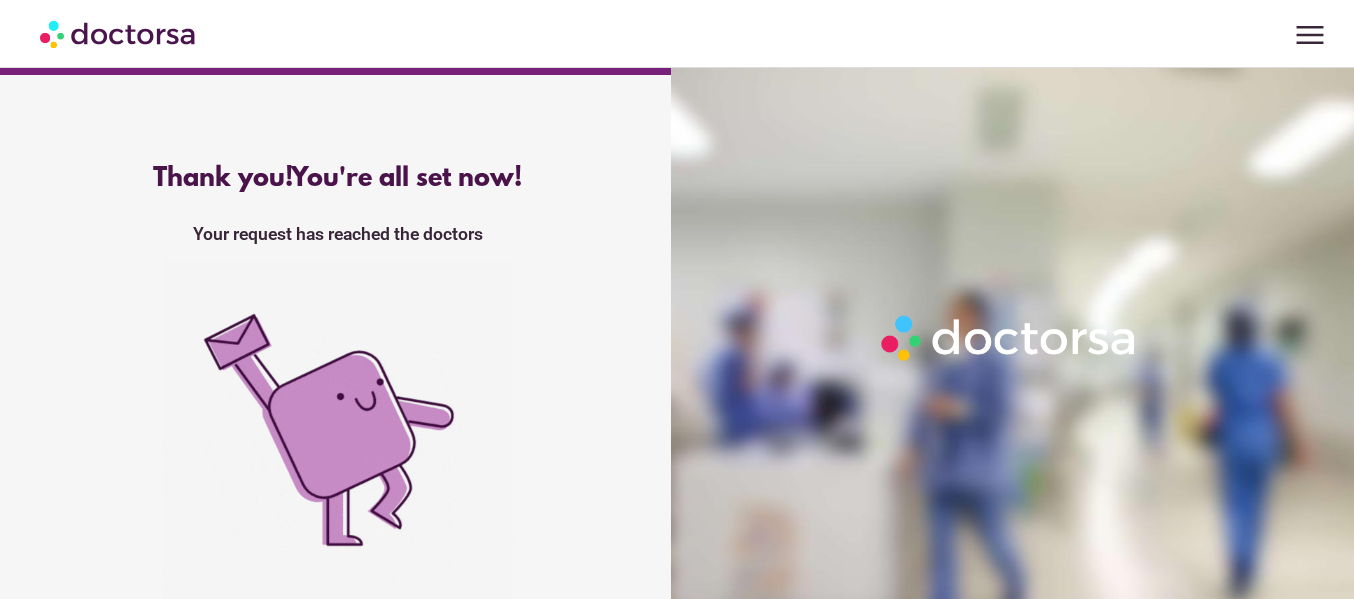 click on "menu
Pieter  Le Roux
close
Make a request
To all doctors
Your appointments
Your profile
Sign out
Welcome back" at bounding box center [677, 34] 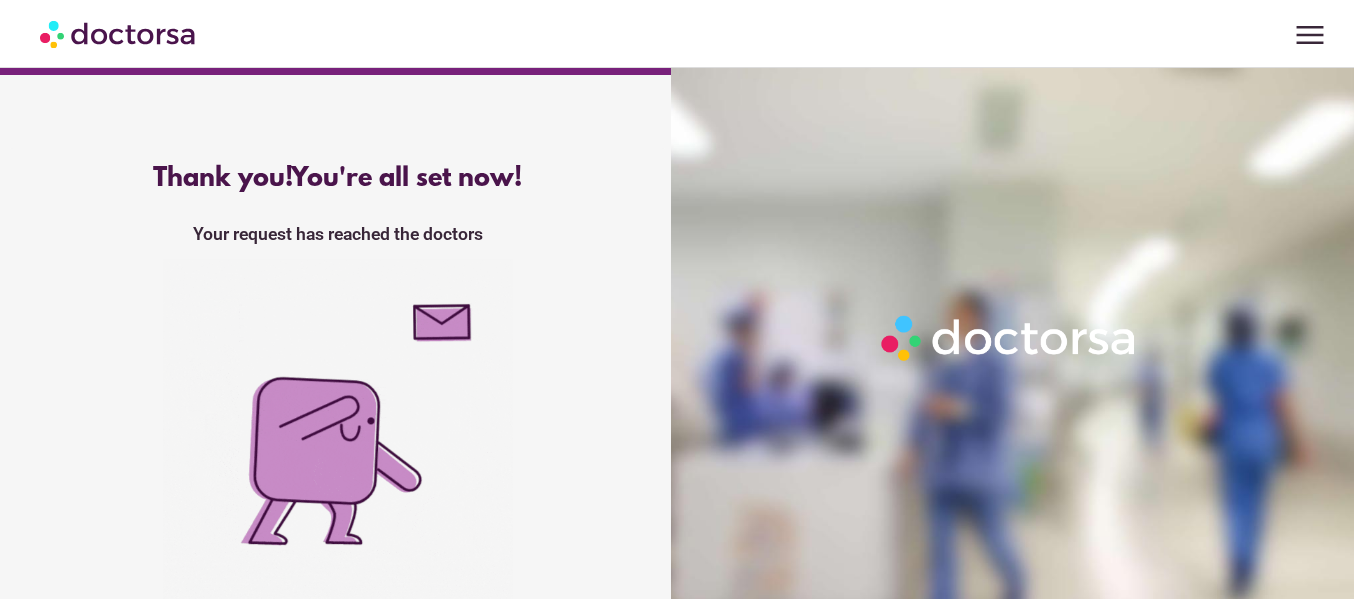 click on "menu" at bounding box center (1310, 35) 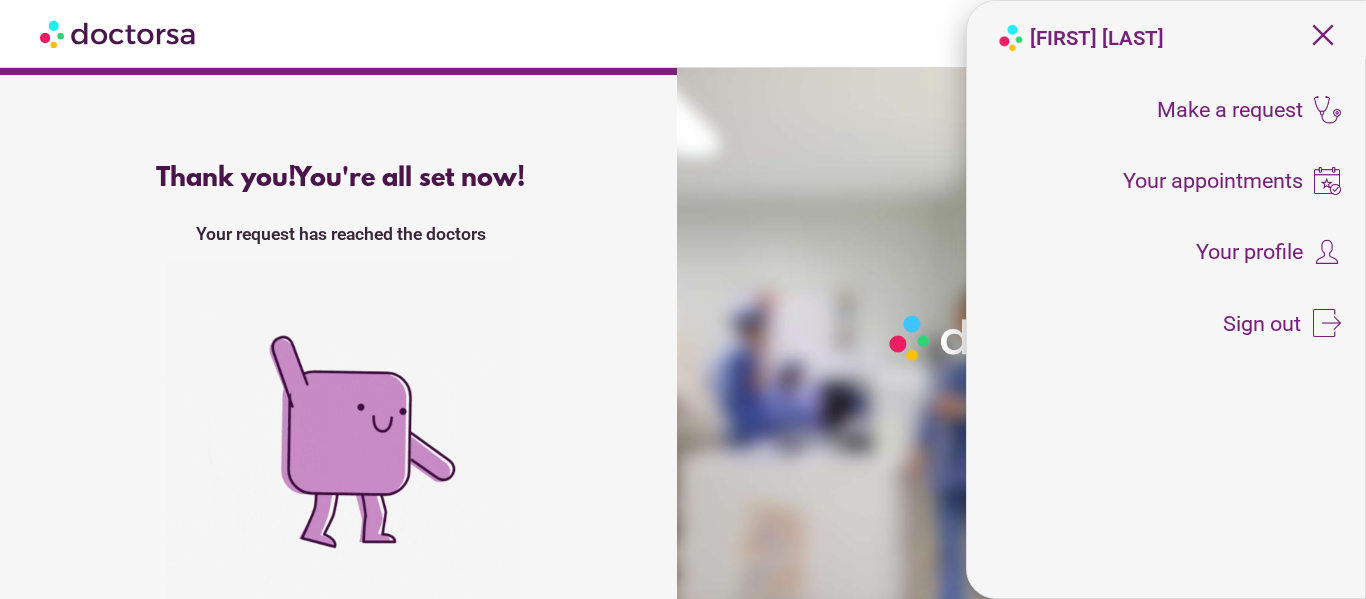 click on "close" at bounding box center [1323, 35] 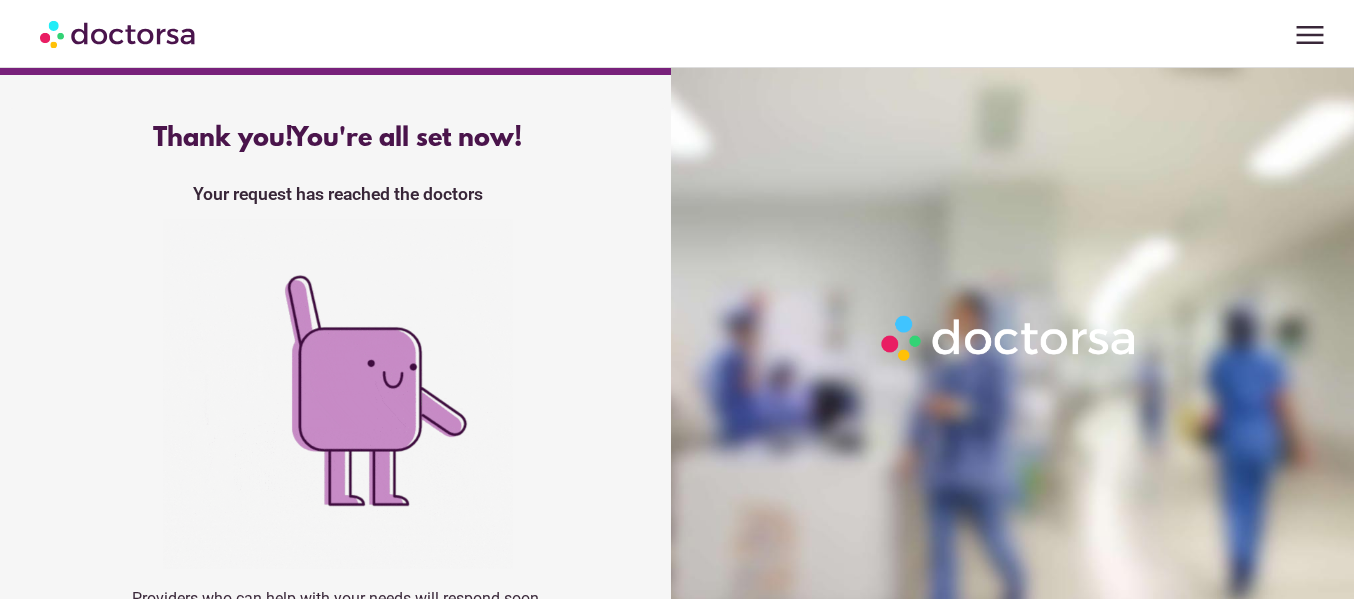 scroll, scrollTop: 0, scrollLeft: 0, axis: both 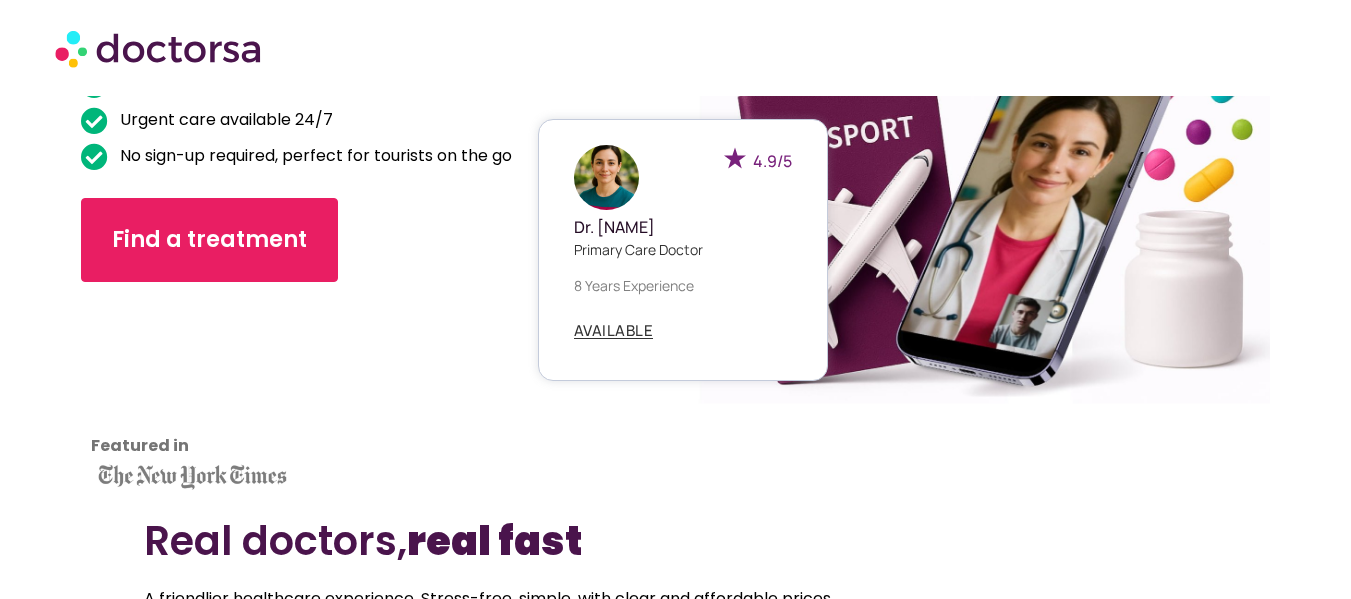 click on "Primary care doctor" at bounding box center (683, 249) 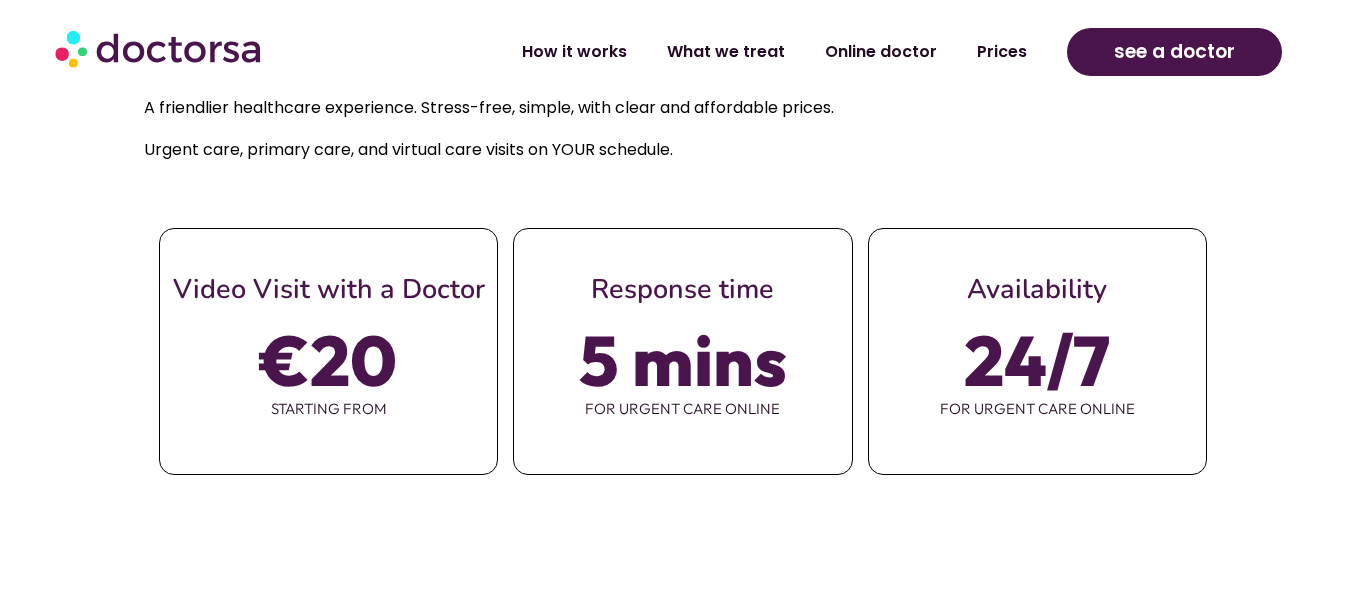 scroll, scrollTop: 900, scrollLeft: 0, axis: vertical 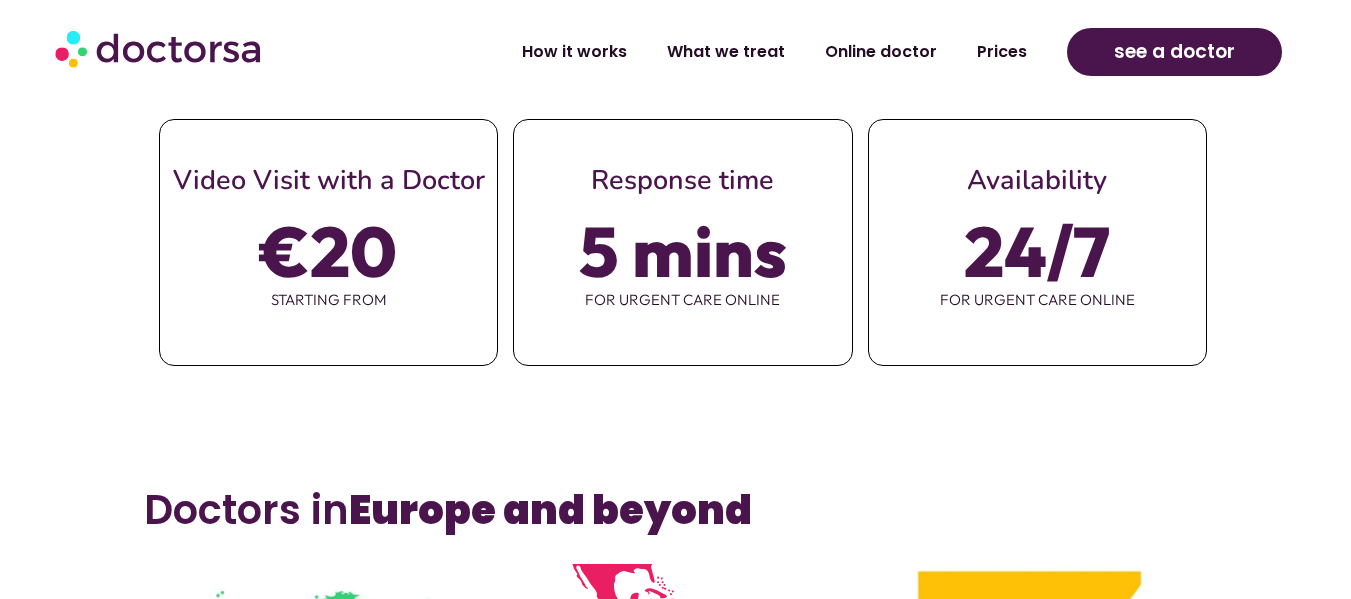 click on "€20" at bounding box center [328, 251] 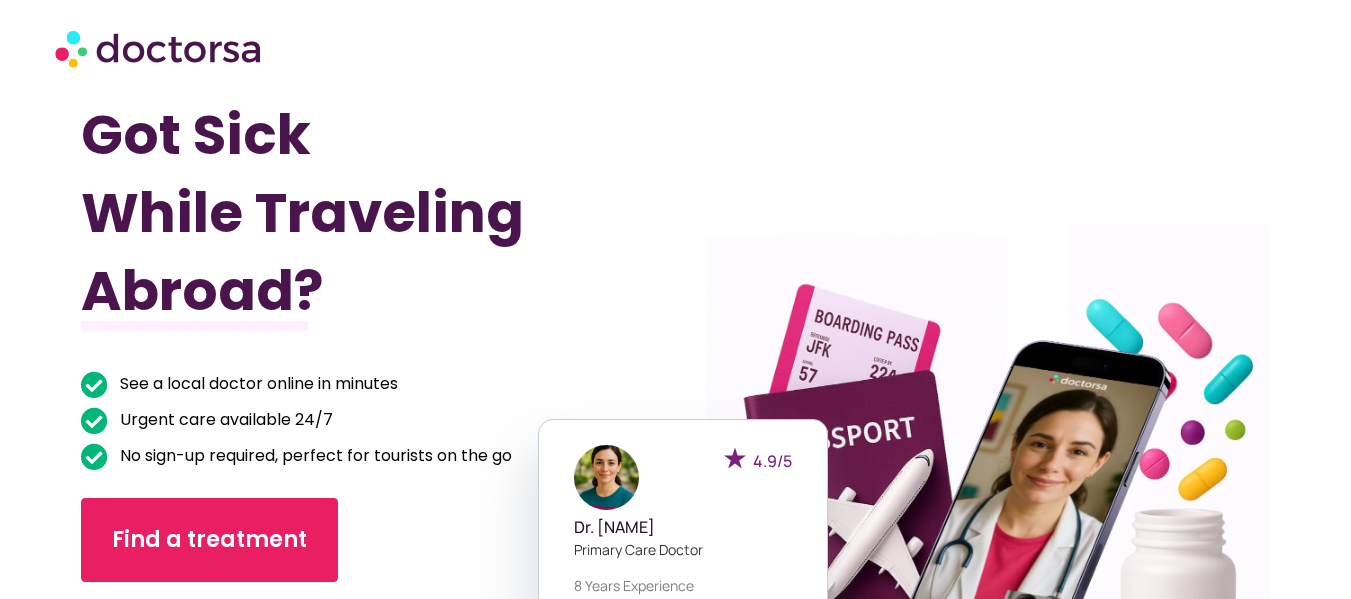 scroll, scrollTop: 300, scrollLeft: 0, axis: vertical 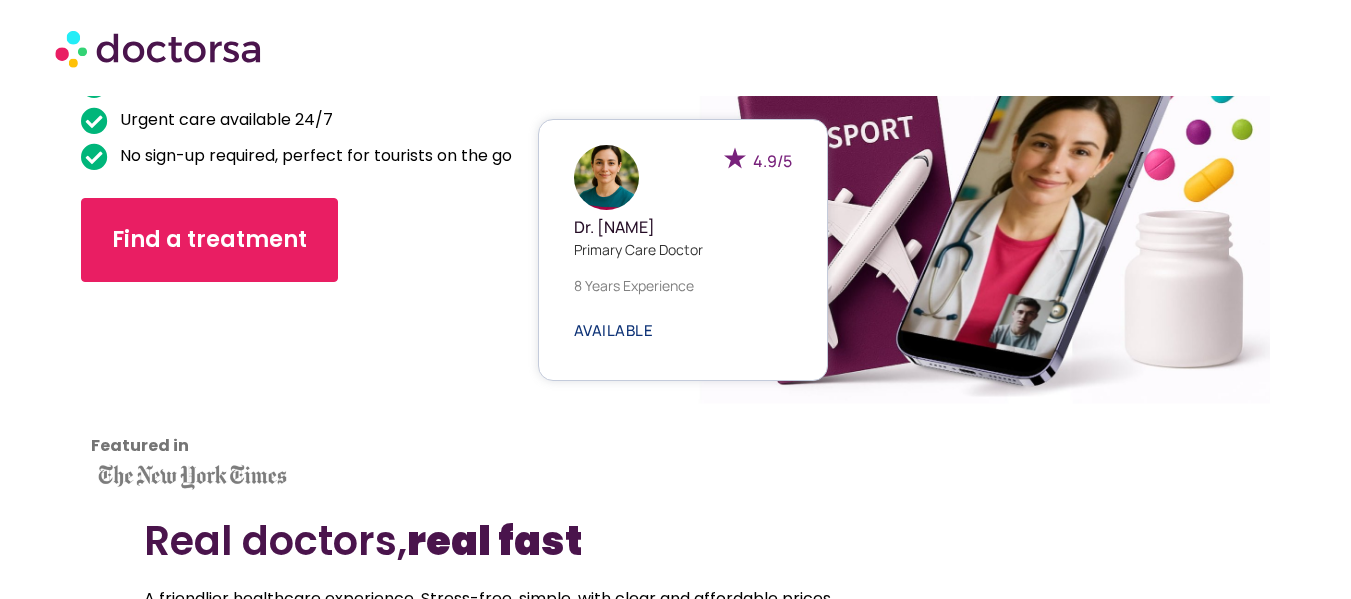 click on "AVAILABLE" at bounding box center (614, 330) 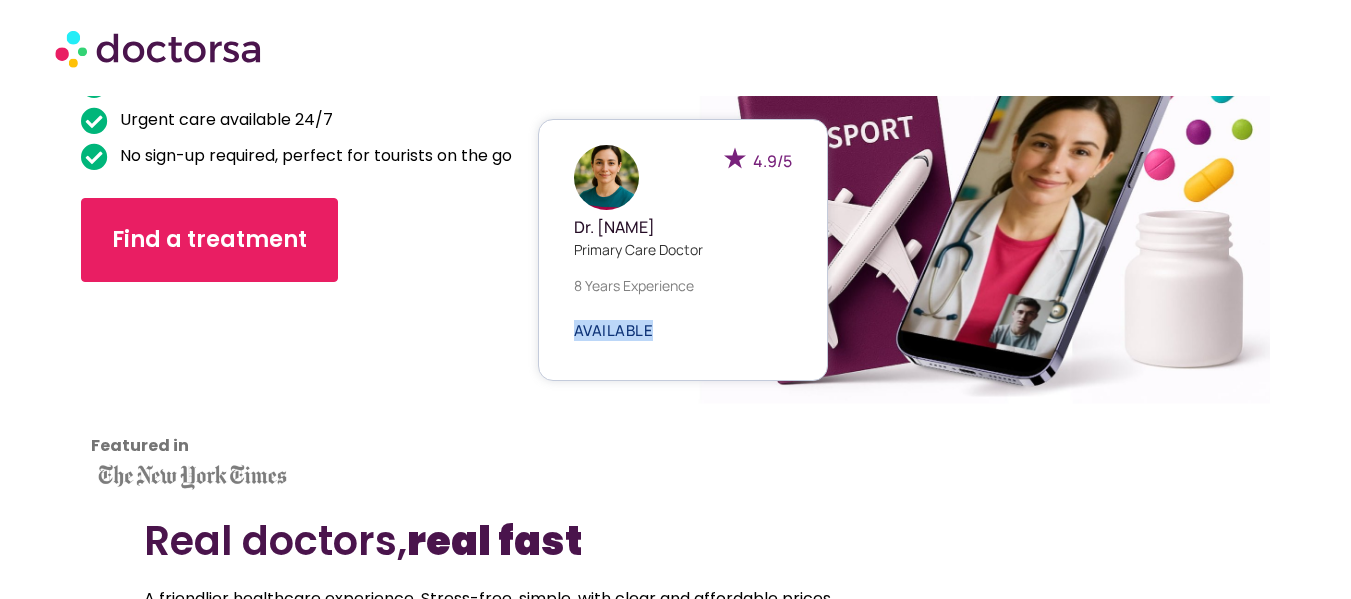 click on "AVAILABLE" at bounding box center [614, 330] 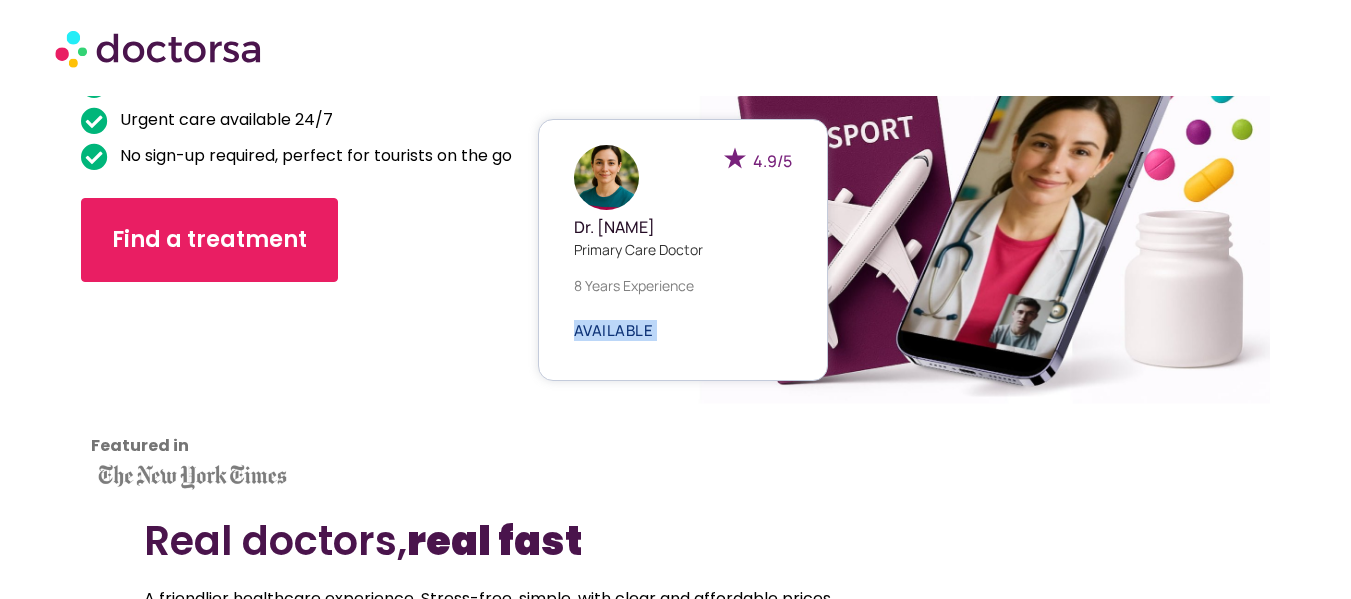 click on "AVAILABLE" at bounding box center (614, 330) 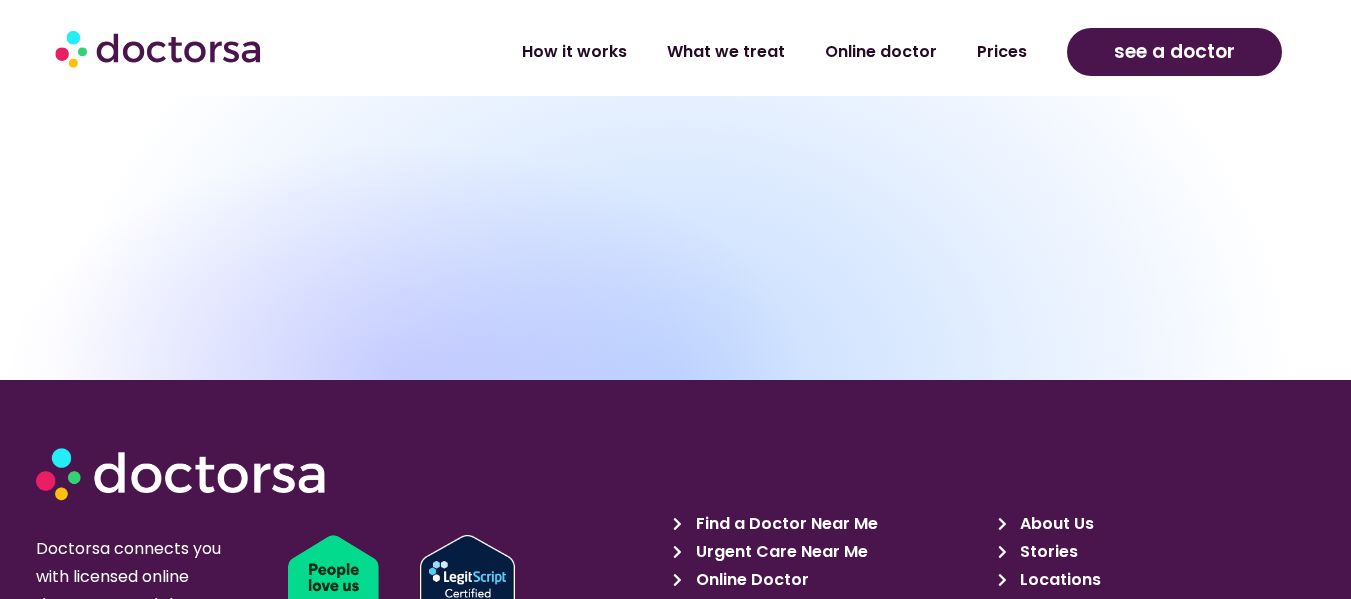 scroll, scrollTop: 6300, scrollLeft: 0, axis: vertical 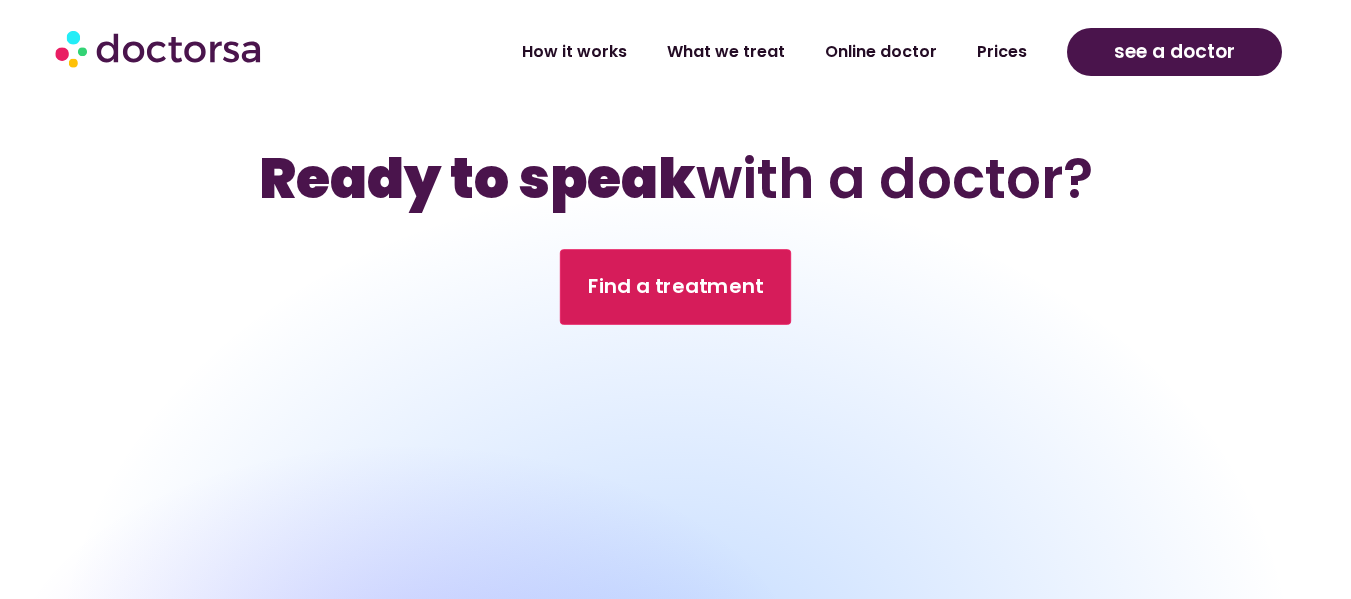 click on "Find a treatment" at bounding box center [676, 287] 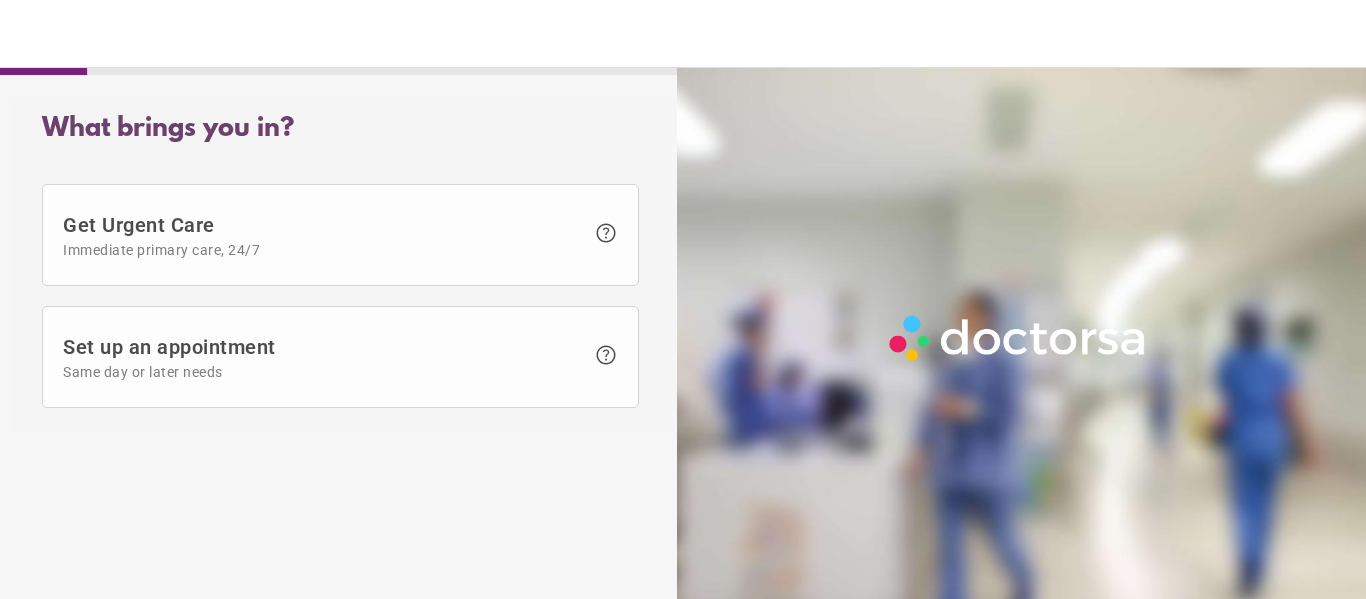 scroll, scrollTop: 0, scrollLeft: 0, axis: both 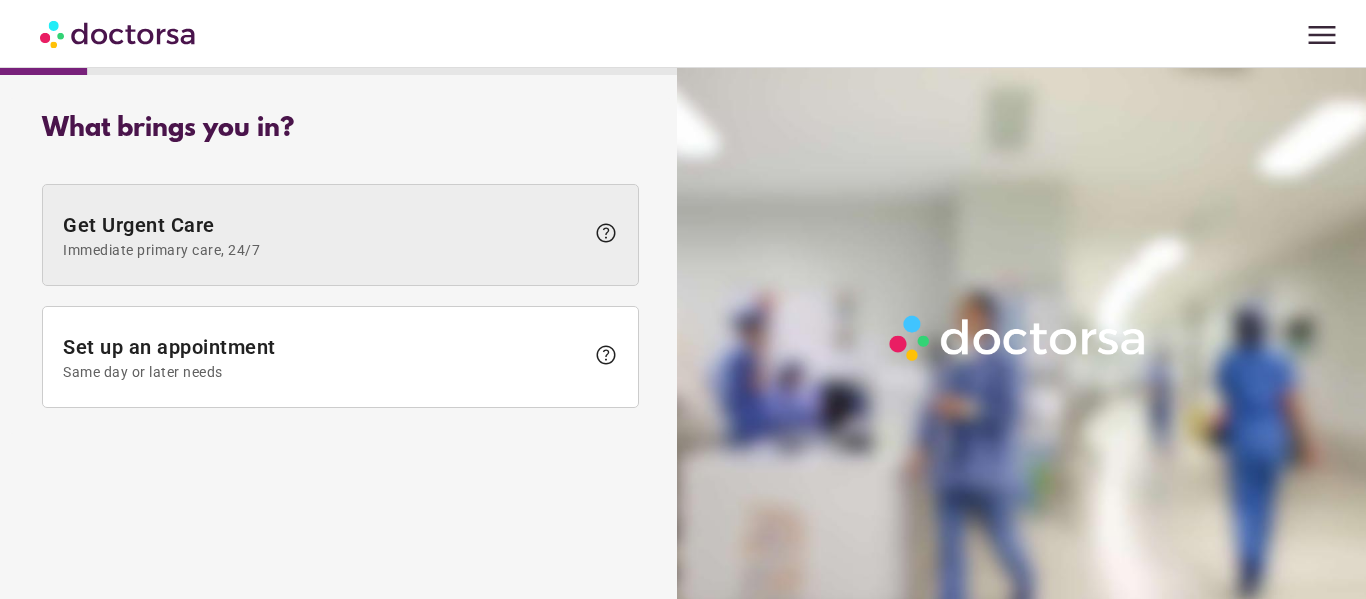 click on "Get Urgent Care
Immediate primary care, 24/7" at bounding box center [323, 235] 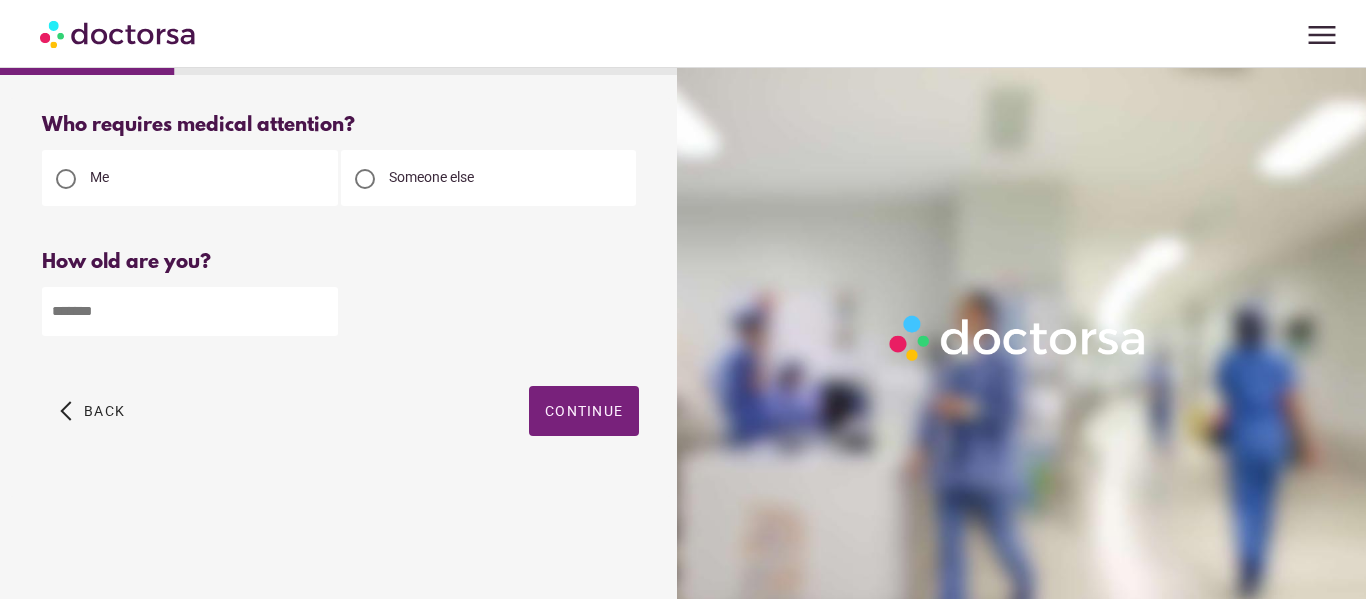 click at bounding box center [190, 311] 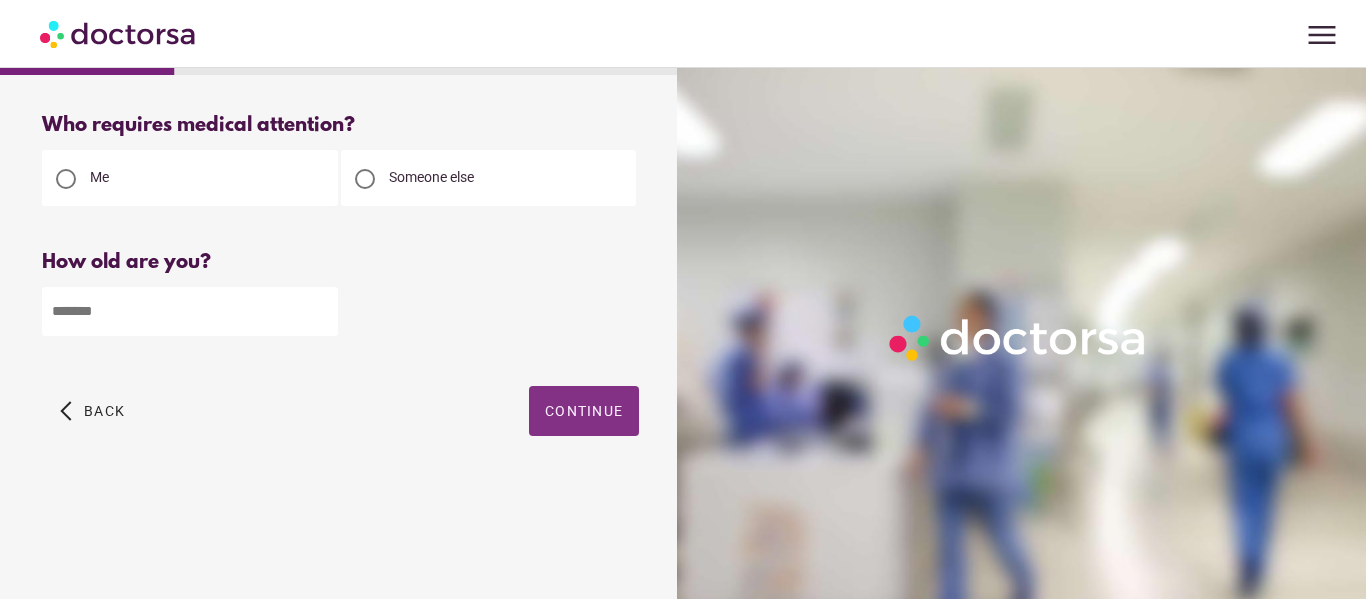 type on "**" 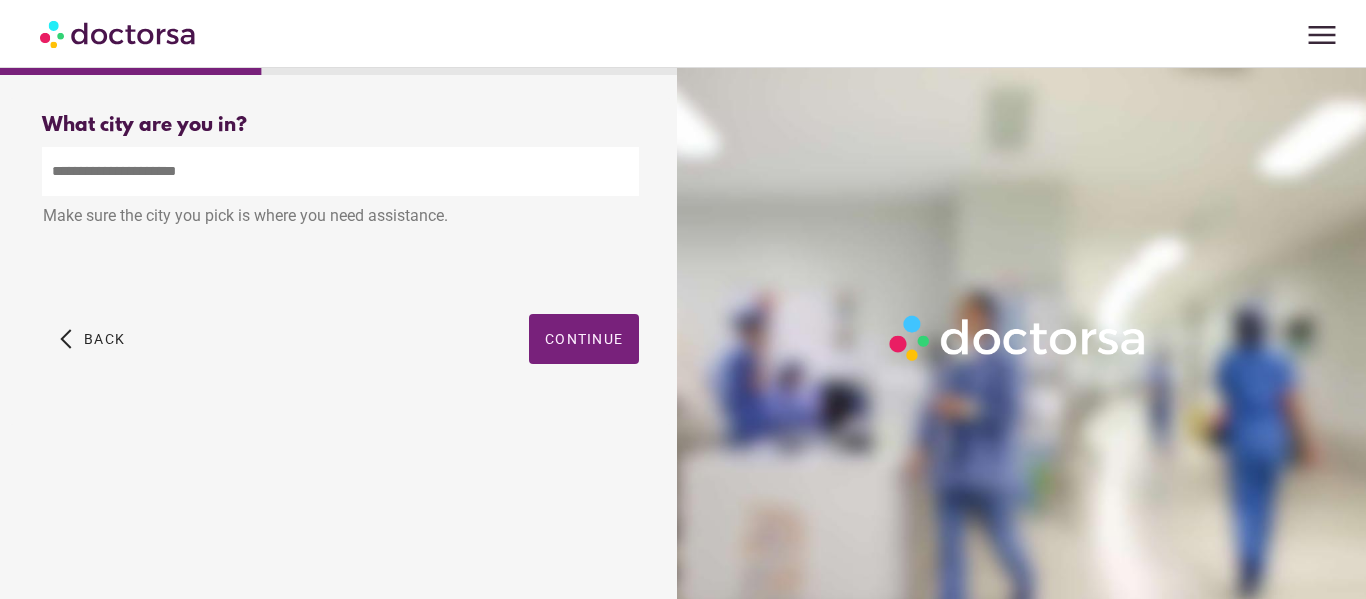 click at bounding box center (340, 171) 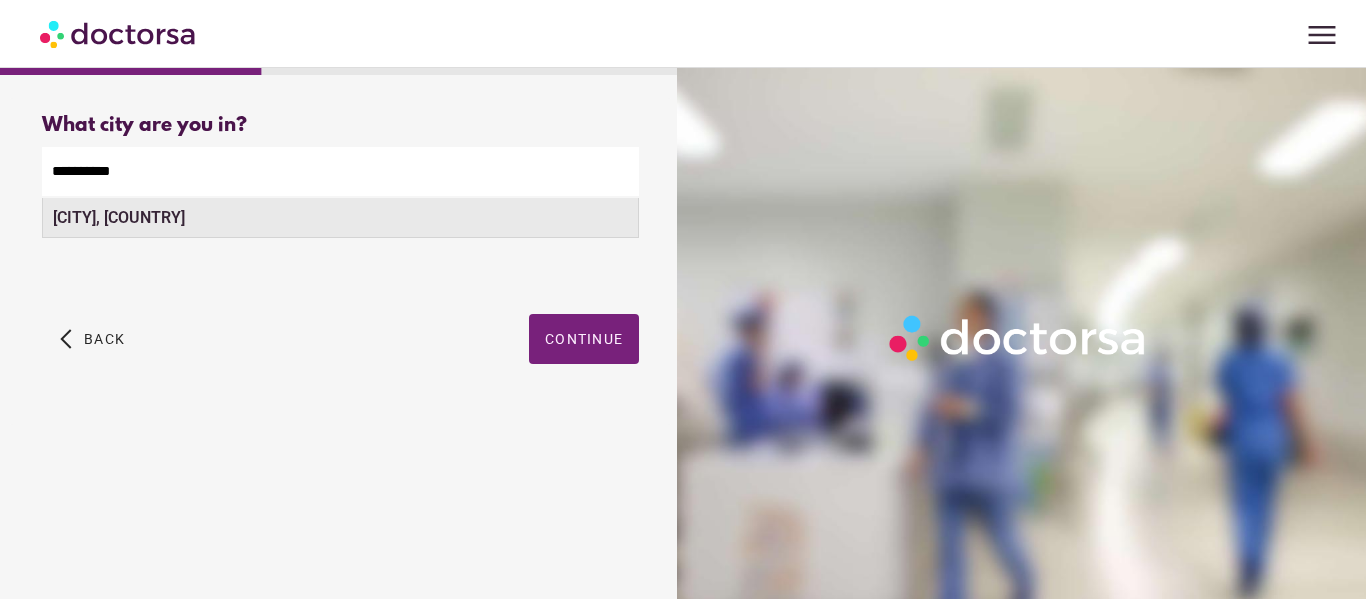click on "Crieff, UK" at bounding box center (119, 217) 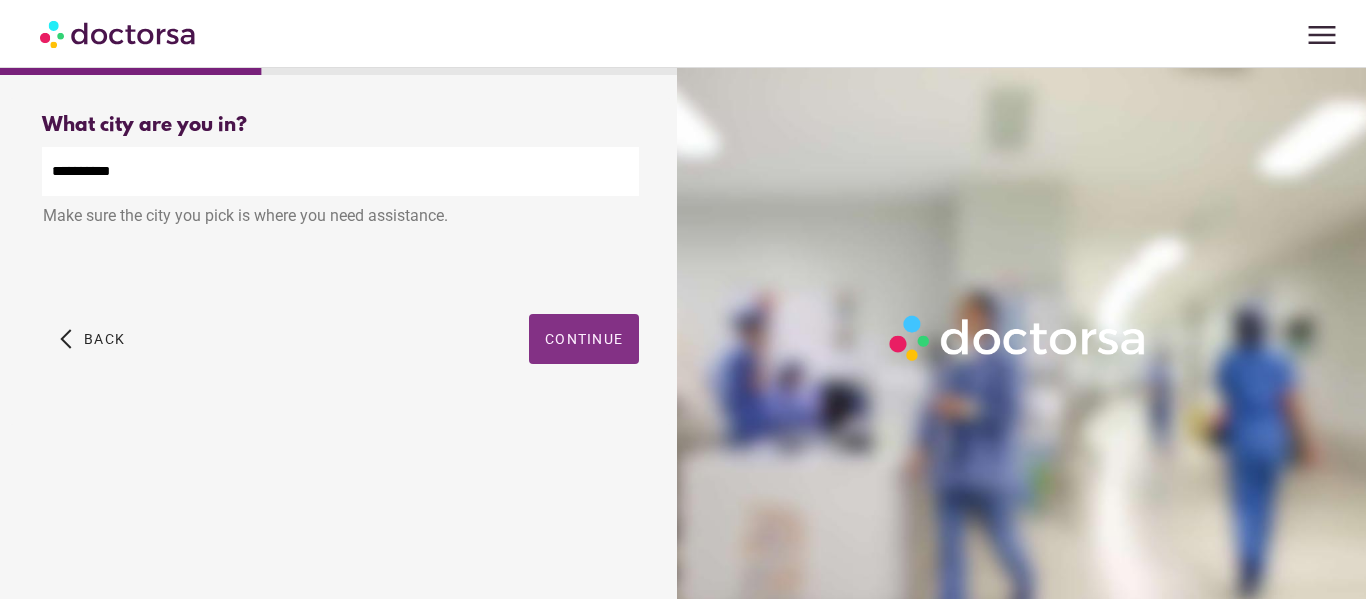 click on "Continue" at bounding box center [584, 339] 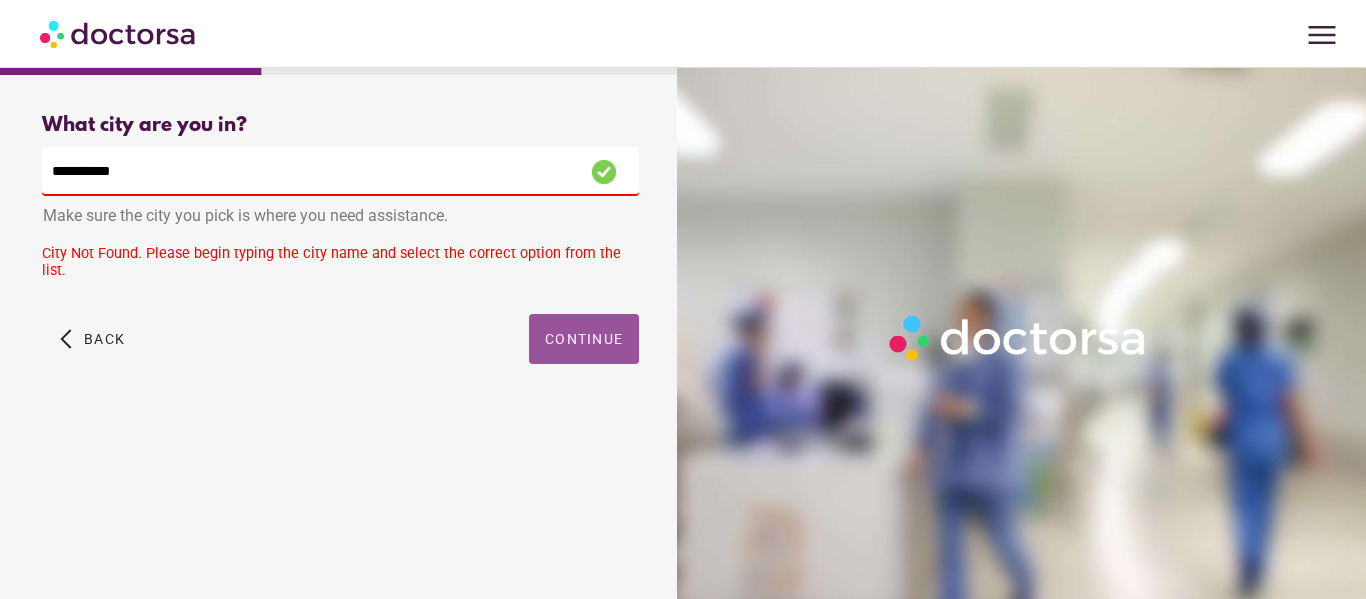 click on "**********" at bounding box center (340, 171) 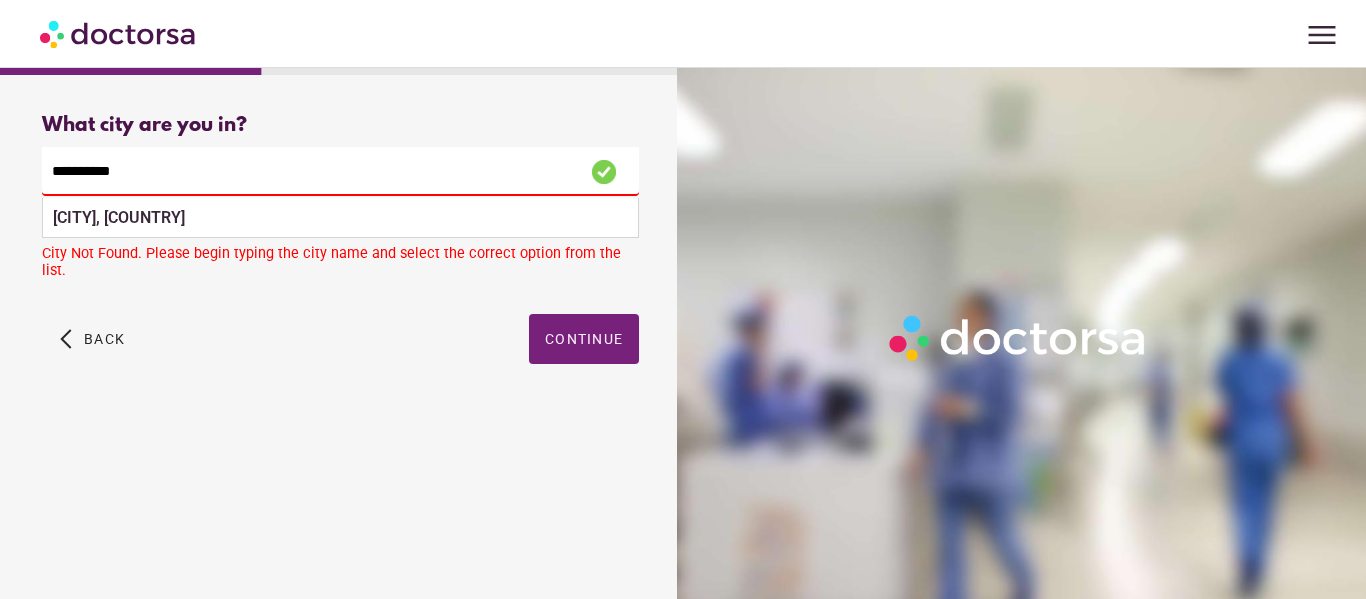 drag, startPoint x: 147, startPoint y: 171, endPoint x: 0, endPoint y: 177, distance: 147.12239 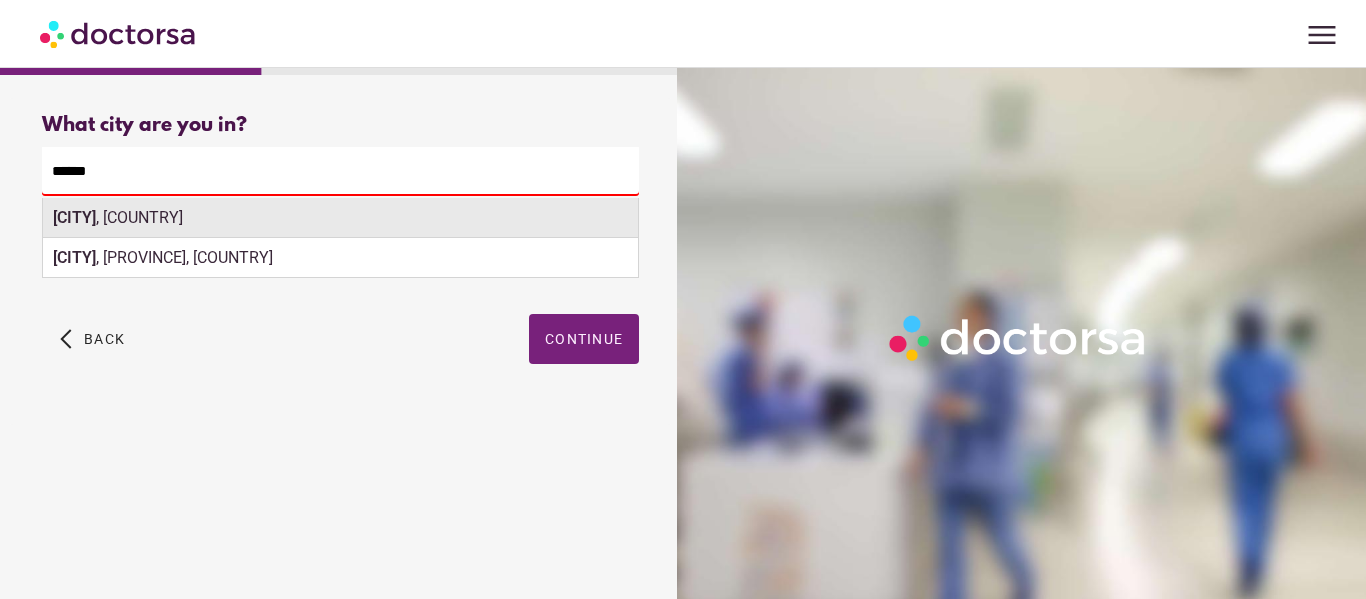type on "******" 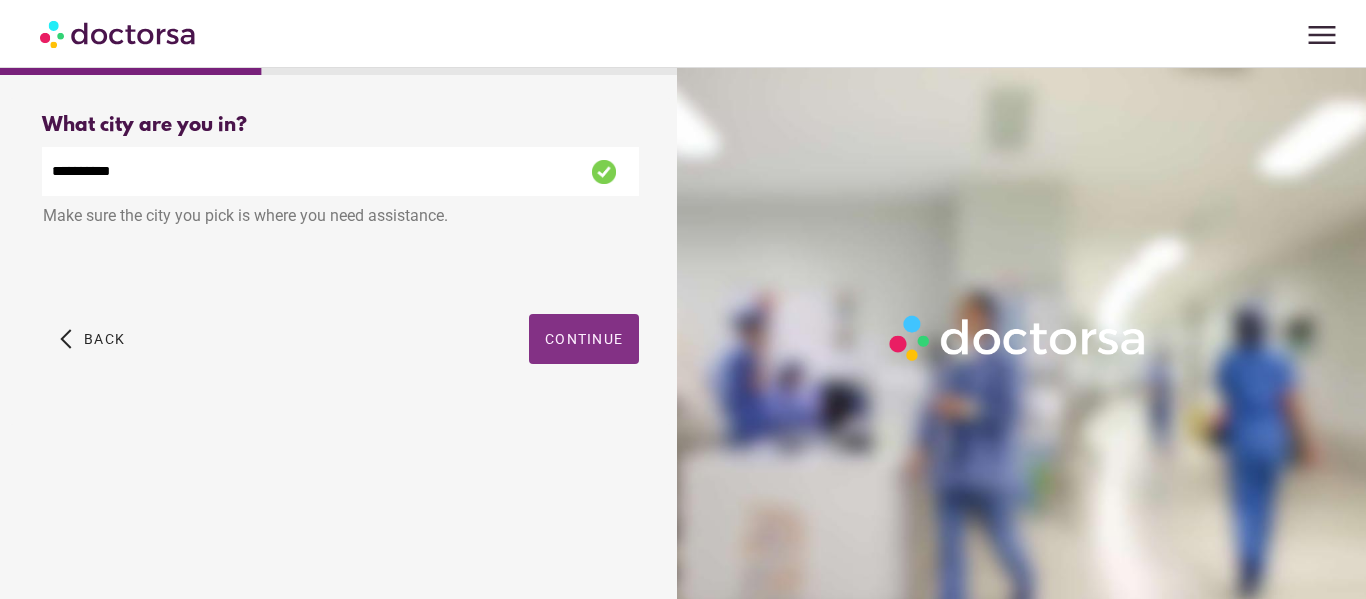 click on "Continue" at bounding box center [584, 339] 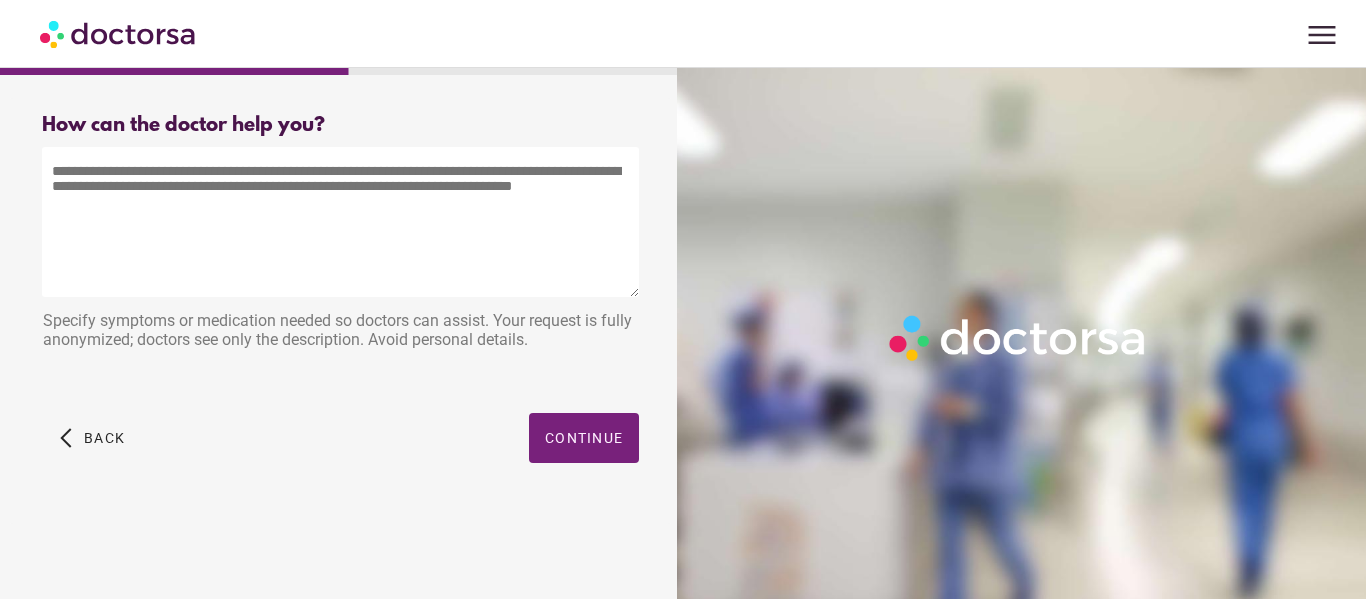 click at bounding box center (340, 222) 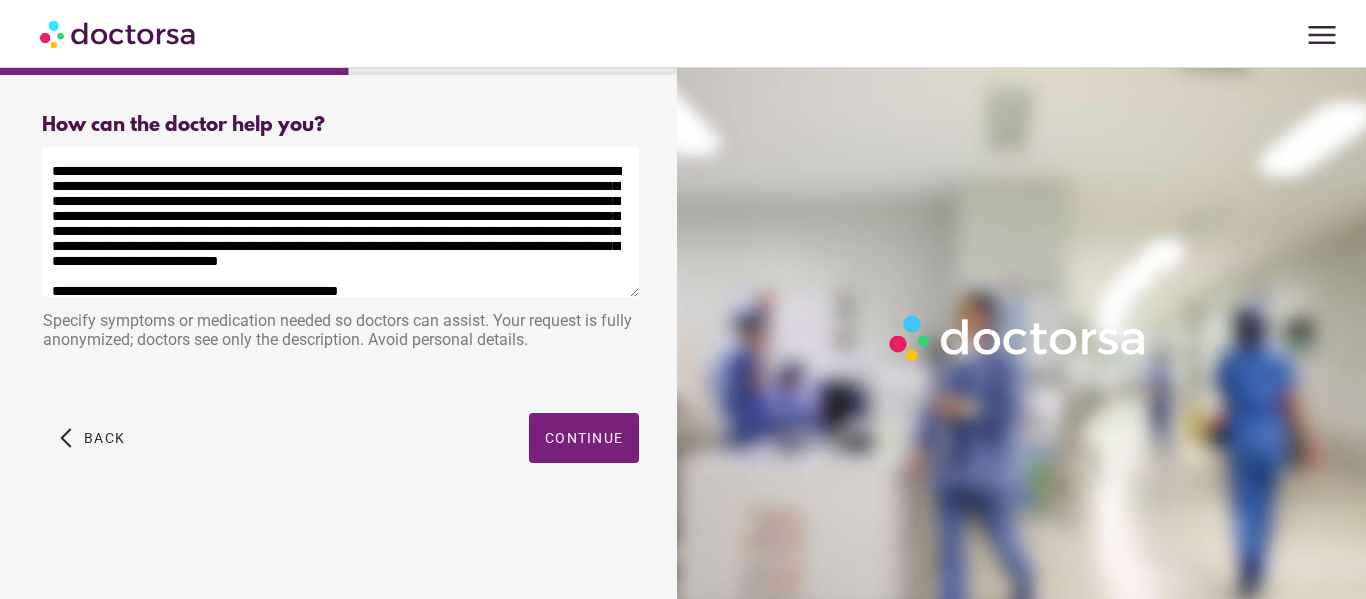 scroll, scrollTop: 29, scrollLeft: 0, axis: vertical 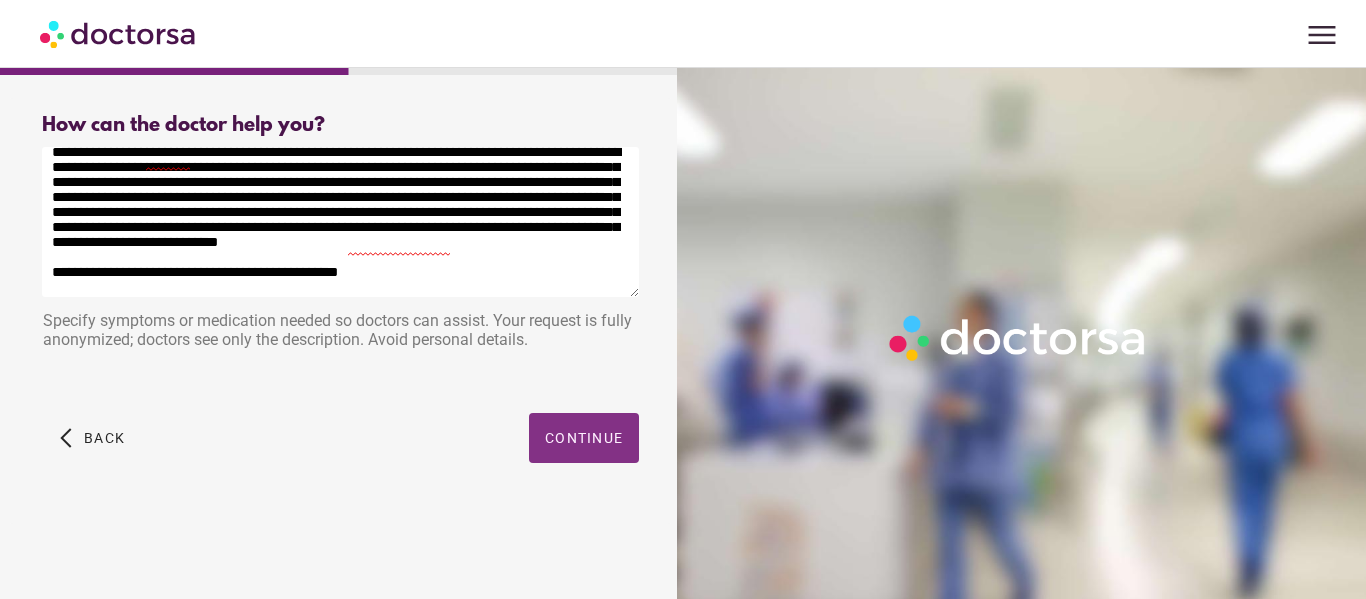 type on "**********" 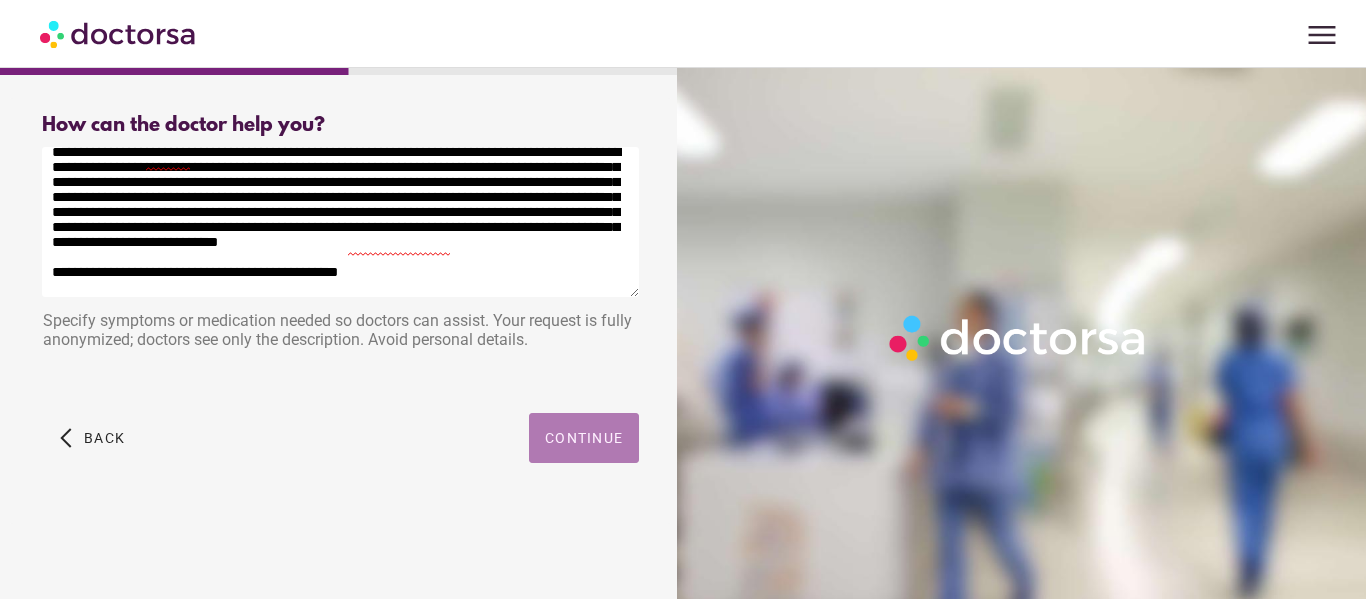 click at bounding box center (584, 438) 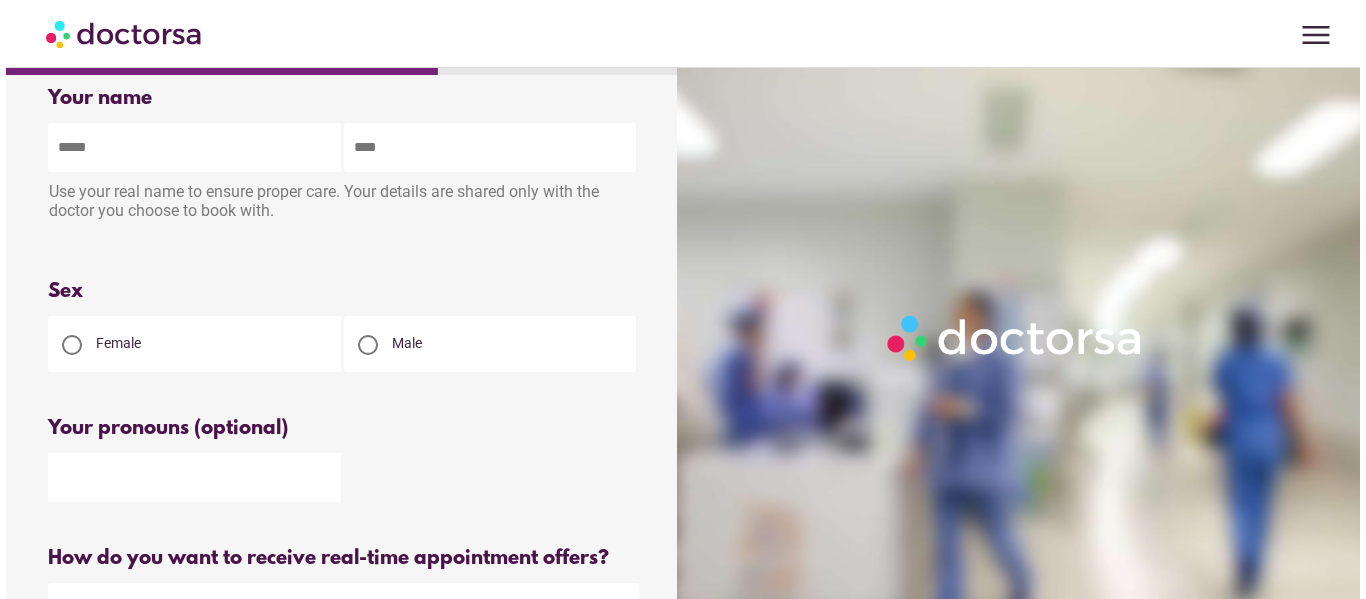 scroll, scrollTop: 0, scrollLeft: 0, axis: both 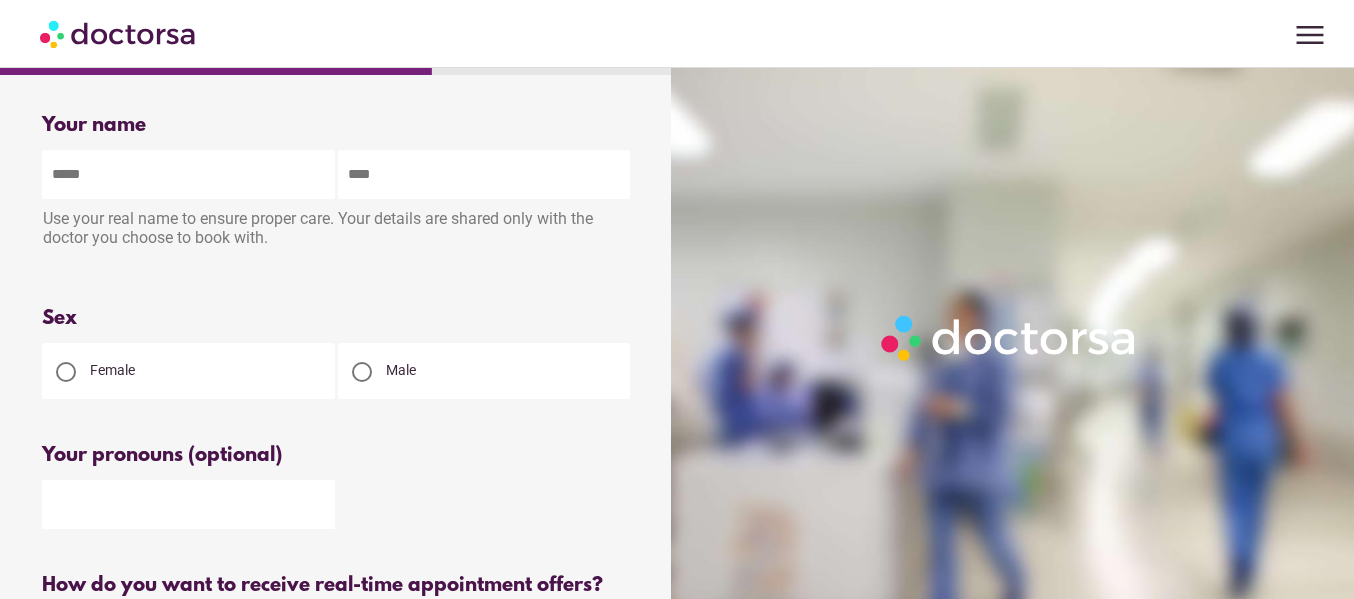click on "menu" at bounding box center (1310, 35) 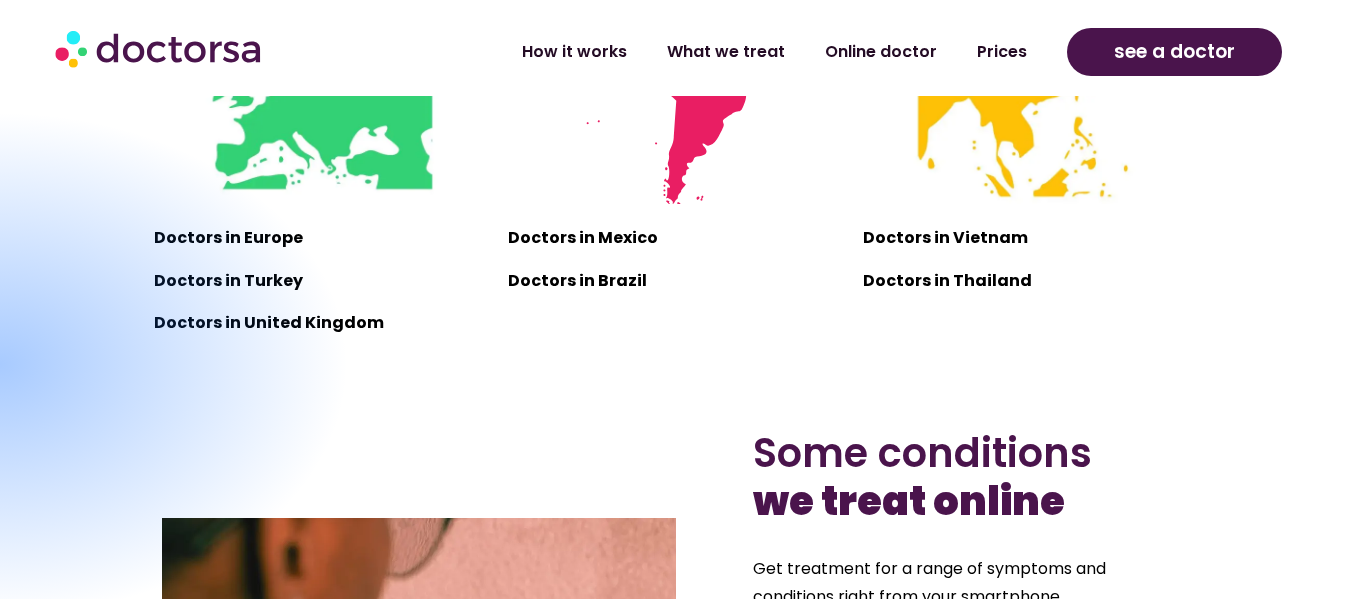 scroll, scrollTop: 2100, scrollLeft: 0, axis: vertical 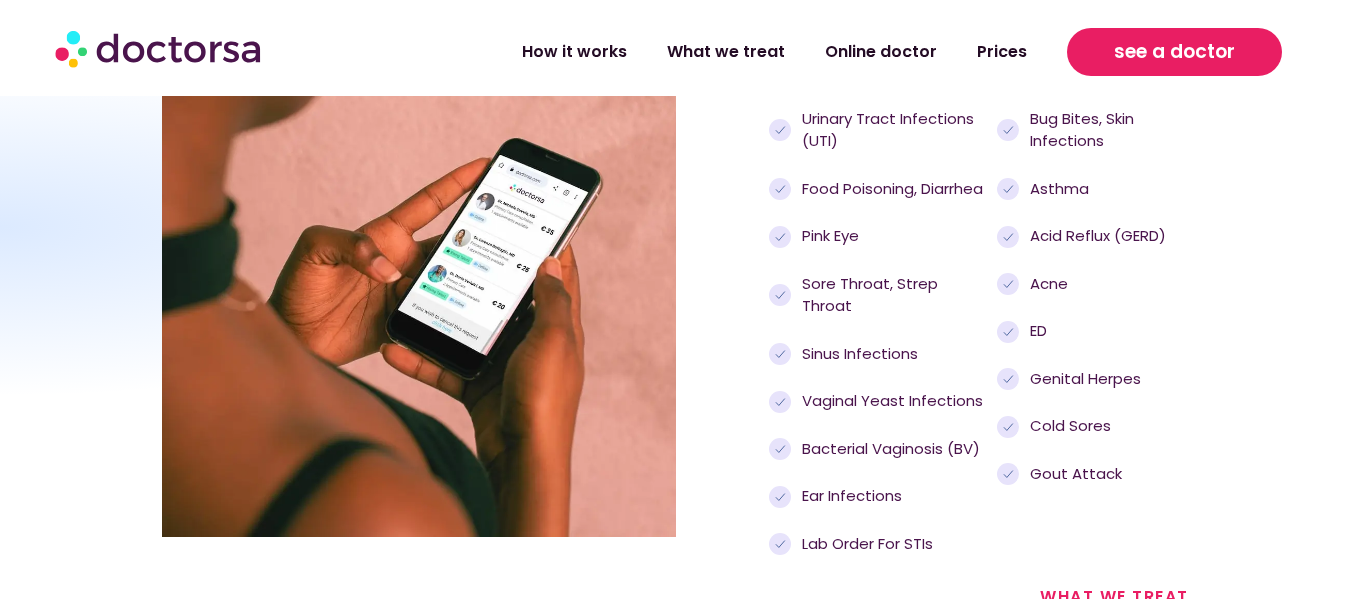 click on "see a doctor" at bounding box center [1174, 52] 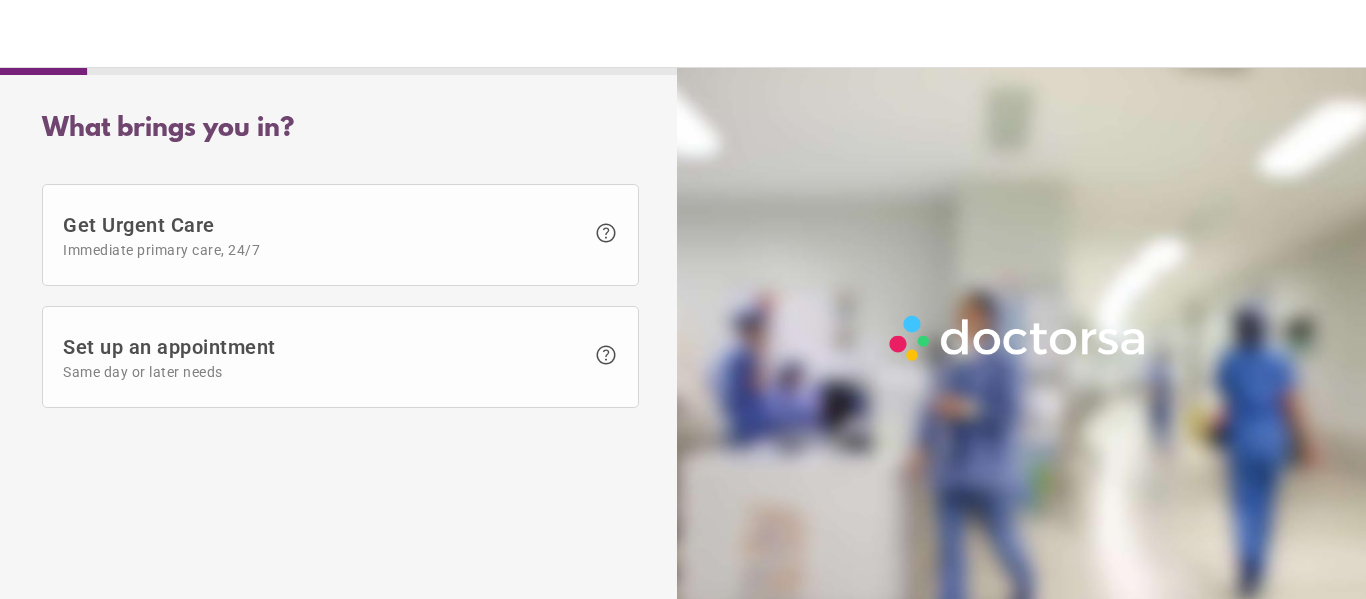 scroll, scrollTop: 0, scrollLeft: 0, axis: both 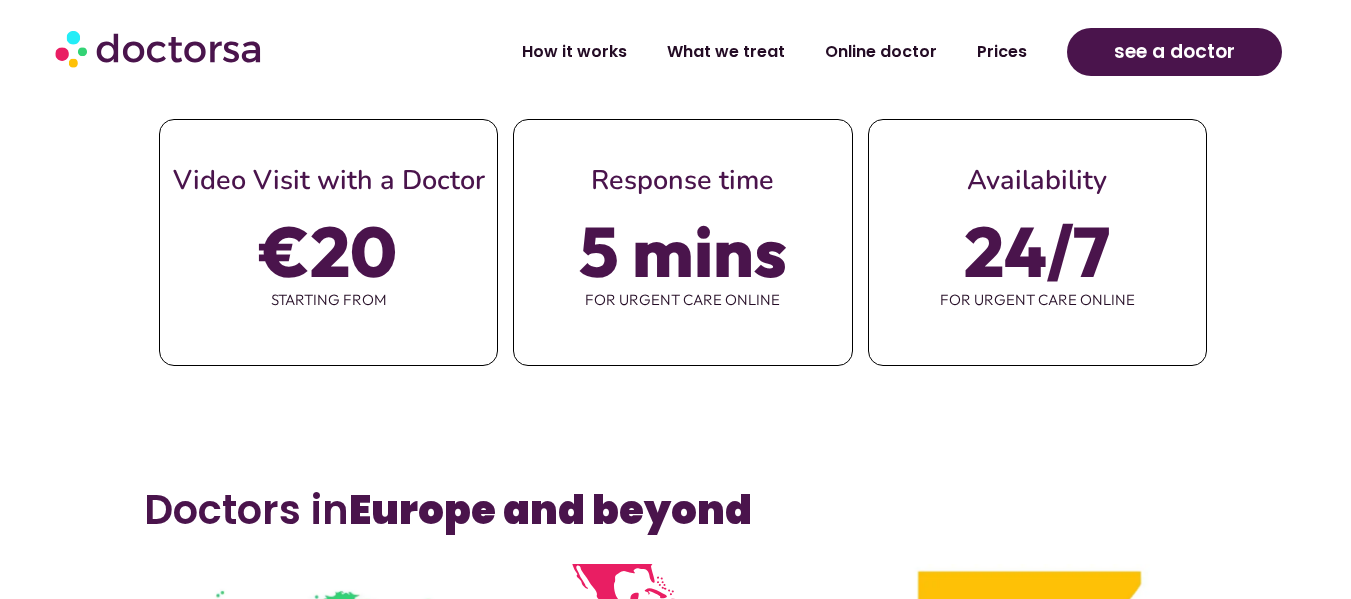 click on "Video Visit with a Doctor" at bounding box center (329, 180) 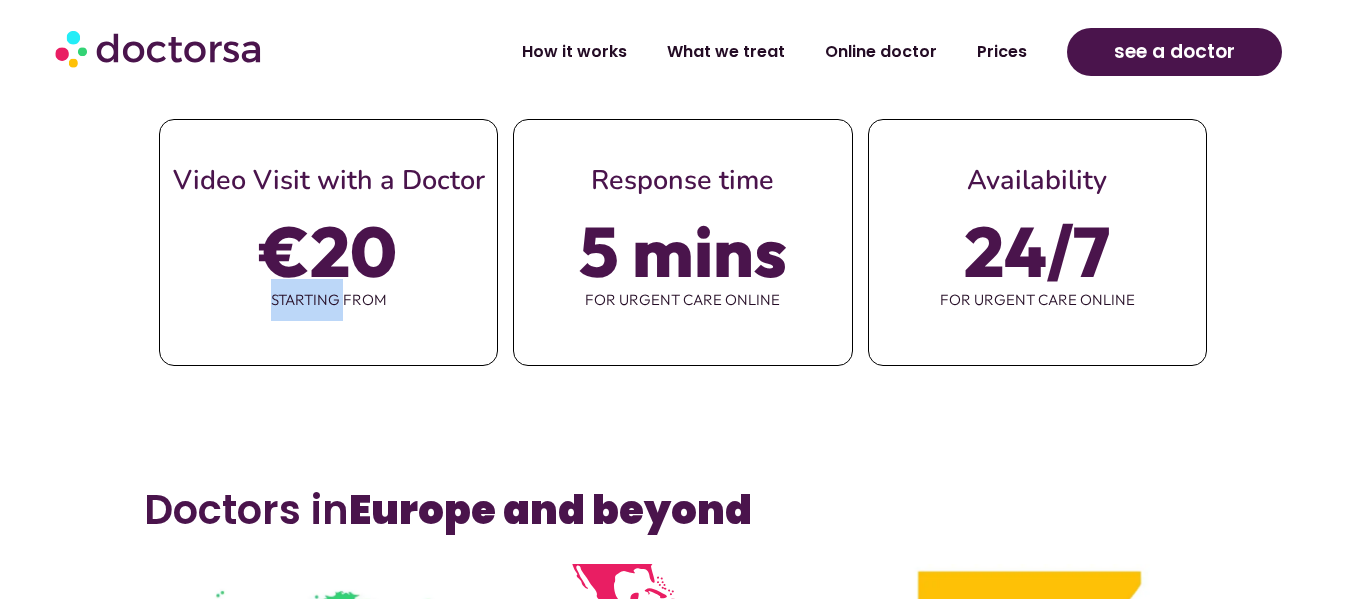 click on "starting from" at bounding box center (328, 300) 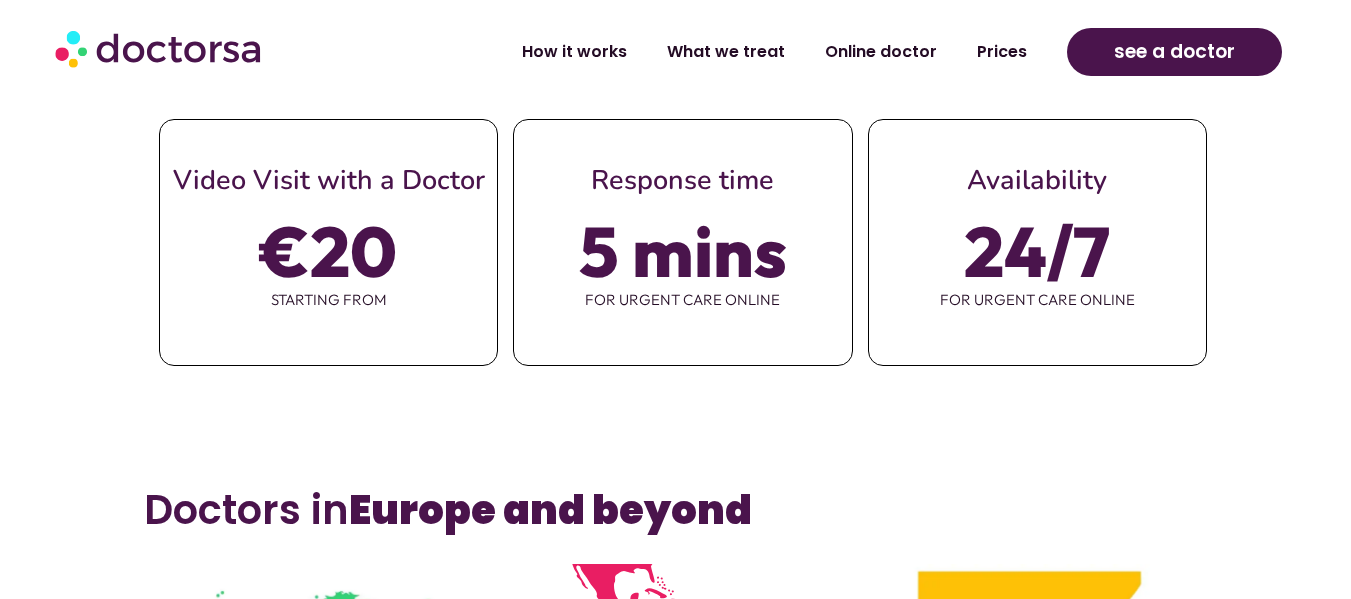 click on "€20" at bounding box center [328, 251] 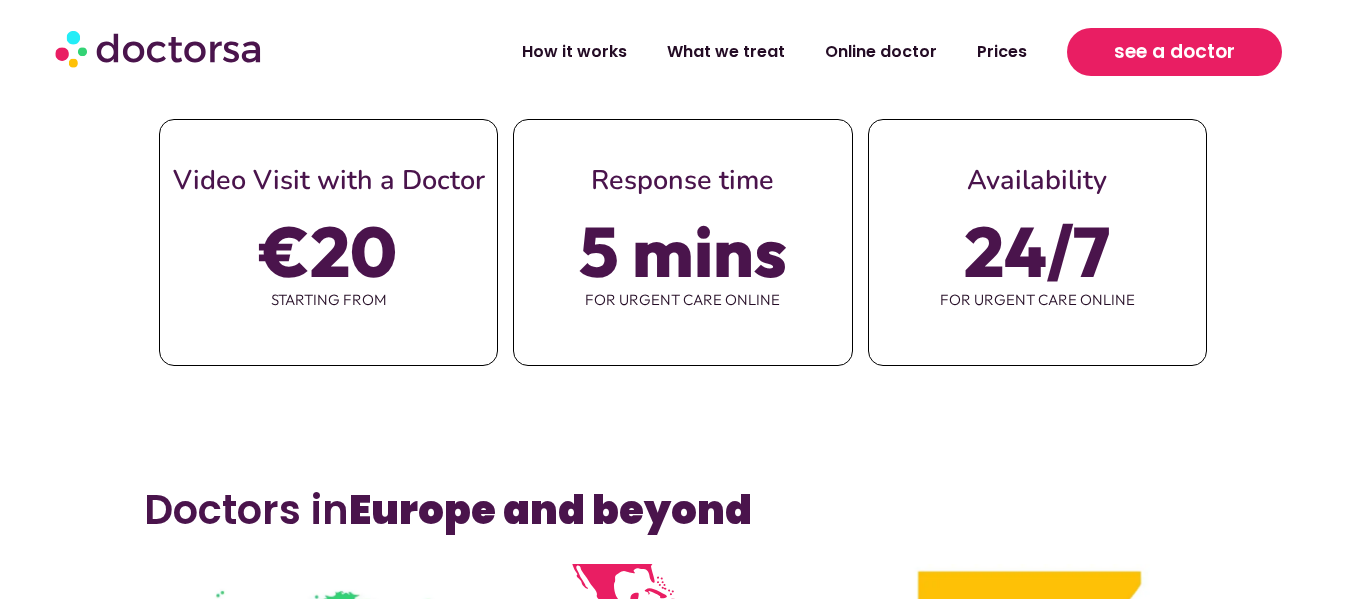 click on "see a doctor" at bounding box center [1174, 52] 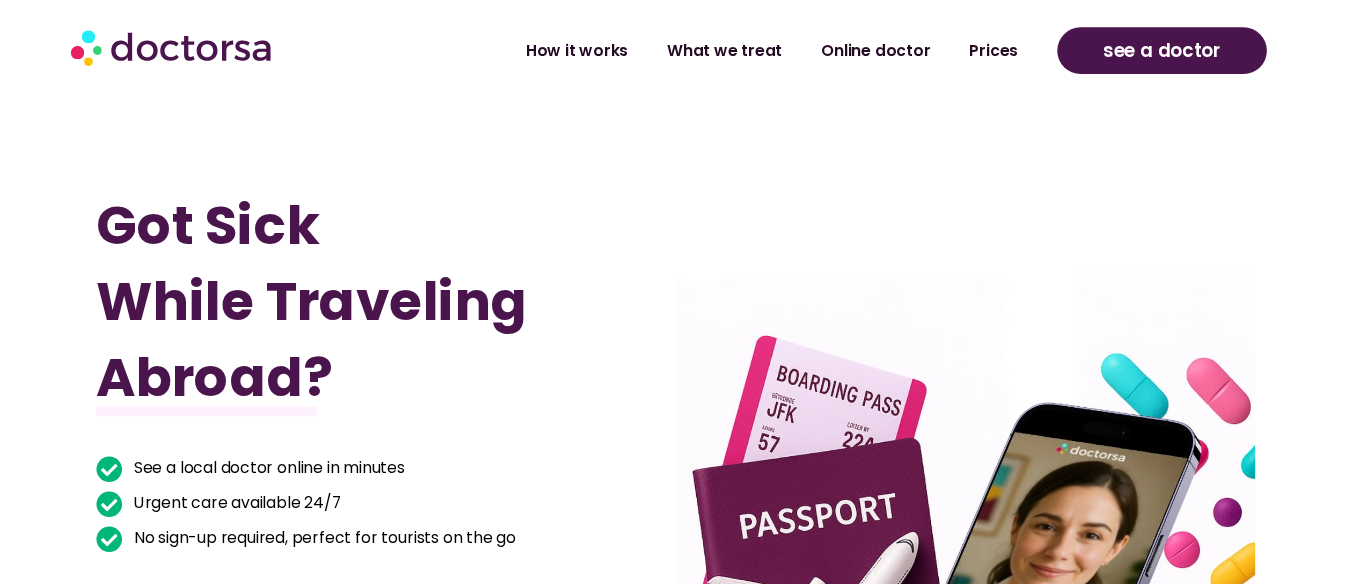 scroll, scrollTop: 994, scrollLeft: 0, axis: vertical 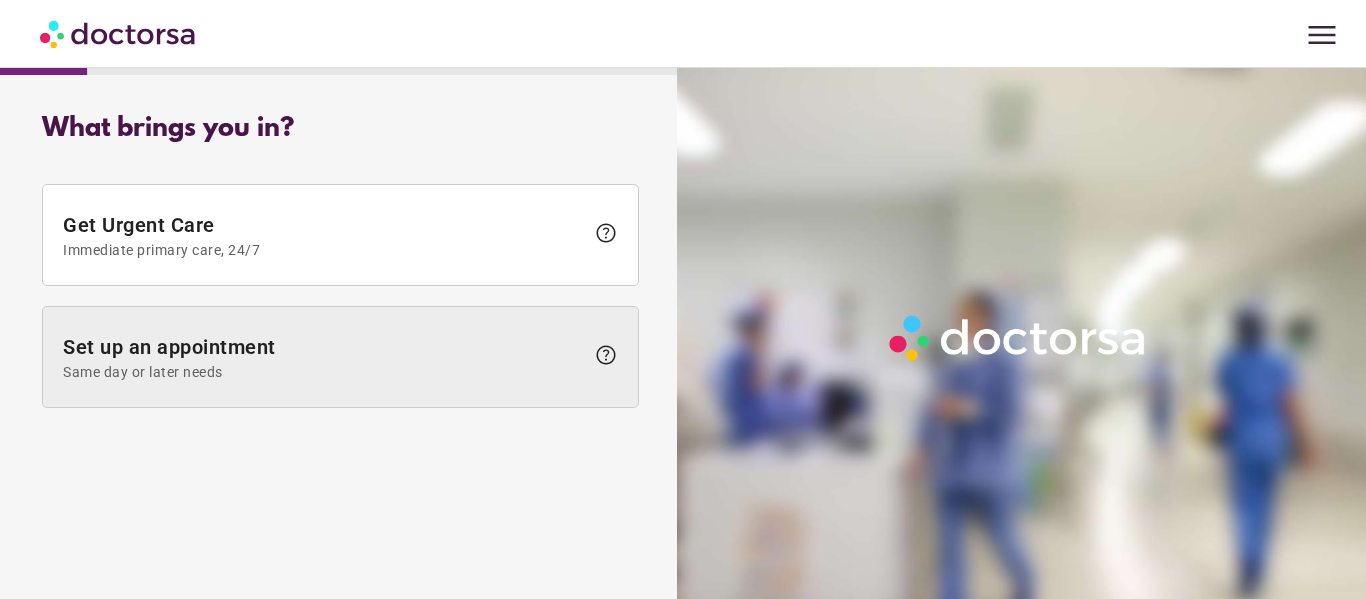 click on "Set up an appointment
Same day or later needs" at bounding box center (323, 357) 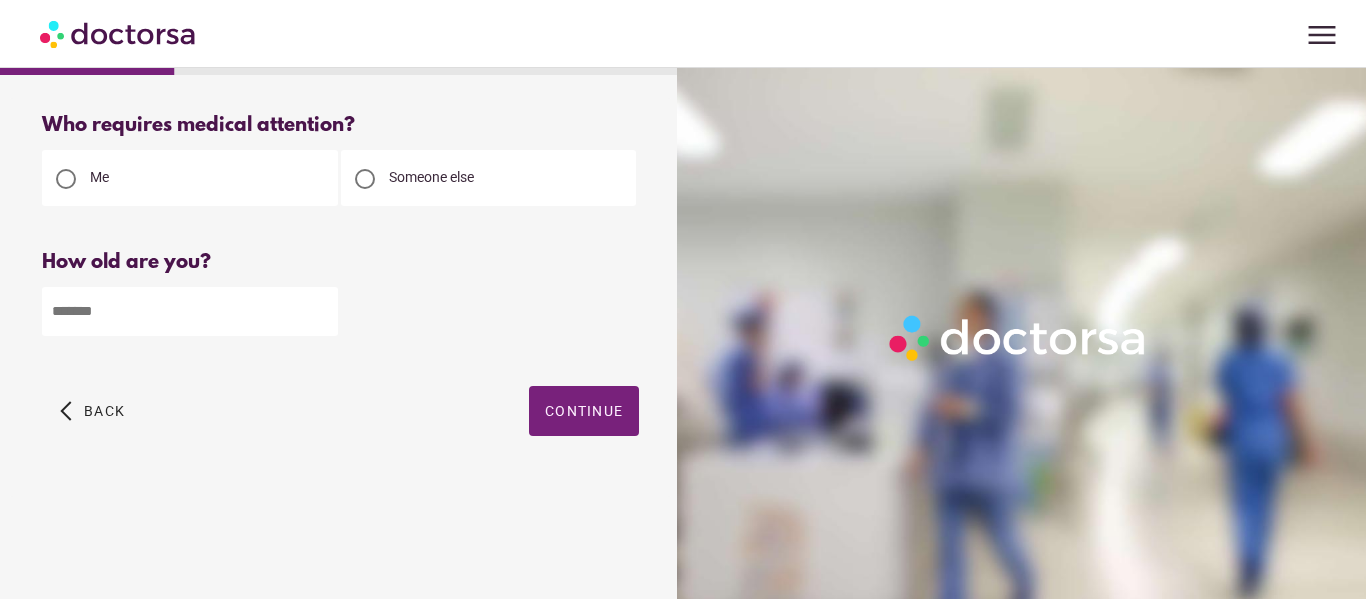 click at bounding box center [190, 311] 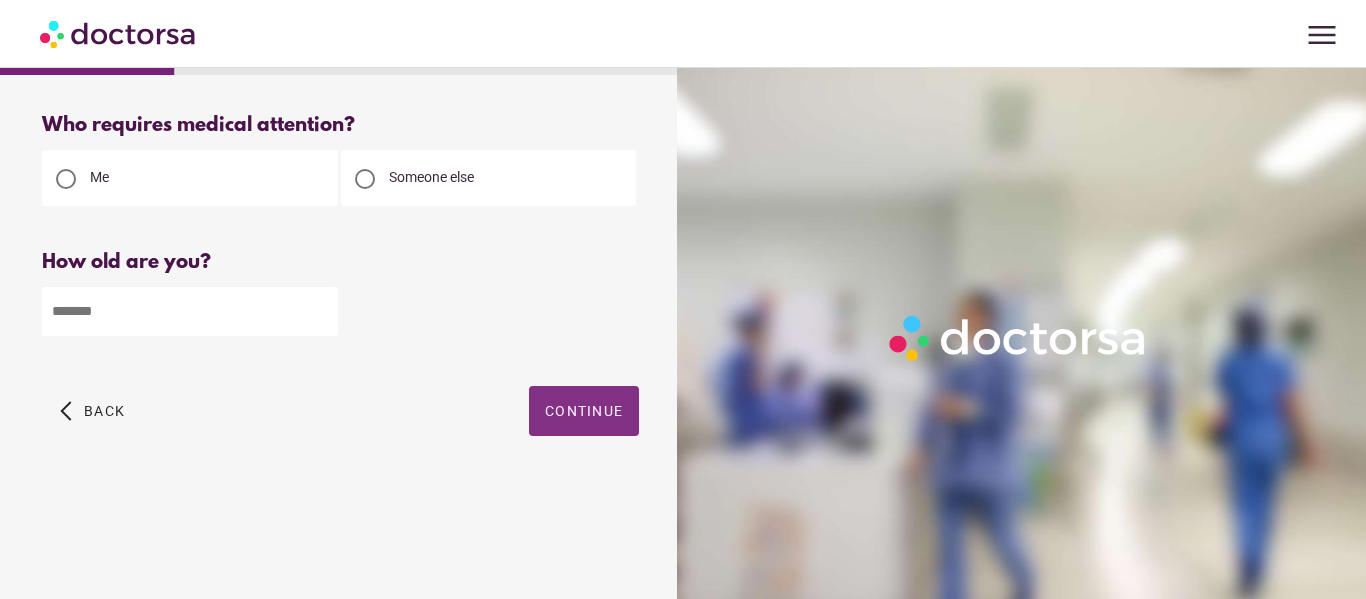type on "**" 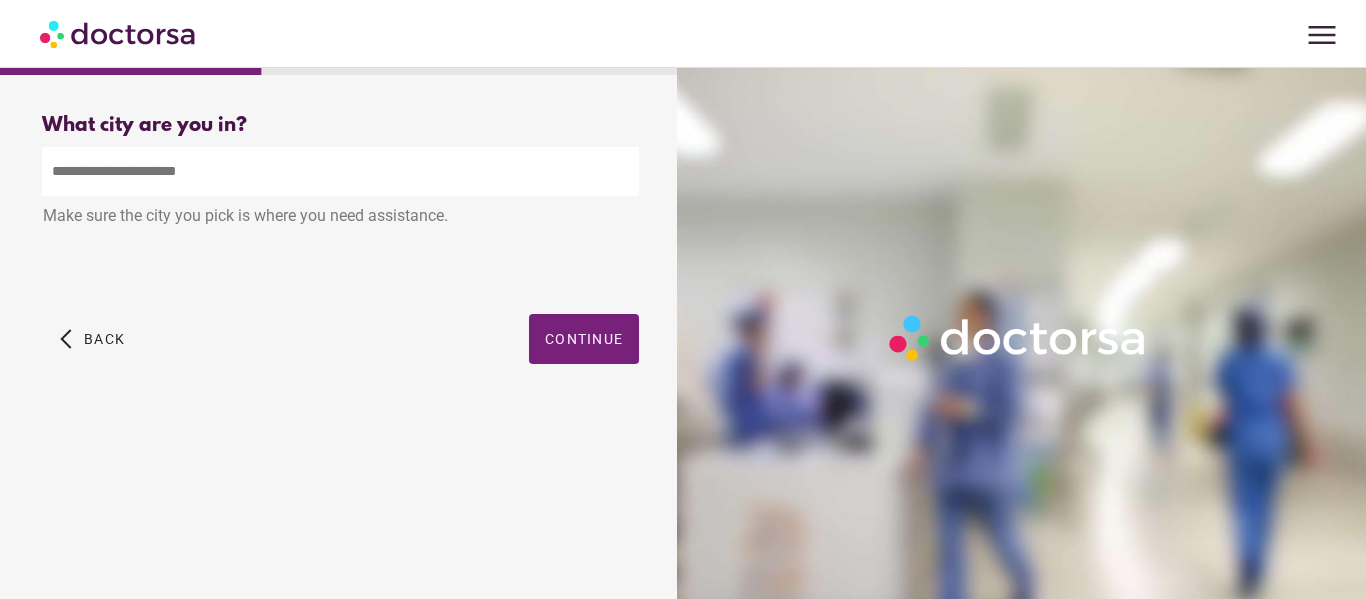 click at bounding box center [340, 171] 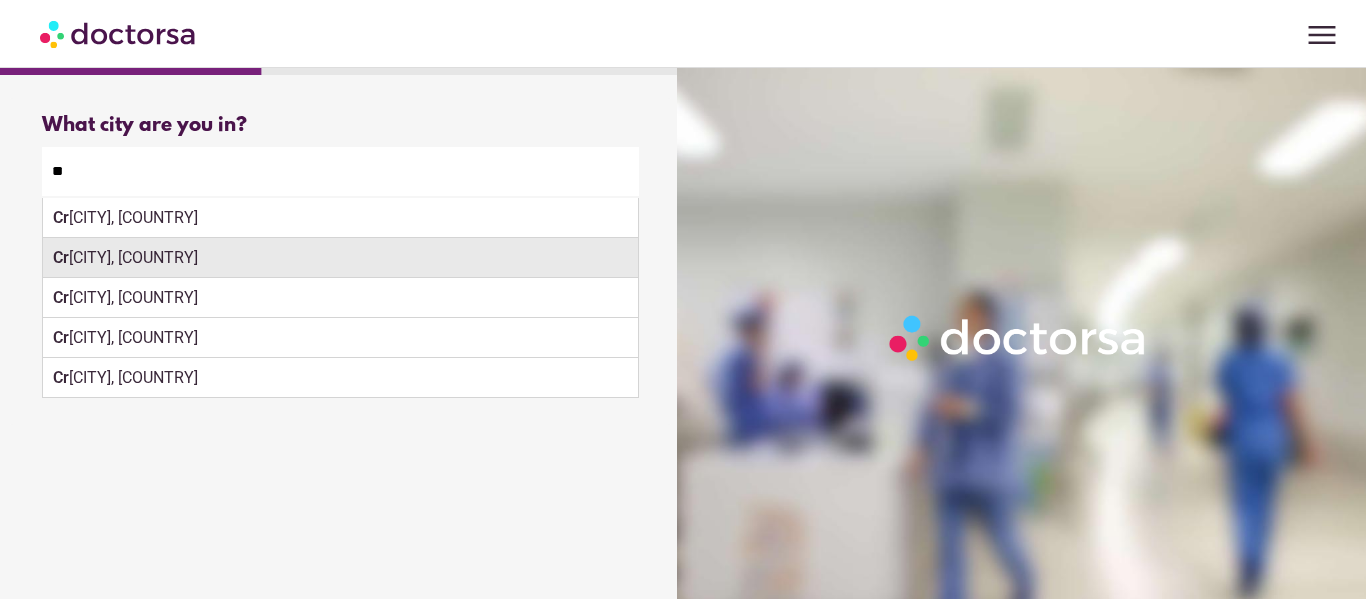 type on "**********" 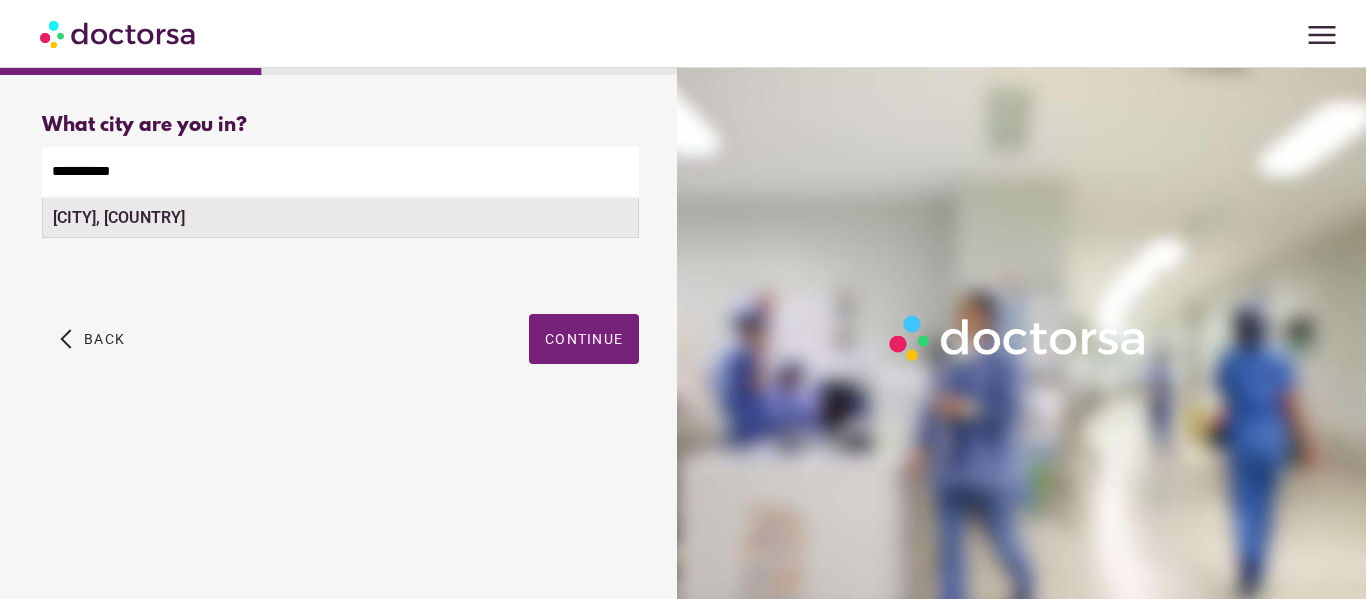 click on "Crieff, UK" at bounding box center (340, 218) 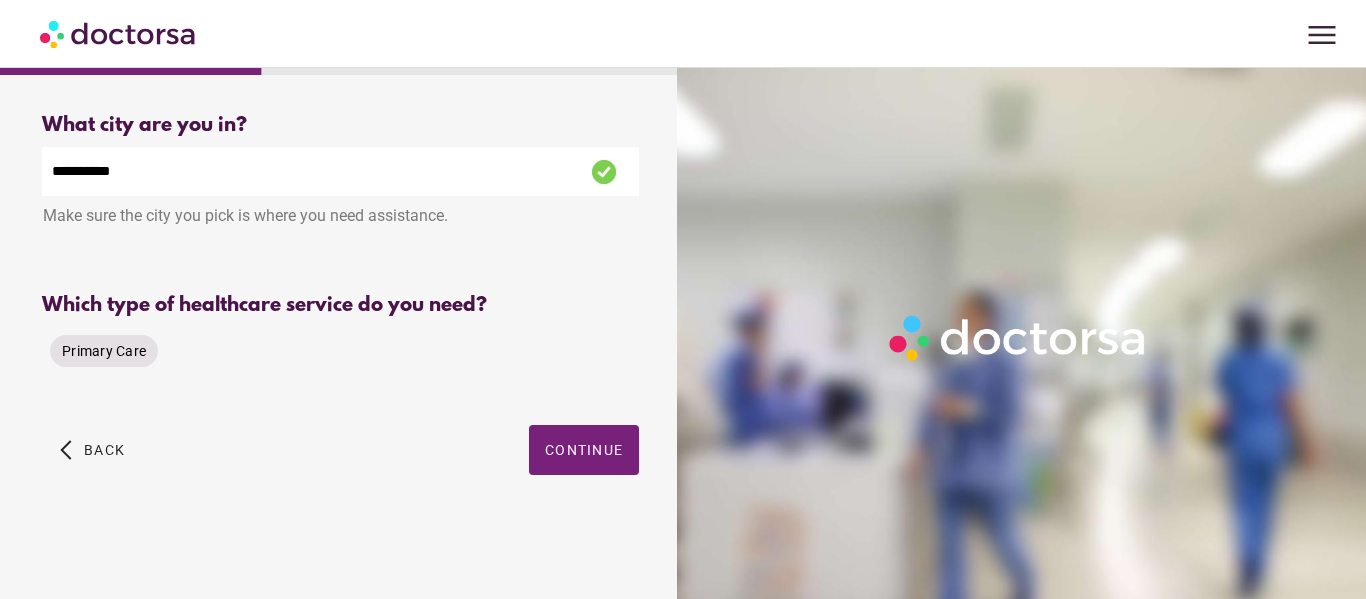 click on "Primary Care" at bounding box center [104, 351] 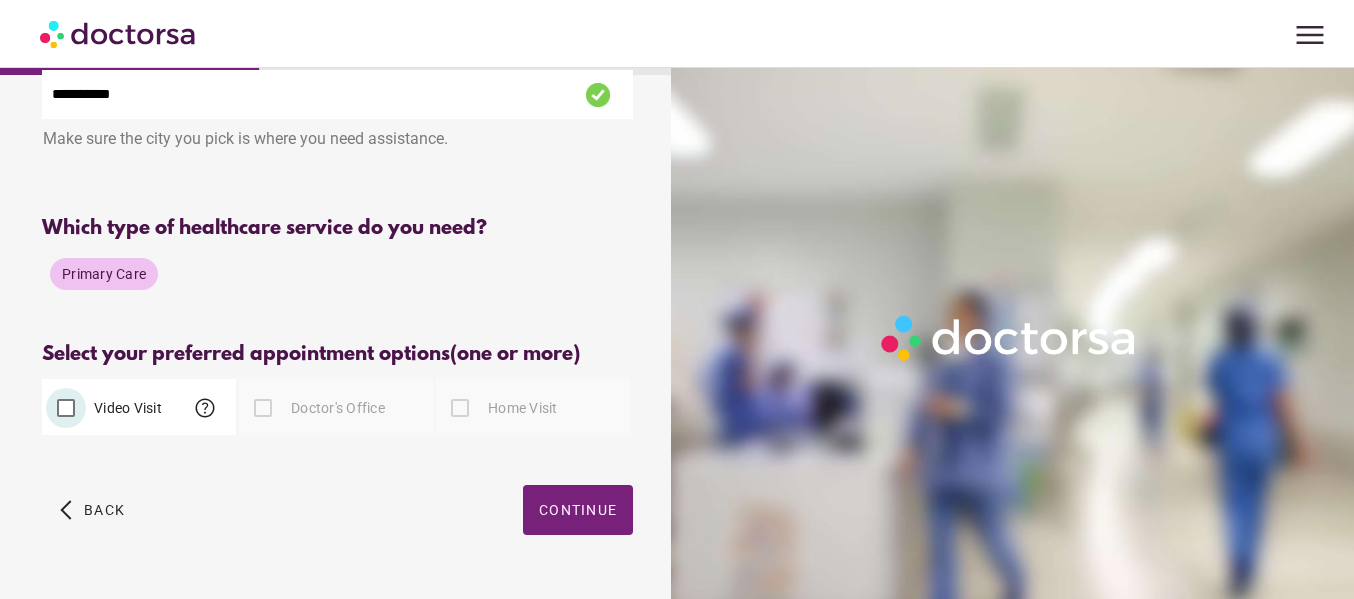 scroll, scrollTop: 118, scrollLeft: 0, axis: vertical 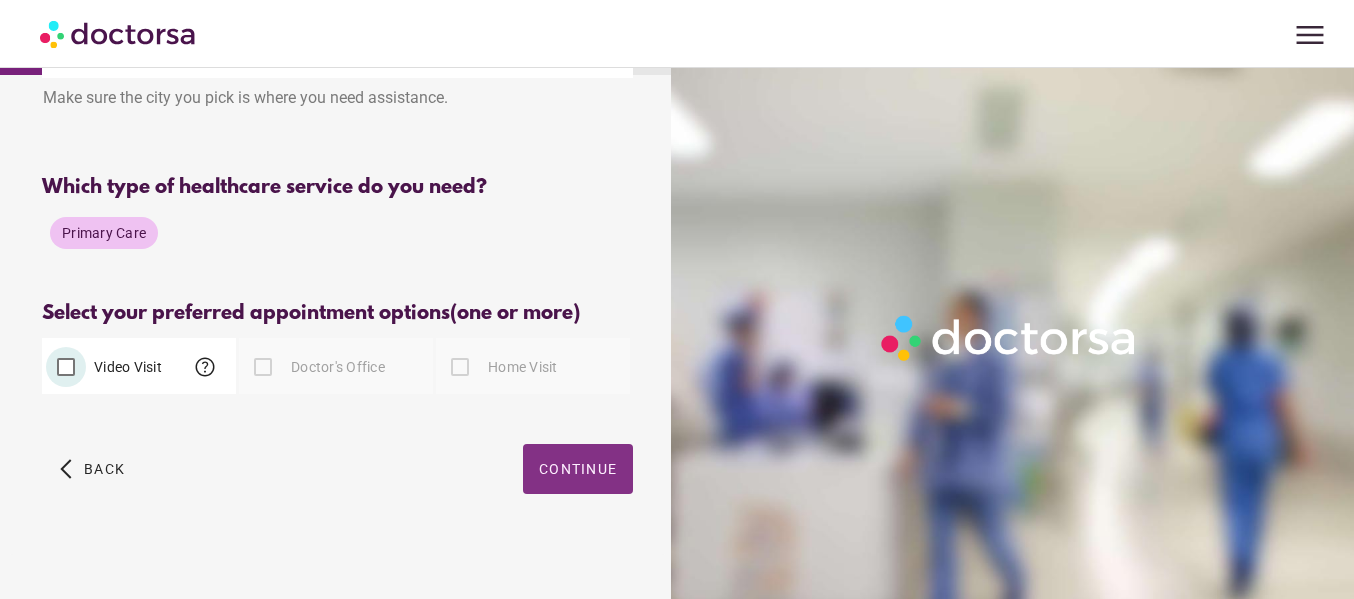 click on "Continue" at bounding box center [578, 469] 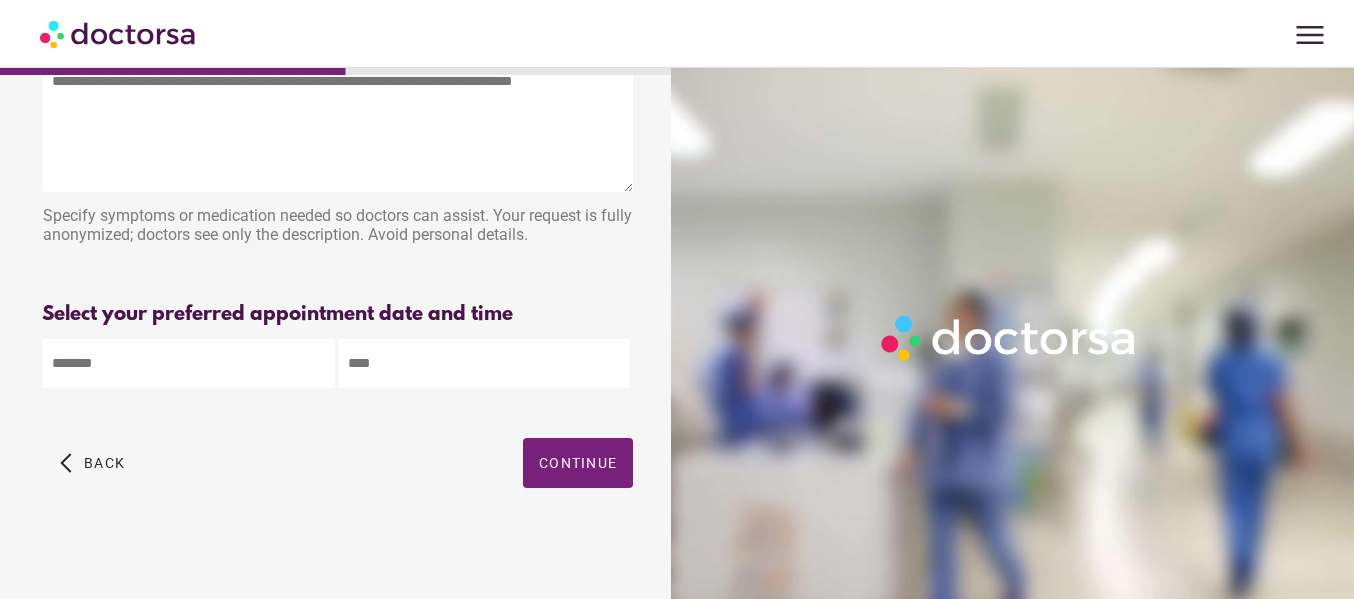 scroll, scrollTop: 0, scrollLeft: 0, axis: both 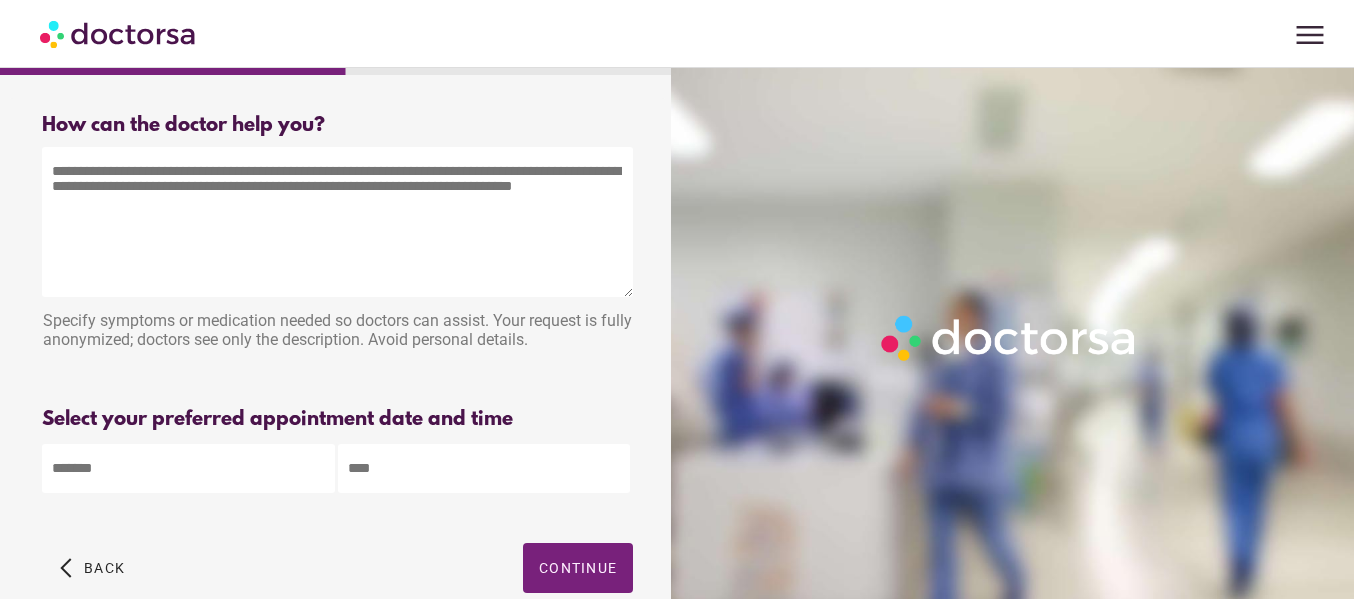 click at bounding box center (337, 222) 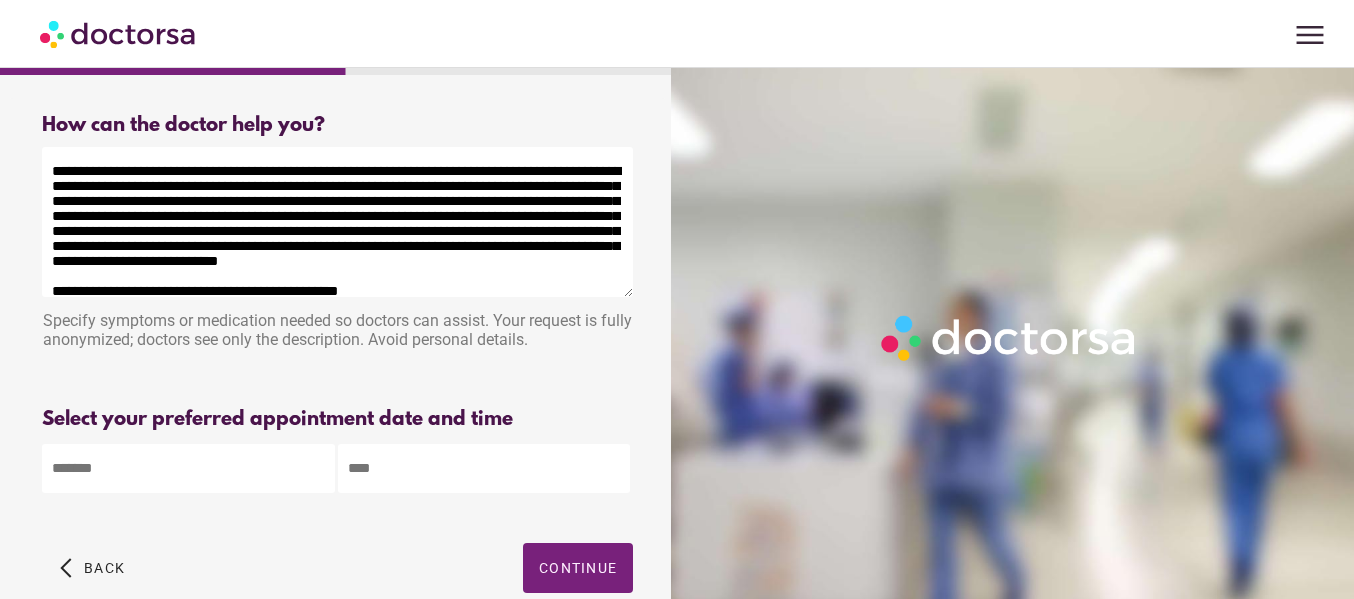 scroll, scrollTop: 29, scrollLeft: 0, axis: vertical 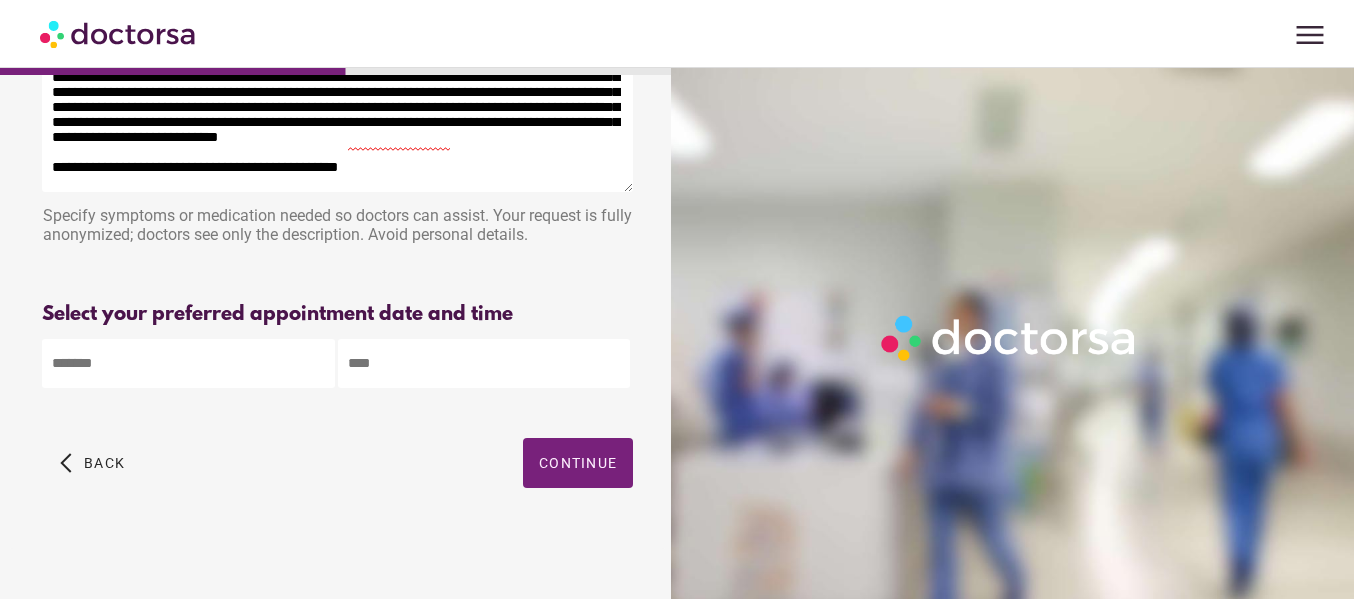 type on "**********" 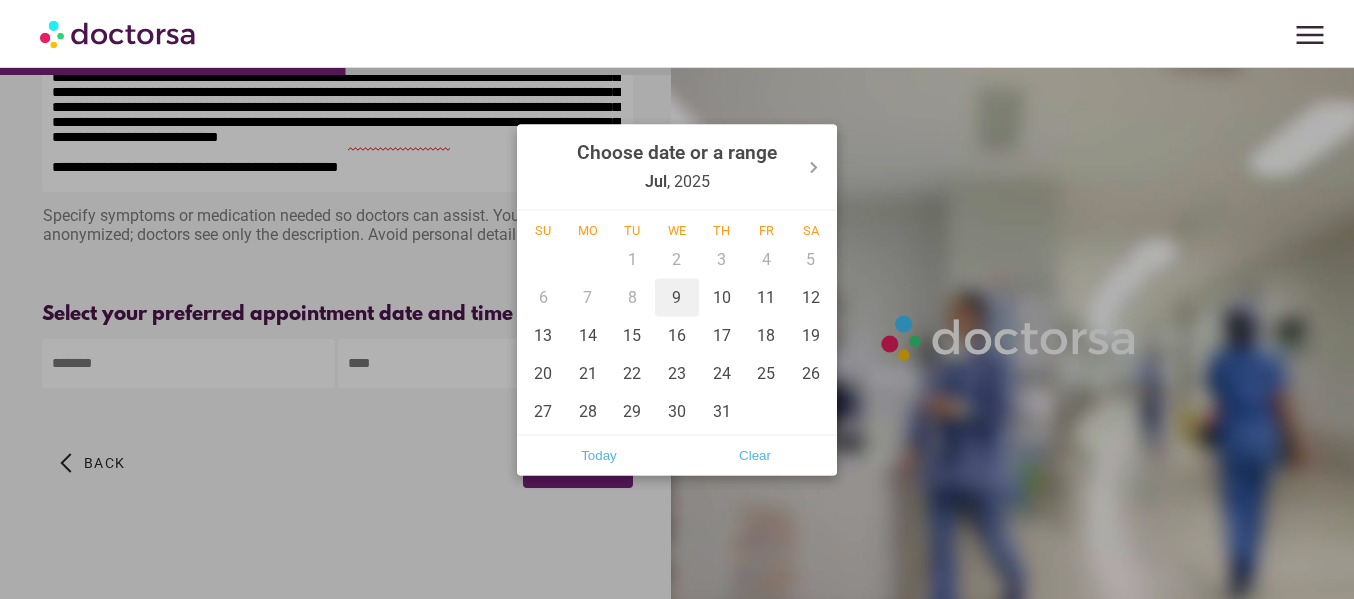 click on "9" at bounding box center (677, 297) 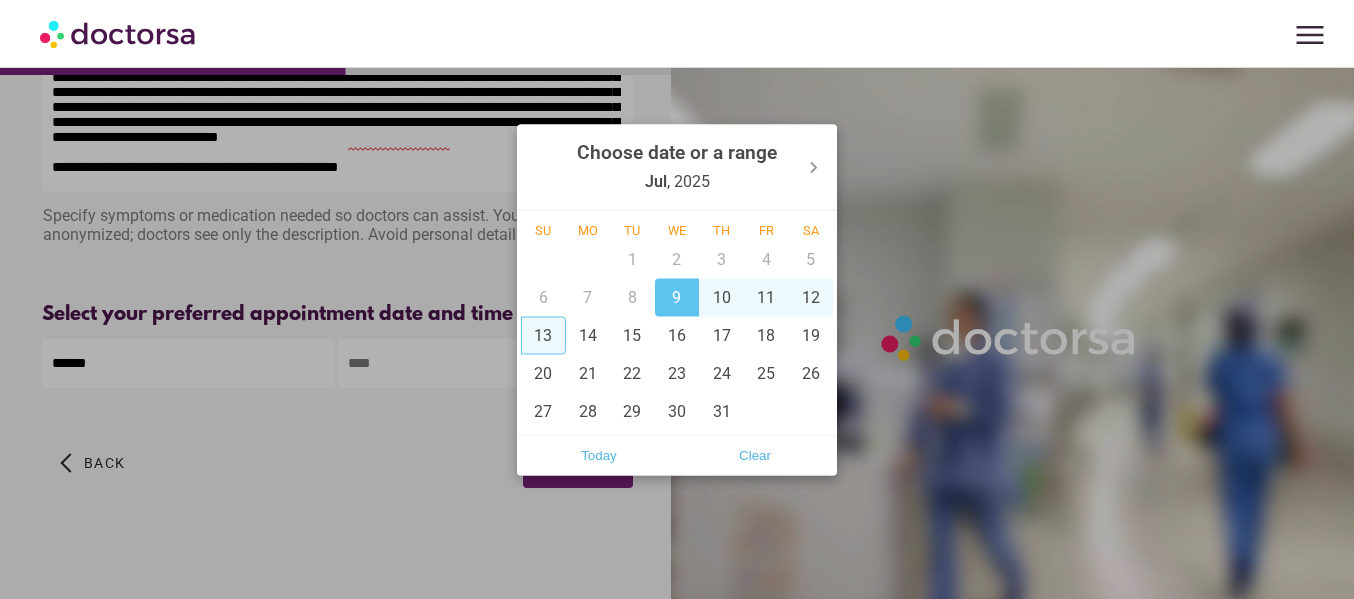 click at bounding box center (677, 299) 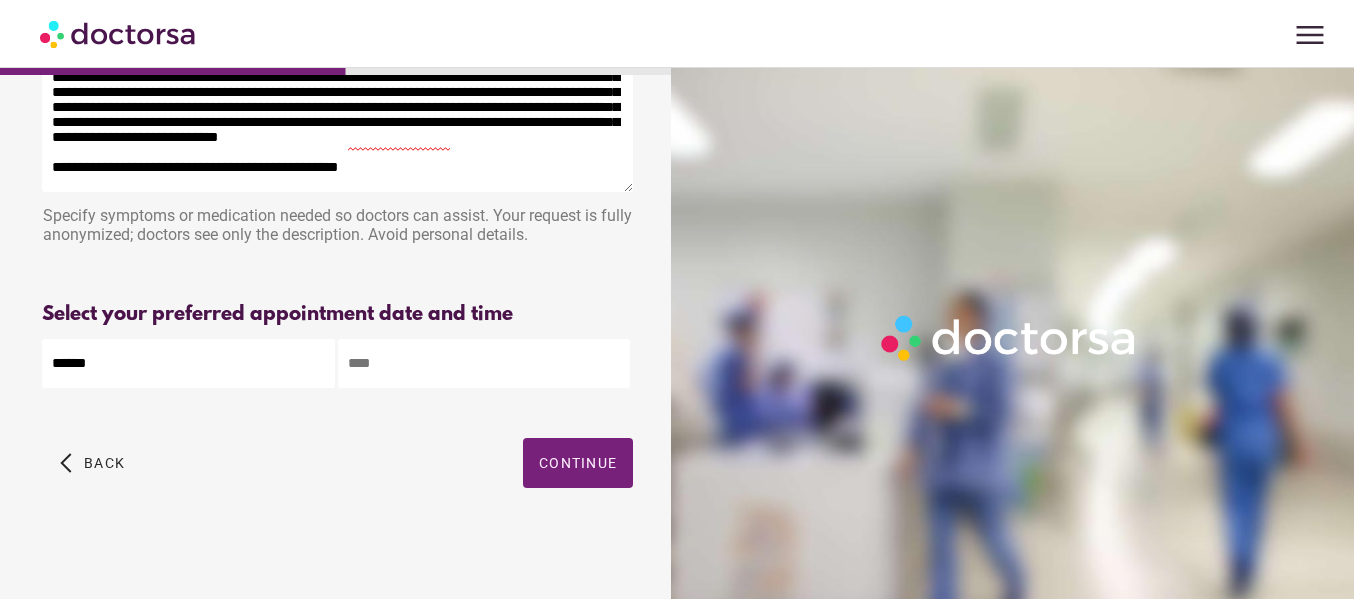 click at bounding box center (484, 363) 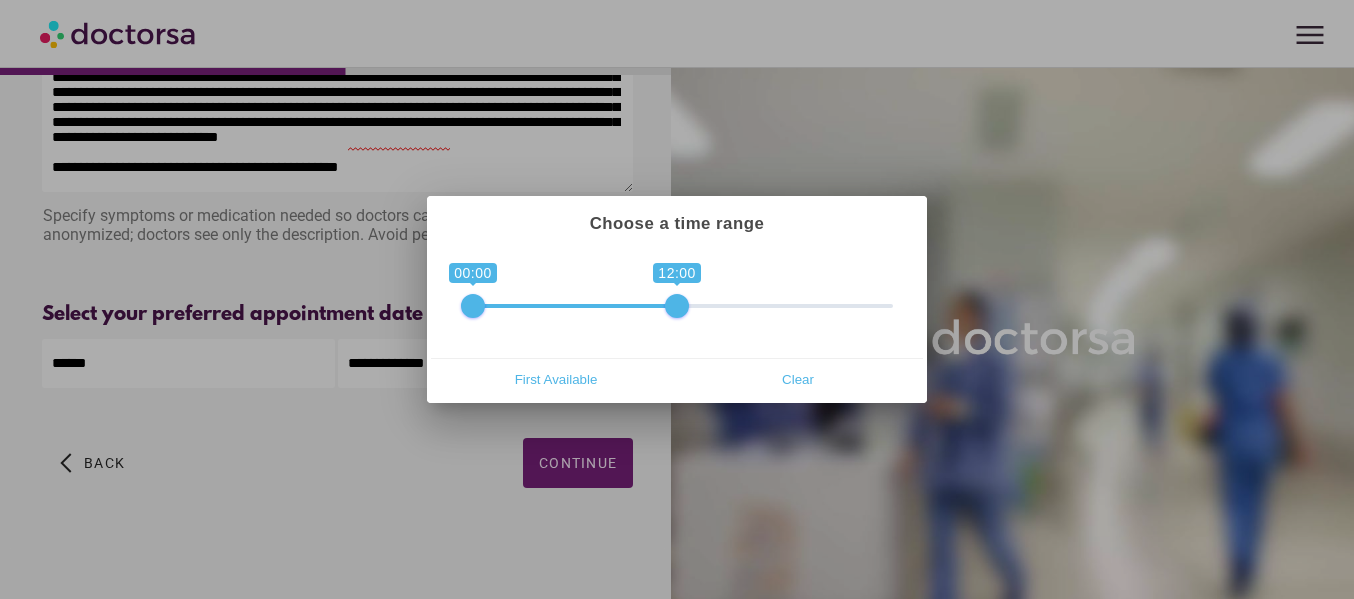 drag, startPoint x: 881, startPoint y: 303, endPoint x: 672, endPoint y: 320, distance: 209.69025 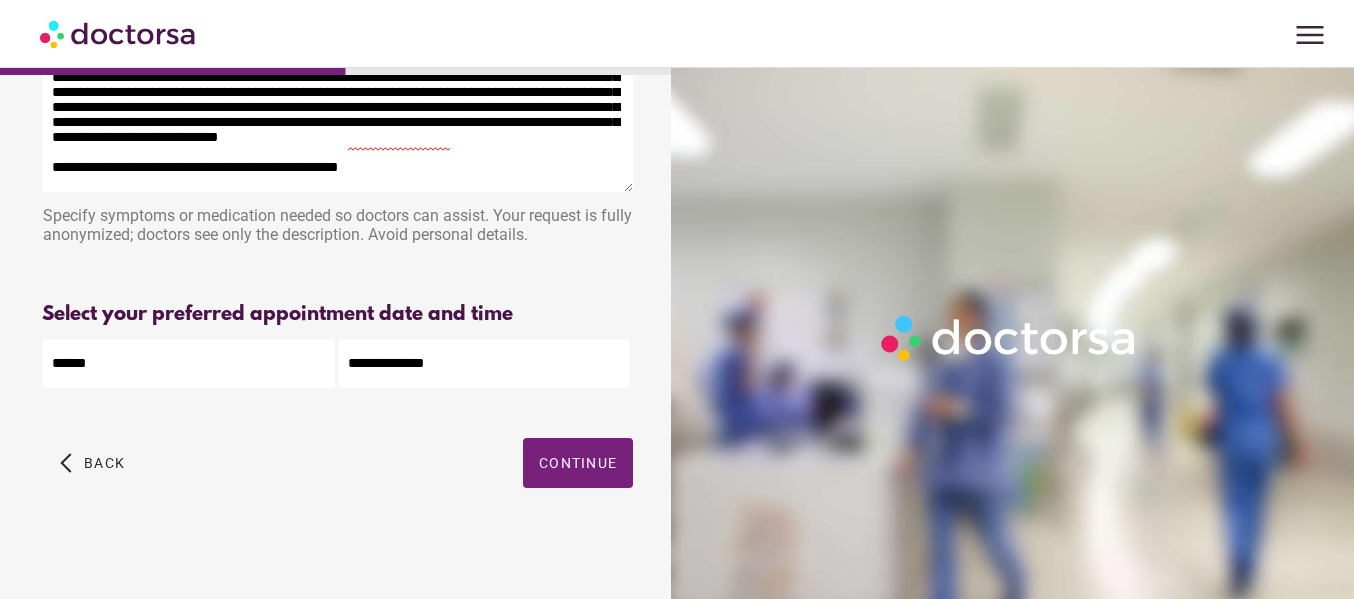 click on "**********" at bounding box center (484, 363) 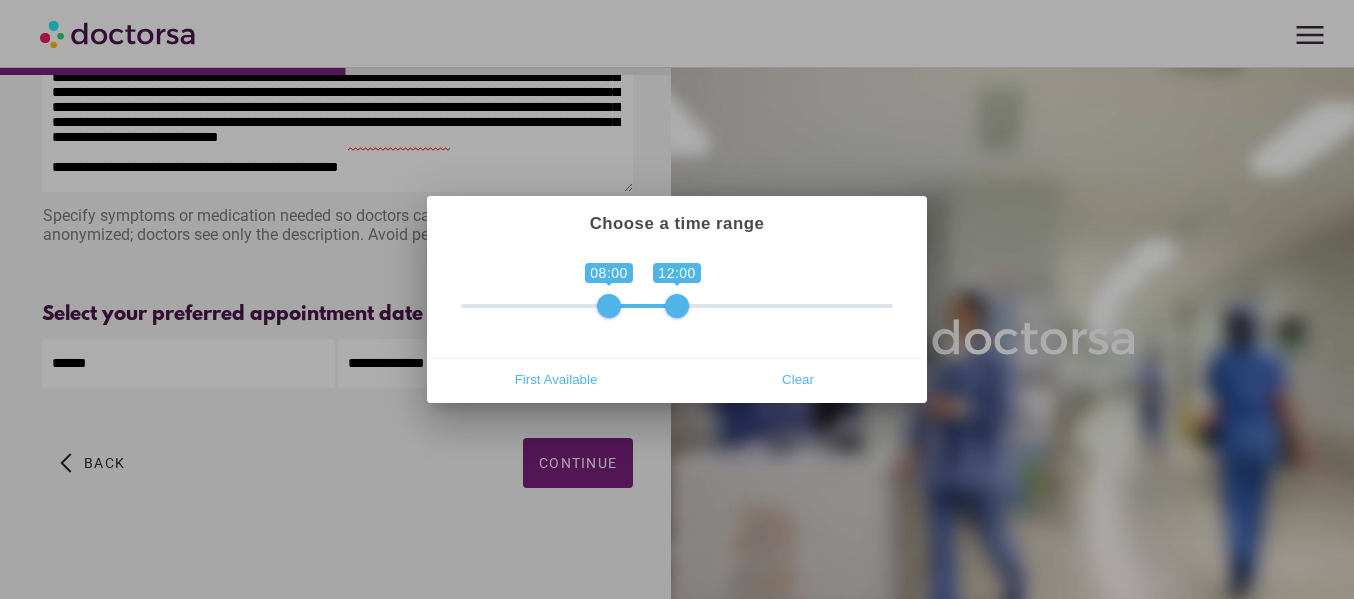 drag, startPoint x: 473, startPoint y: 304, endPoint x: 616, endPoint y: 303, distance: 143.0035 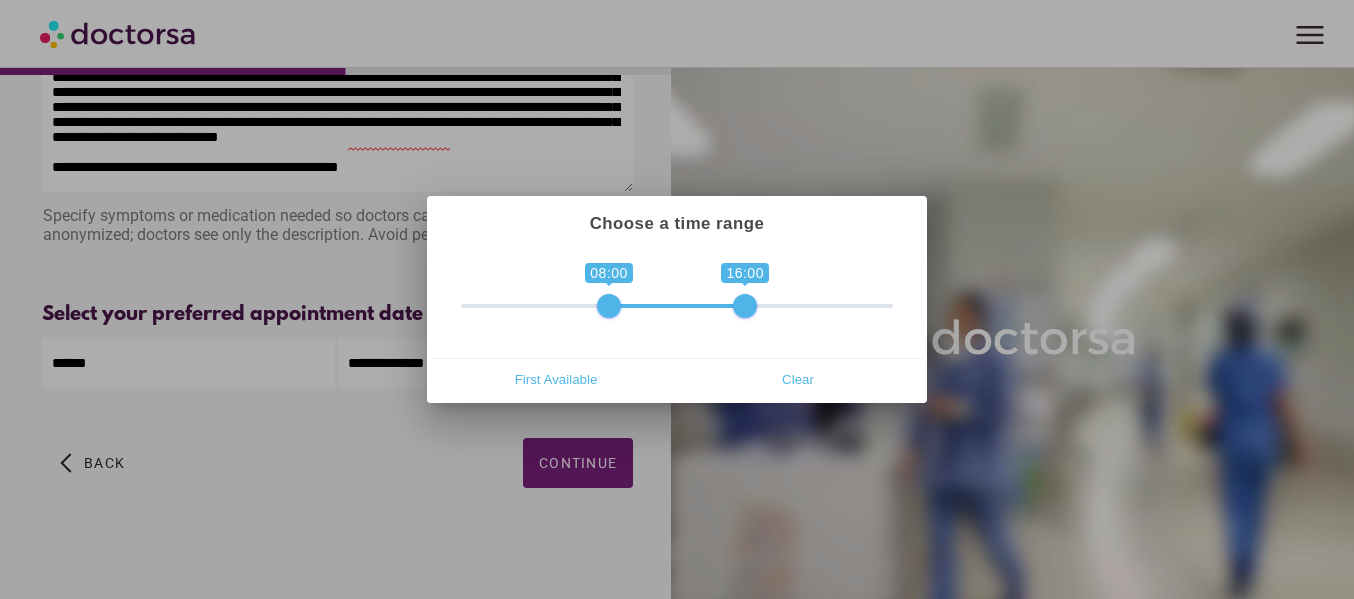 drag, startPoint x: 675, startPoint y: 304, endPoint x: 751, endPoint y: 310, distance: 76.23647 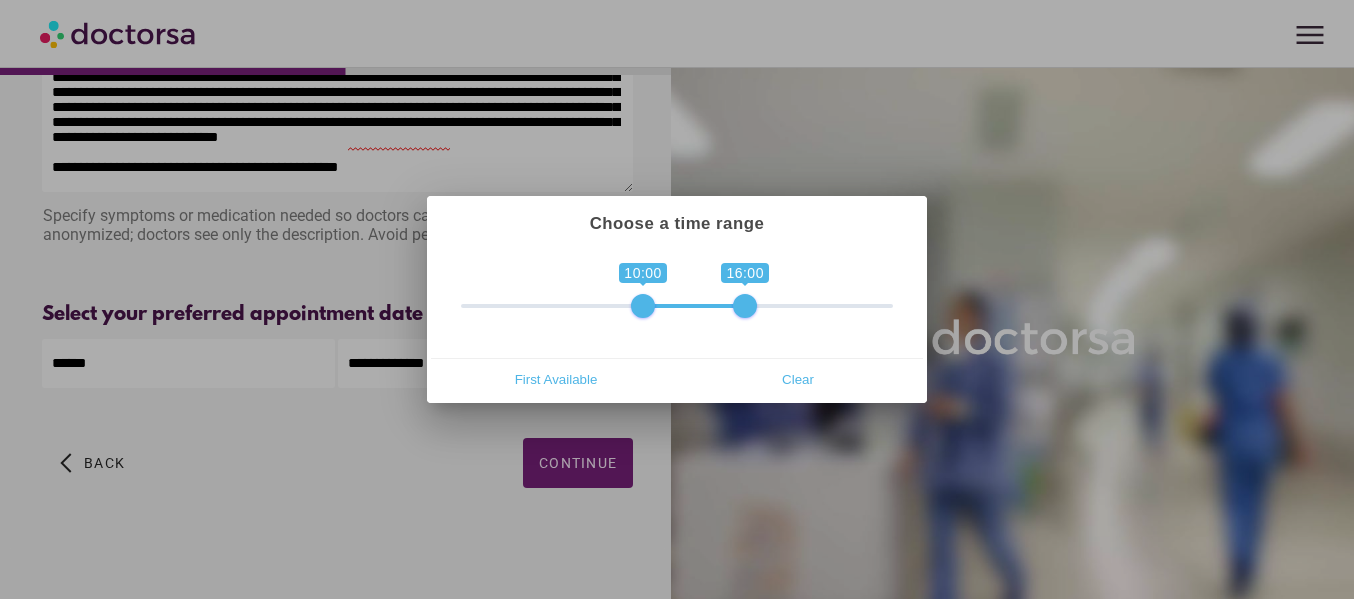 drag, startPoint x: 614, startPoint y: 306, endPoint x: 654, endPoint y: 313, distance: 40.60788 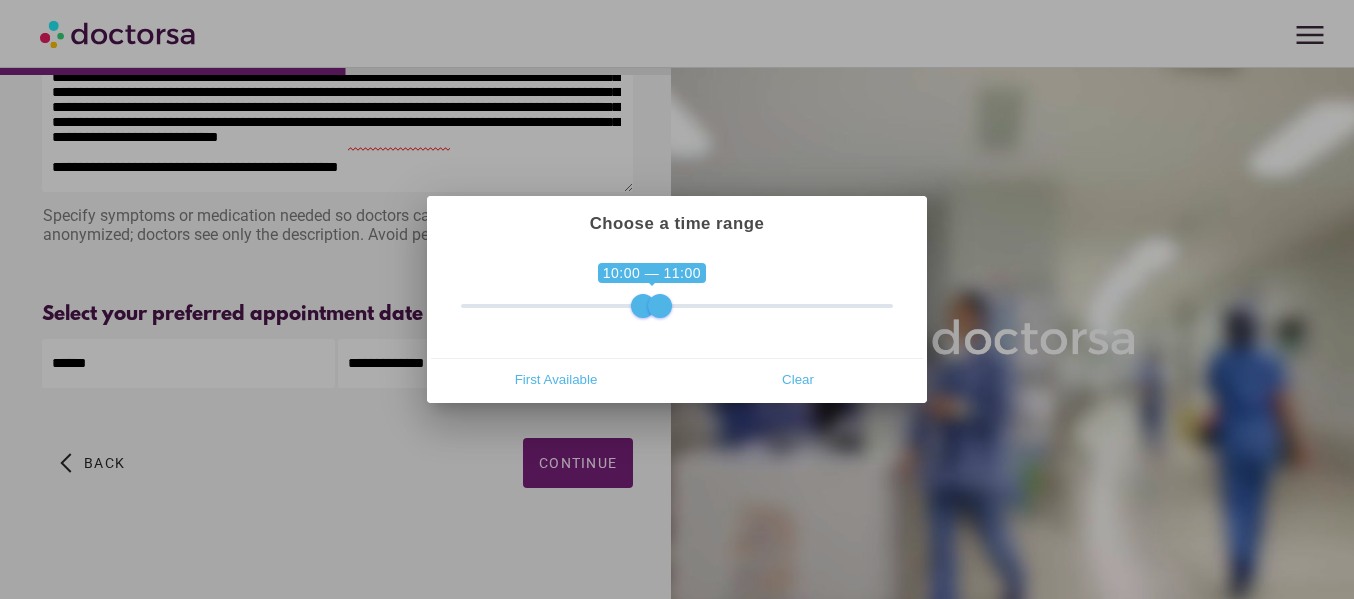 drag, startPoint x: 744, startPoint y: 303, endPoint x: 644, endPoint y: 309, distance: 100.17984 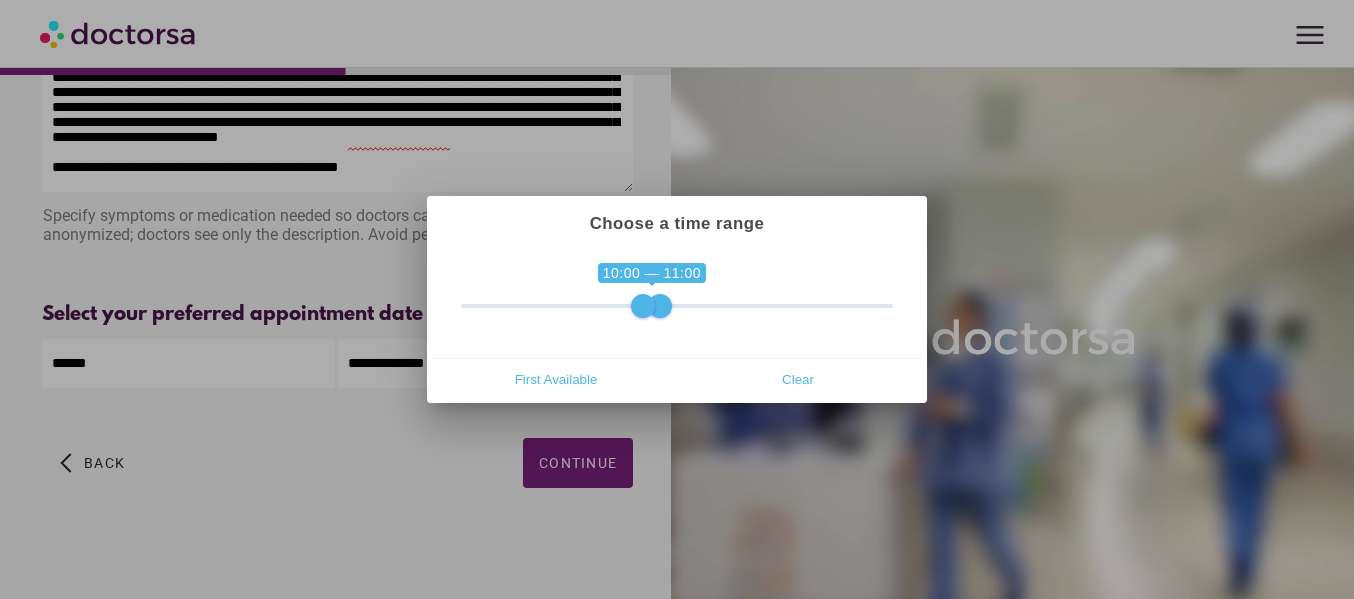 drag, startPoint x: 642, startPoint y: 305, endPoint x: 659, endPoint y: 303, distance: 17.117243 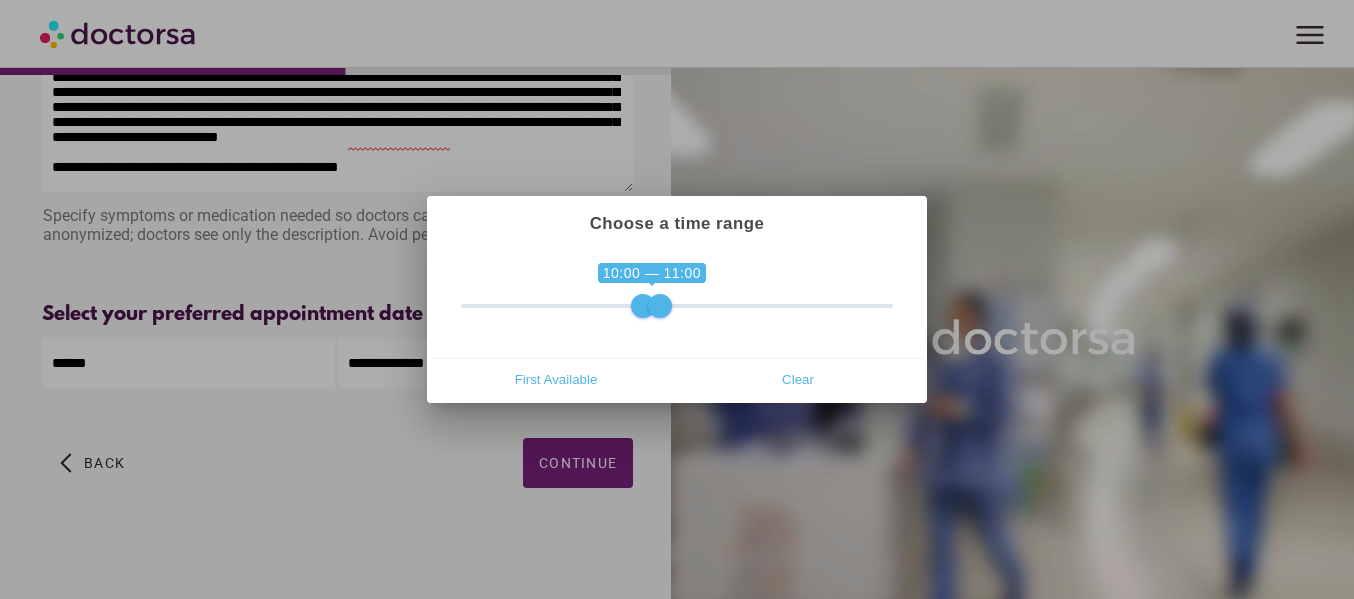 drag, startPoint x: 660, startPoint y: 304, endPoint x: 615, endPoint y: 312, distance: 45.705578 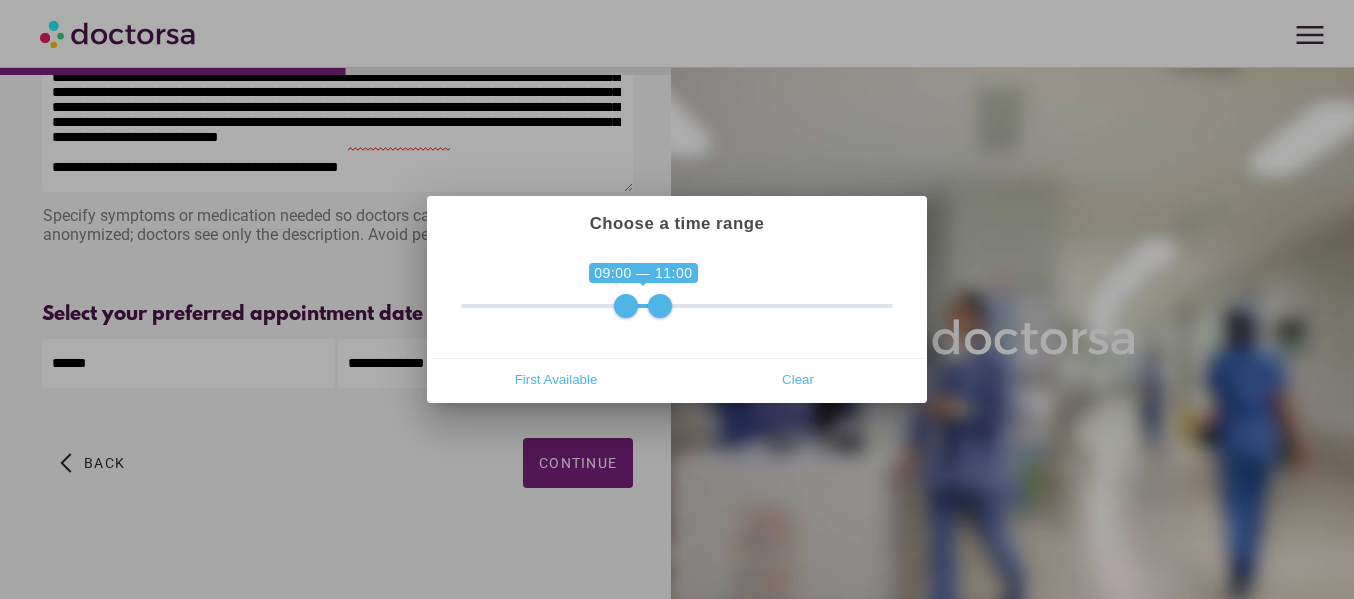 drag, startPoint x: 640, startPoint y: 308, endPoint x: 618, endPoint y: 308, distance: 22 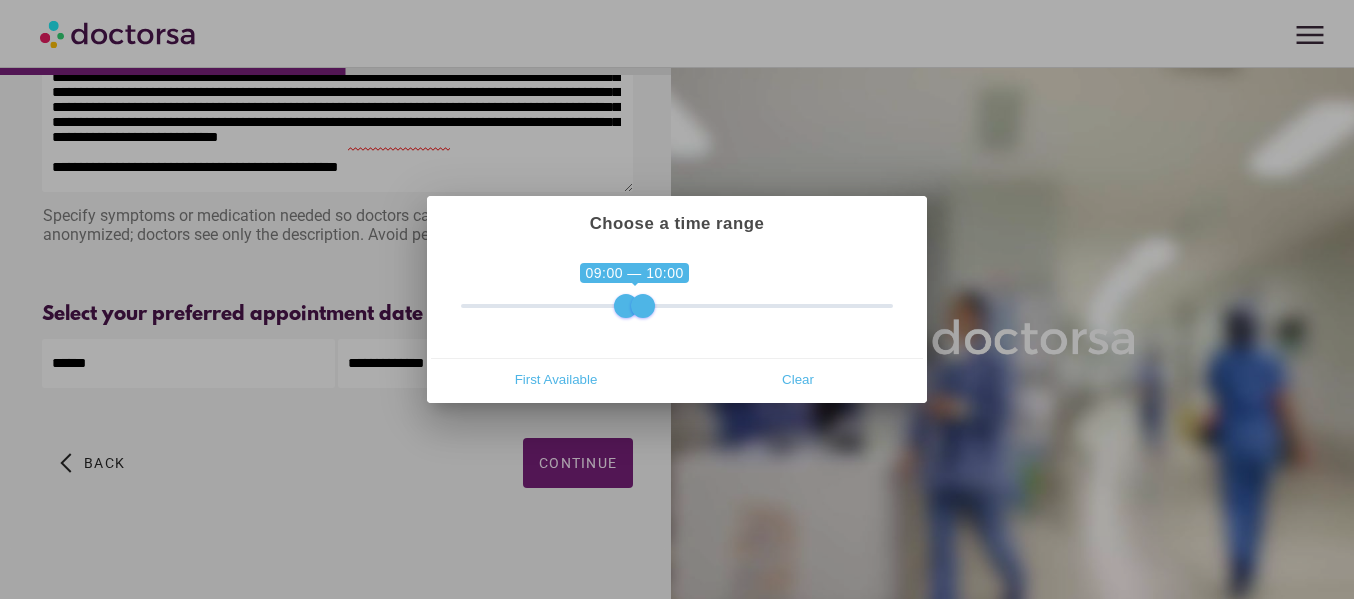 drag, startPoint x: 663, startPoint y: 309, endPoint x: 637, endPoint y: 309, distance: 26 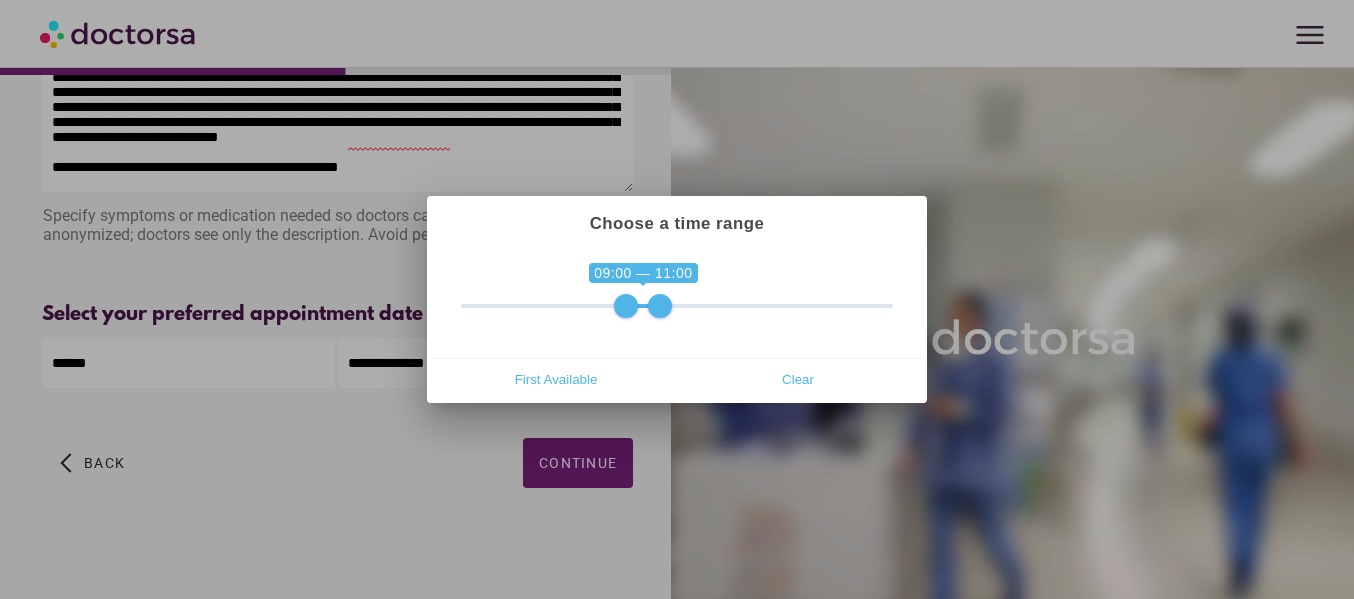 click at bounding box center (660, 306) 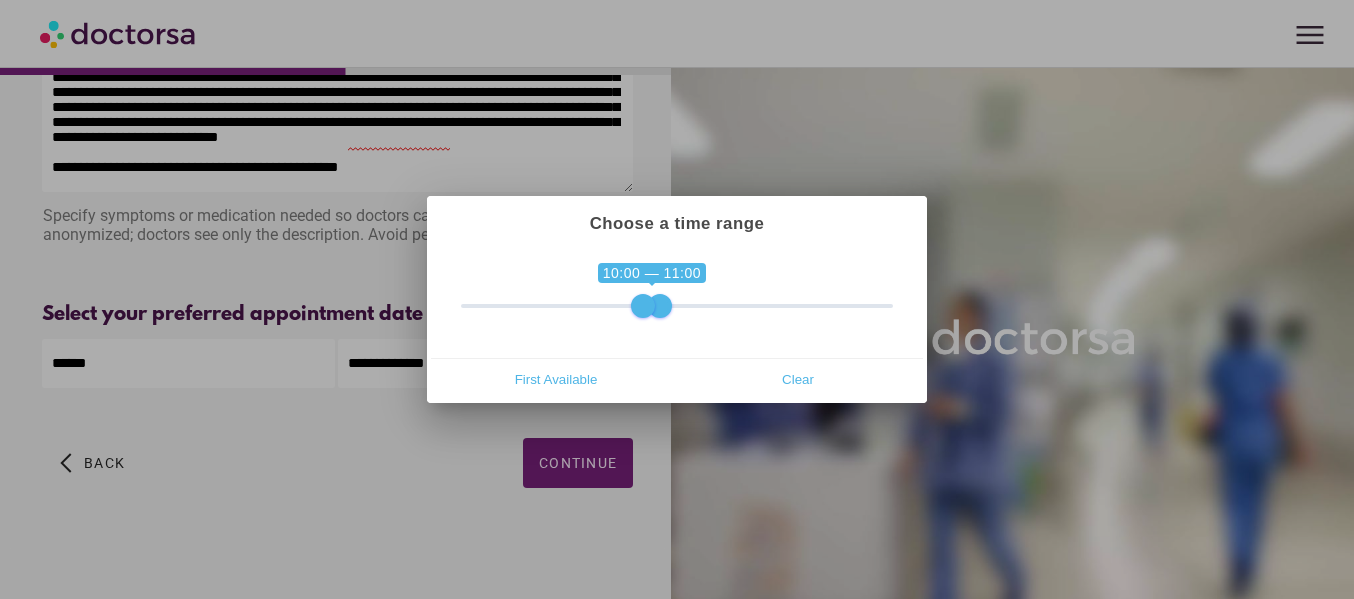 drag, startPoint x: 625, startPoint y: 311, endPoint x: 636, endPoint y: 312, distance: 11.045361 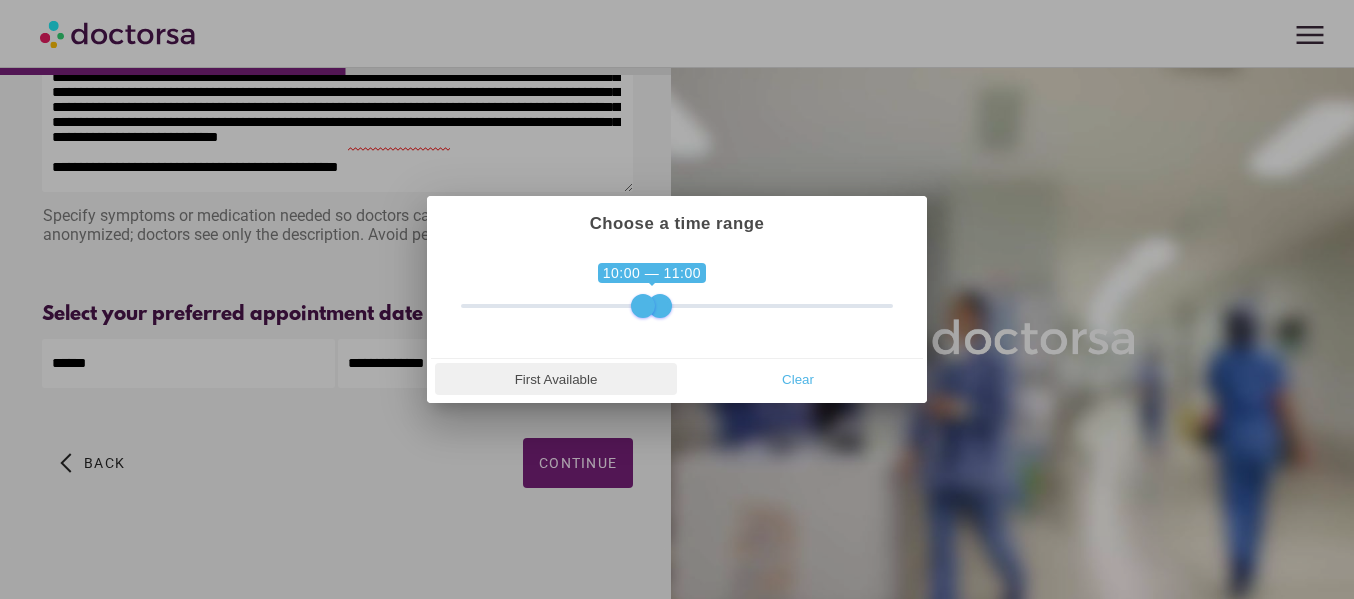 click on "First Available" at bounding box center (556, 379) 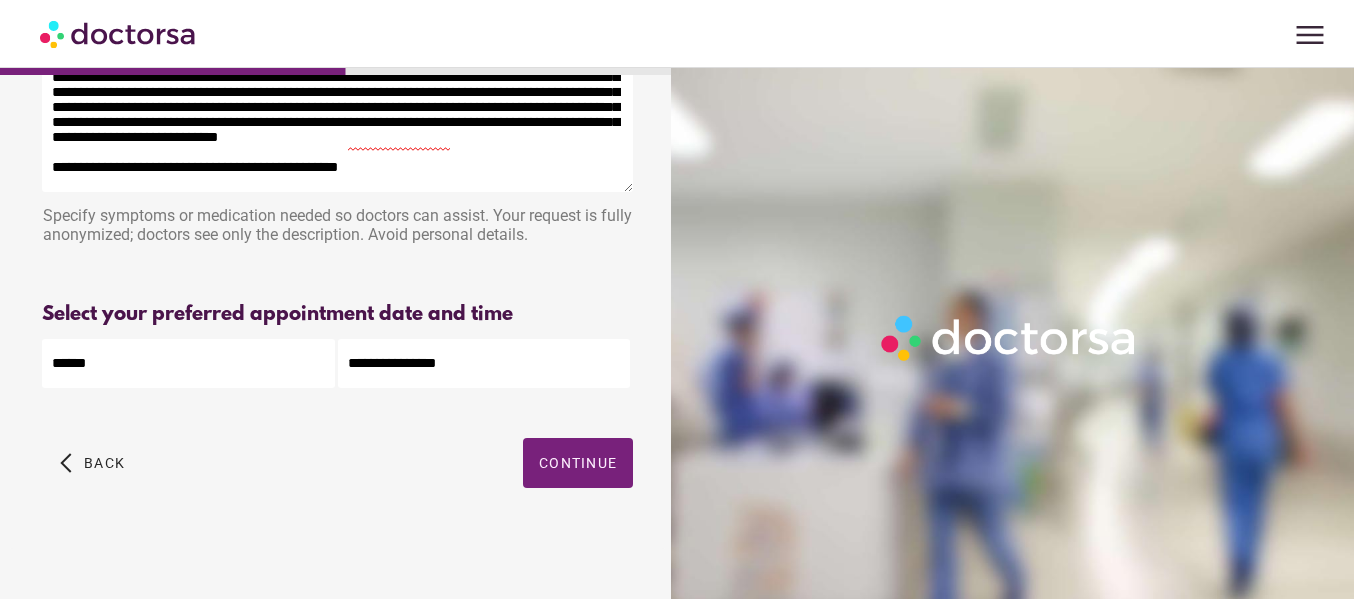click on "**********" at bounding box center [484, 363] 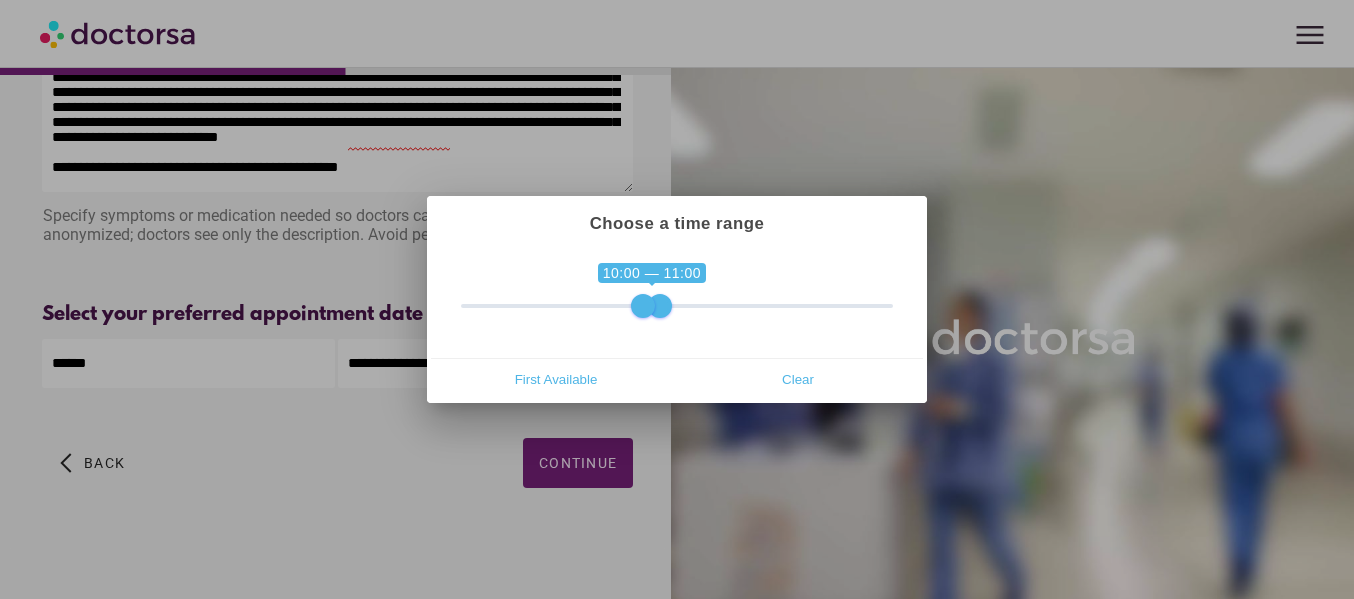 click at bounding box center (677, 299) 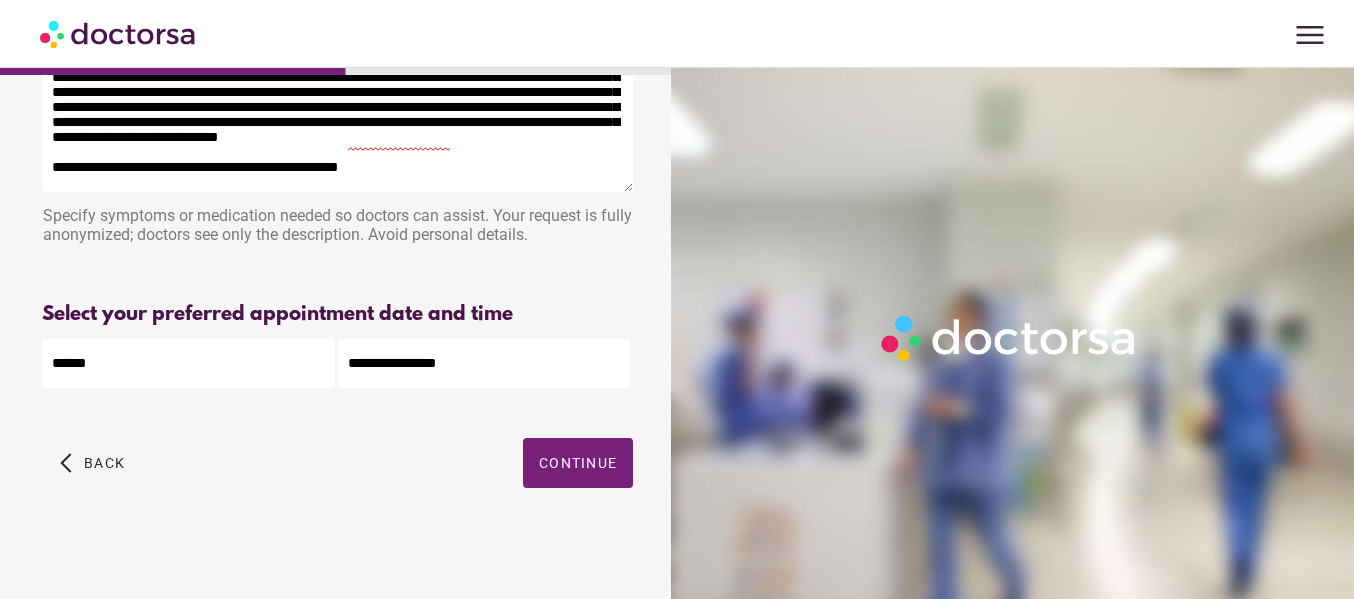 click on "**********" at bounding box center [484, 363] 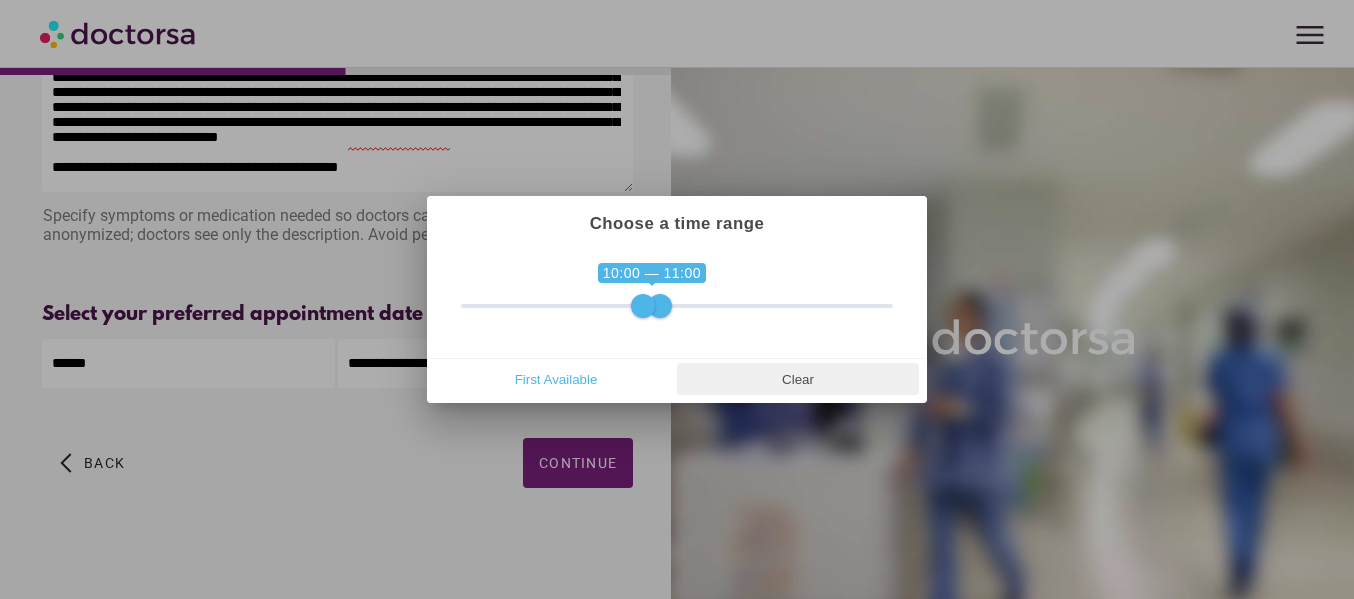 click on "Clear" at bounding box center (798, 379) 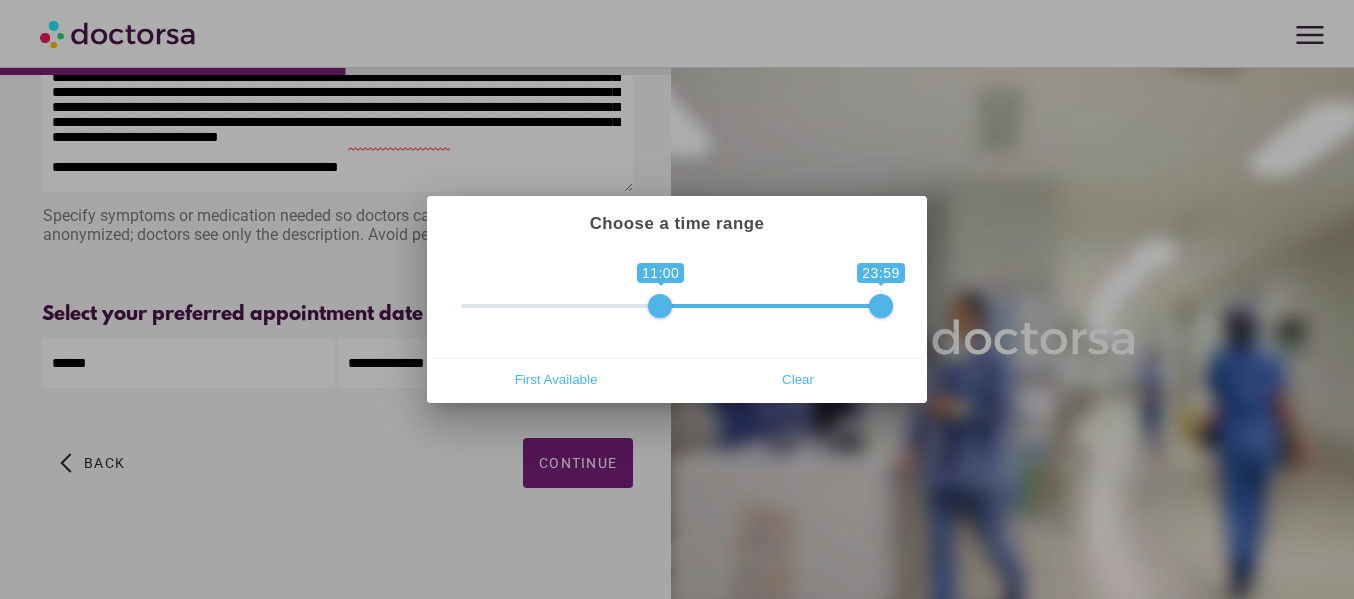 drag, startPoint x: 469, startPoint y: 306, endPoint x: 656, endPoint y: 303, distance: 187.02406 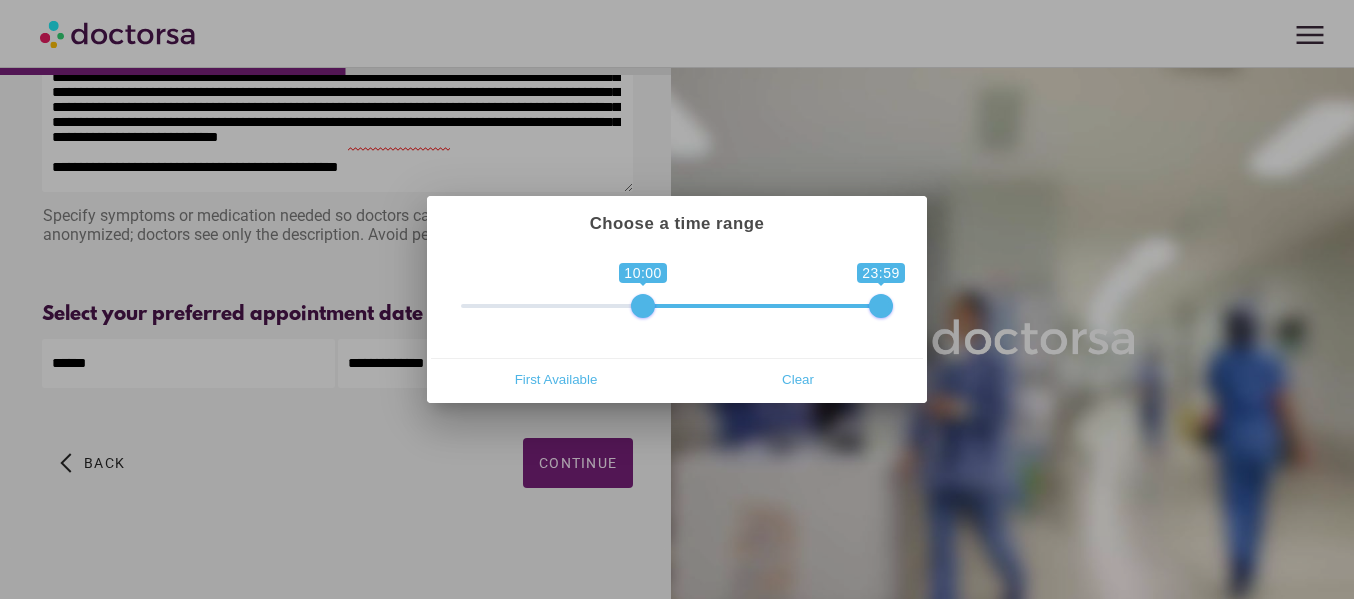 drag, startPoint x: 658, startPoint y: 307, endPoint x: 646, endPoint y: 310, distance: 12.369317 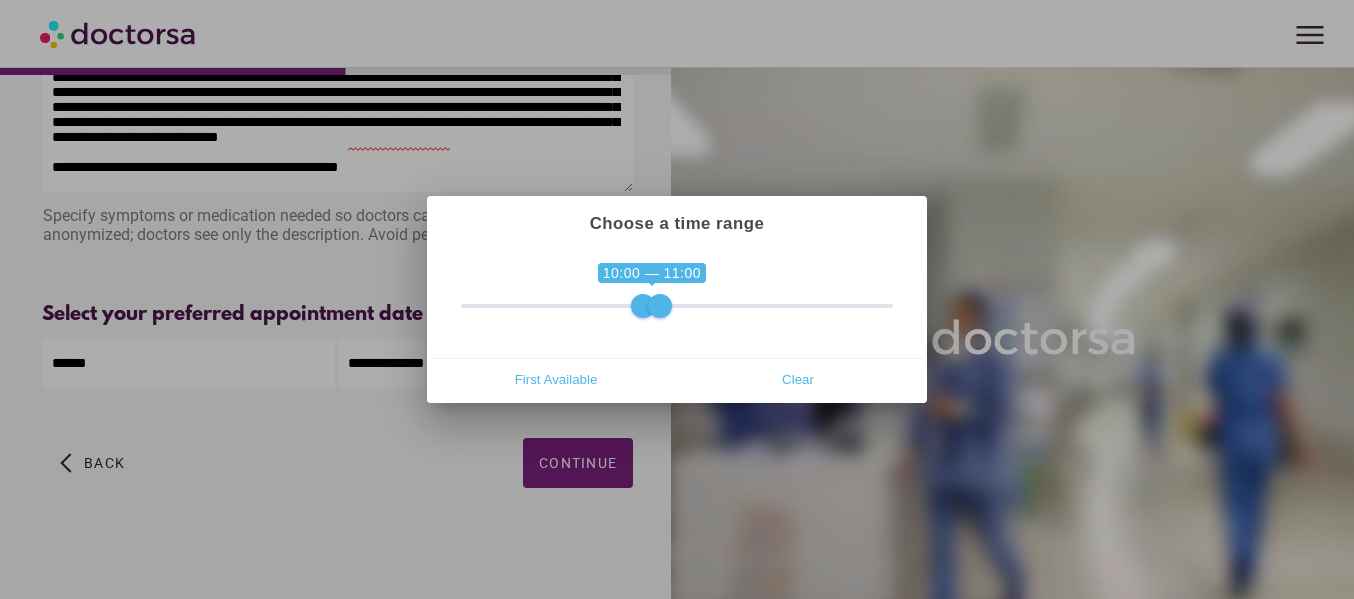 drag, startPoint x: 875, startPoint y: 303, endPoint x: 661, endPoint y: 315, distance: 214.33618 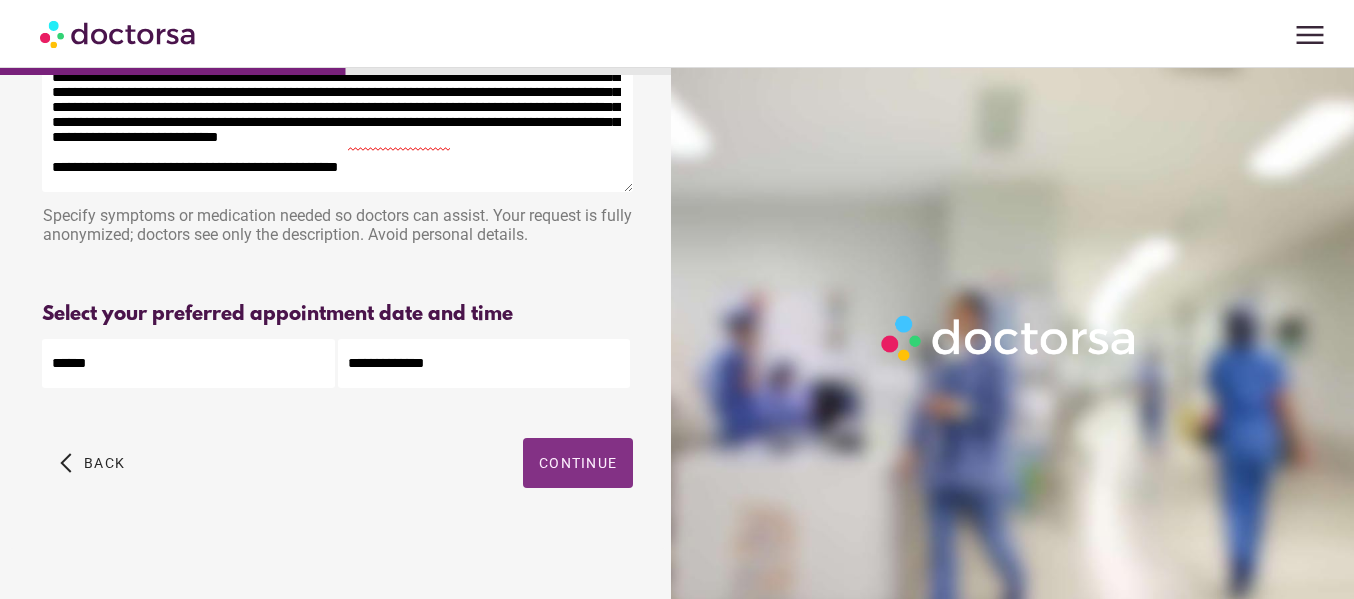 click on "Continue" at bounding box center [578, 463] 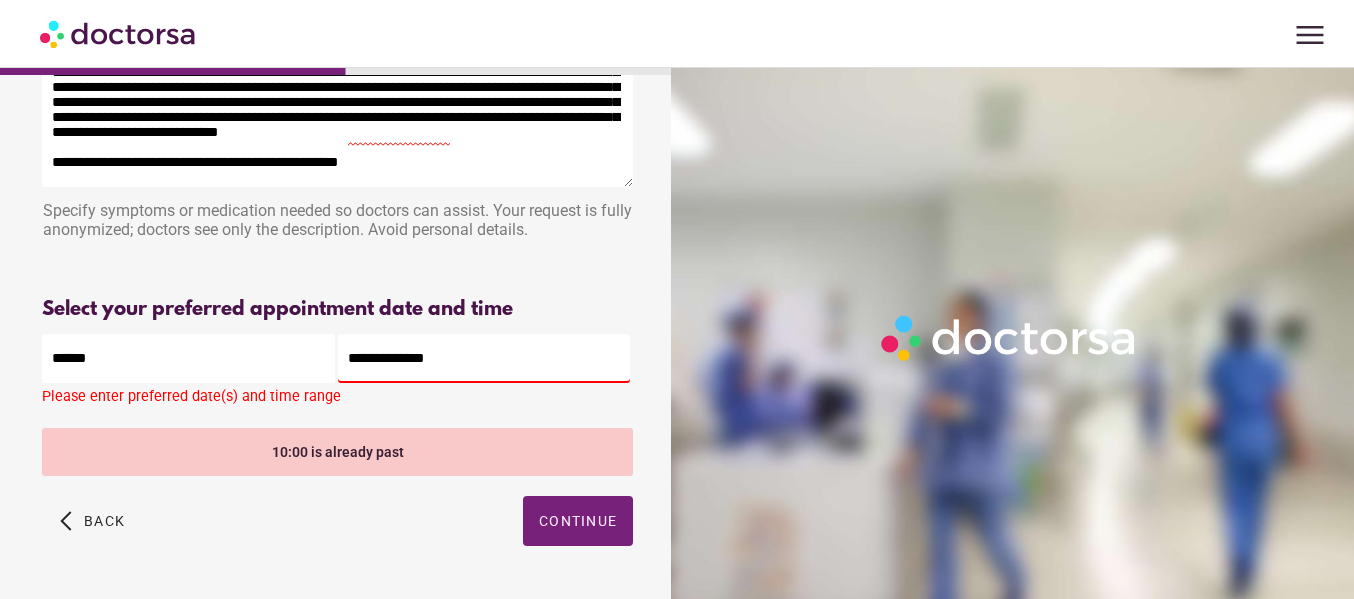 drag, startPoint x: 454, startPoint y: 359, endPoint x: 231, endPoint y: 384, distance: 224.39697 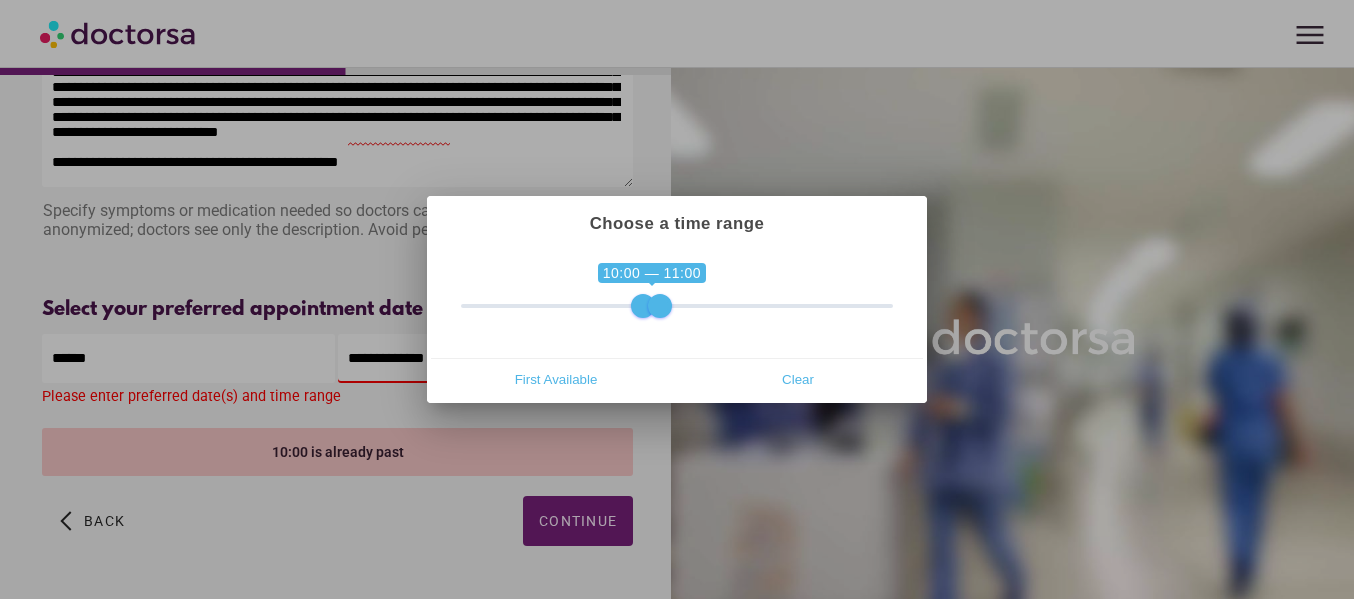 click at bounding box center (677, 299) 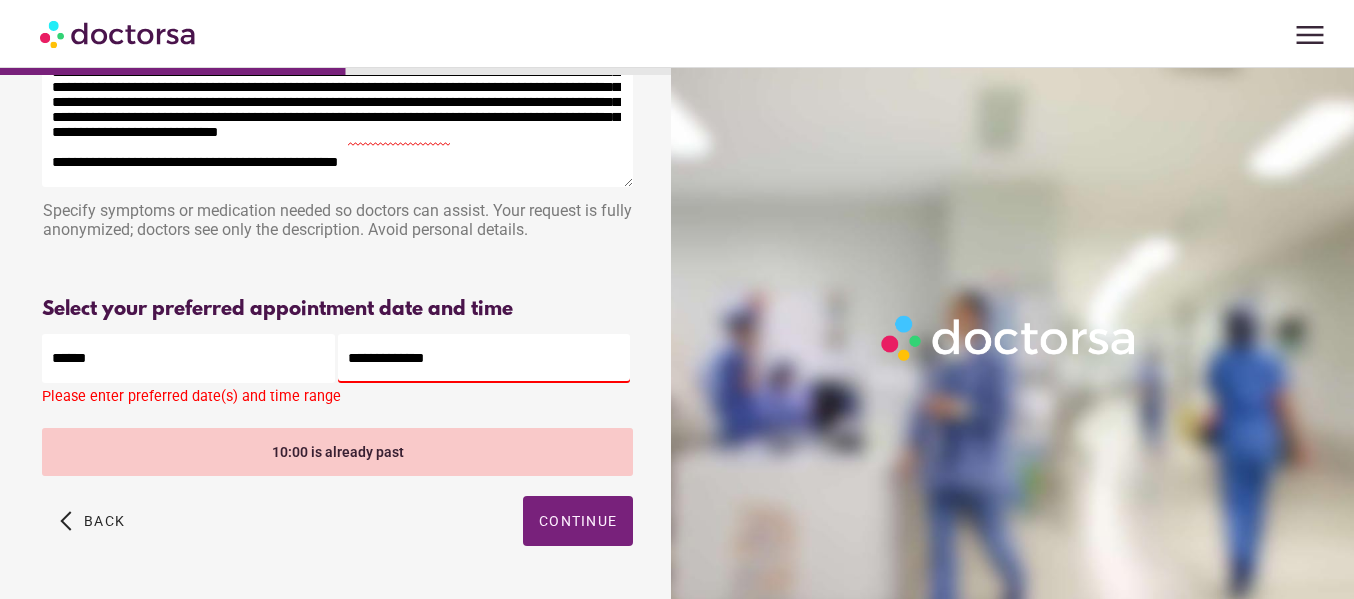 click on "**********" at bounding box center (484, 358) 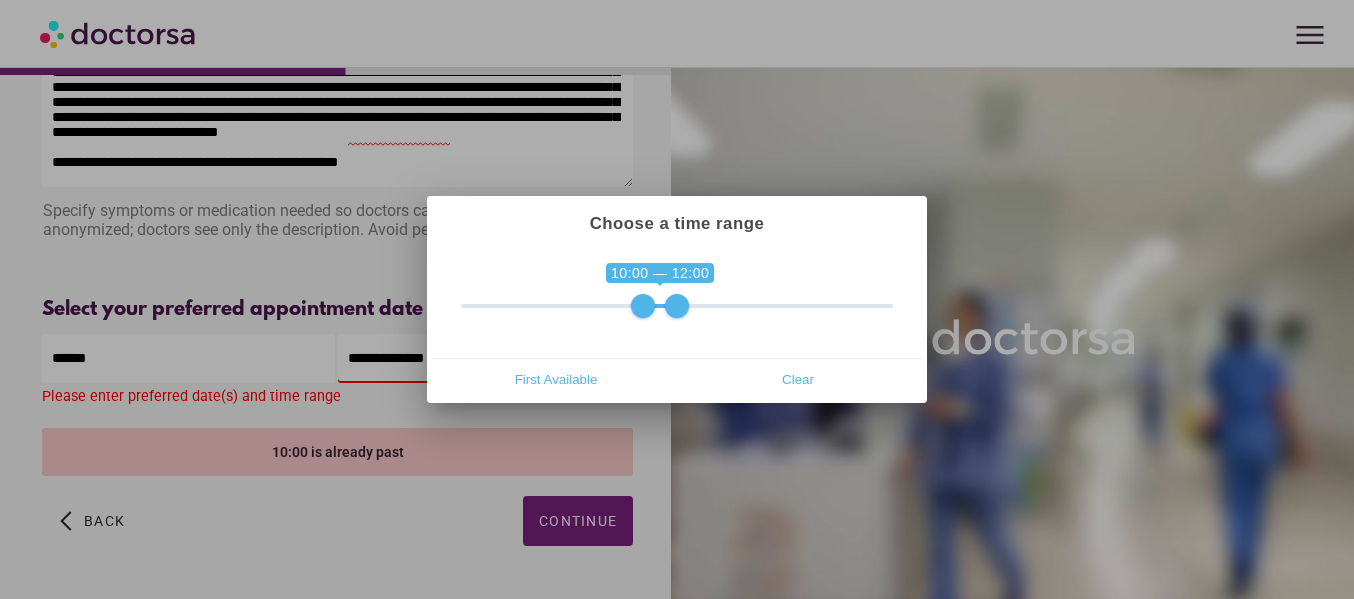 click at bounding box center (677, 306) 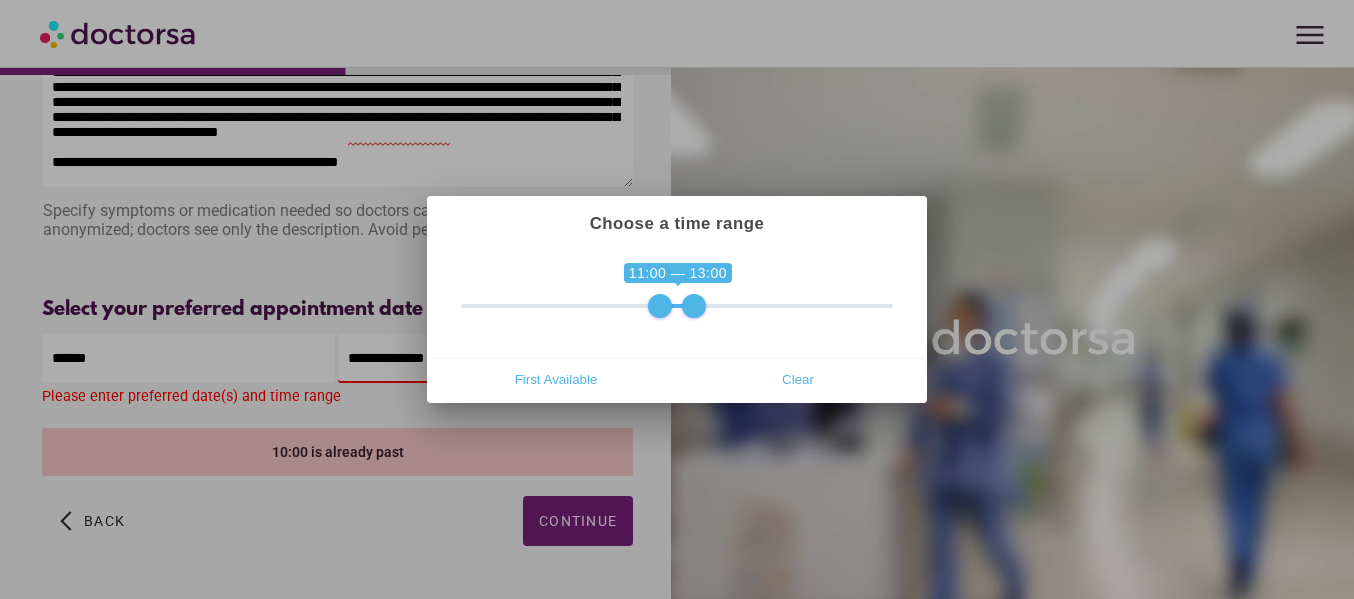 click at bounding box center [660, 306] 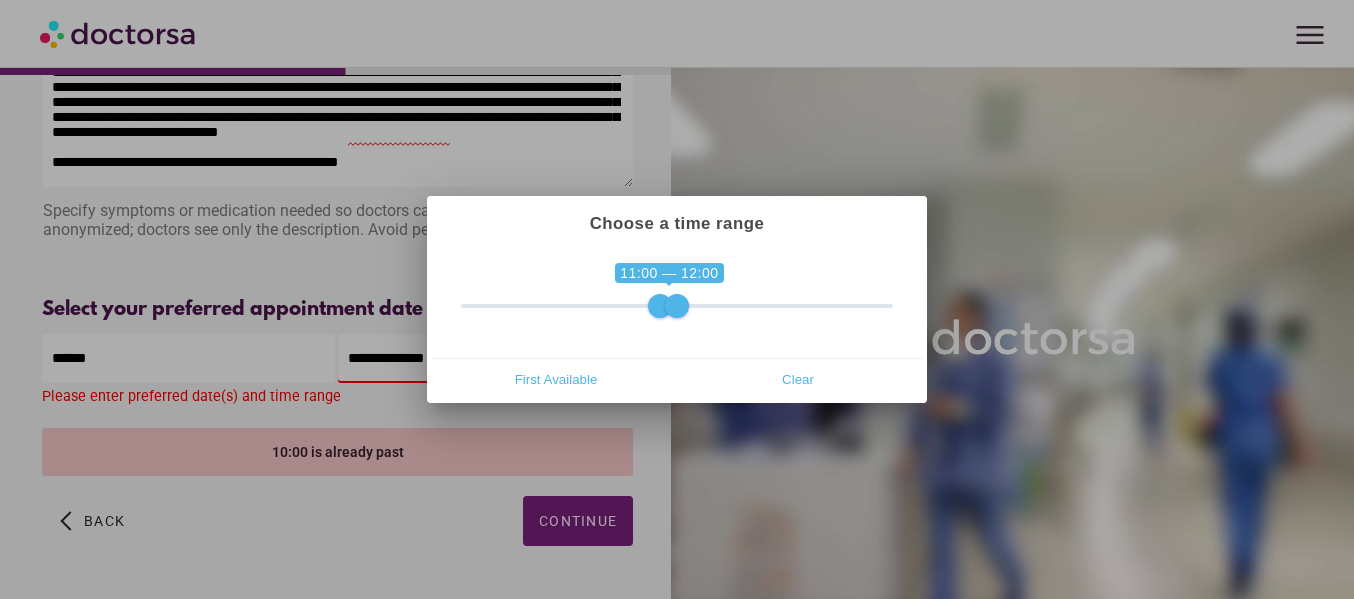 drag, startPoint x: 694, startPoint y: 309, endPoint x: 665, endPoint y: 311, distance: 29.068884 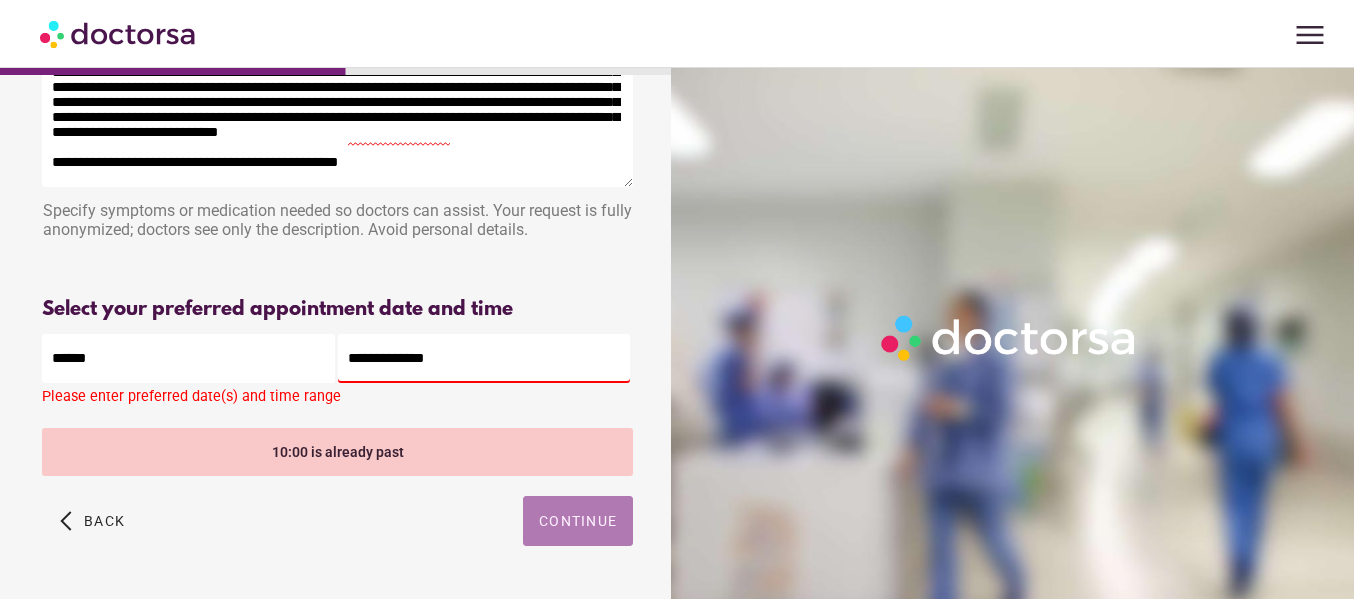 click on "Continue" at bounding box center [578, 521] 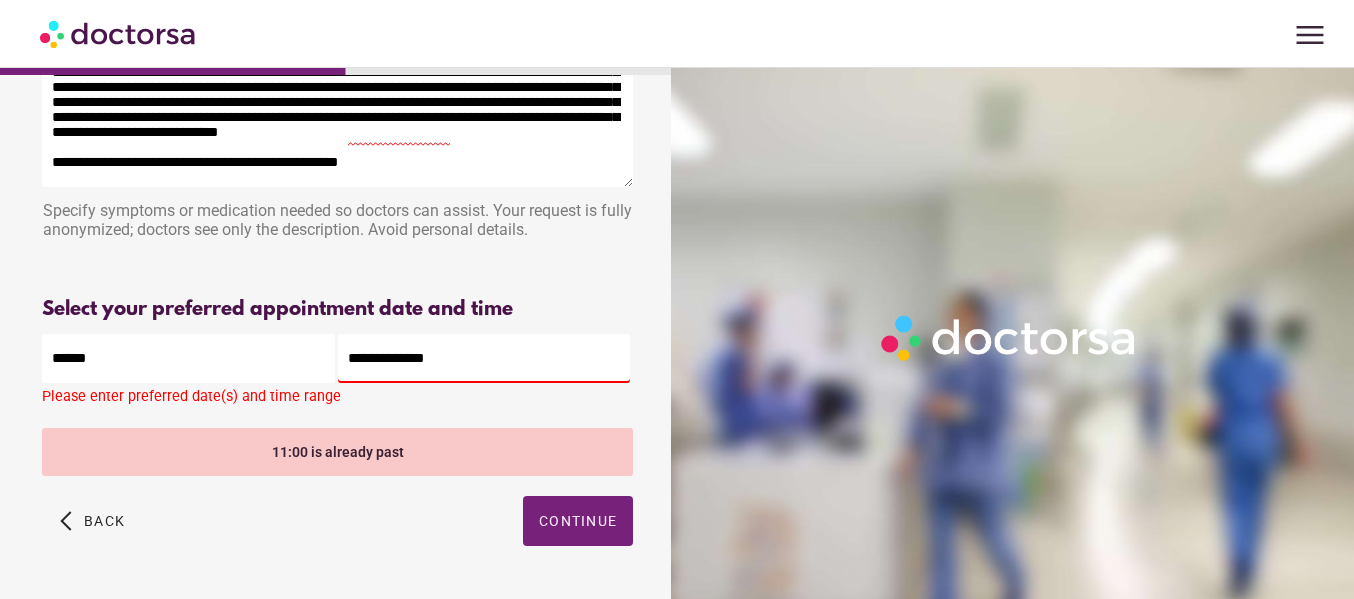 click on "**********" at bounding box center (484, 358) 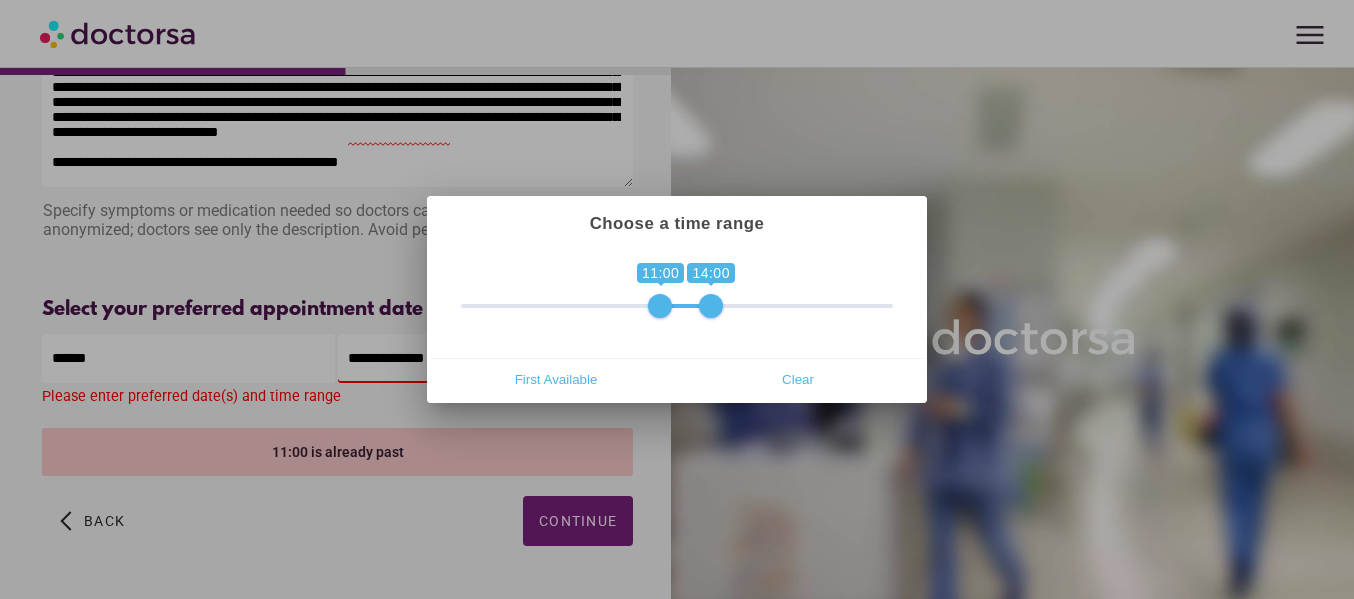 drag, startPoint x: 679, startPoint y: 308, endPoint x: 723, endPoint y: 309, distance: 44.011364 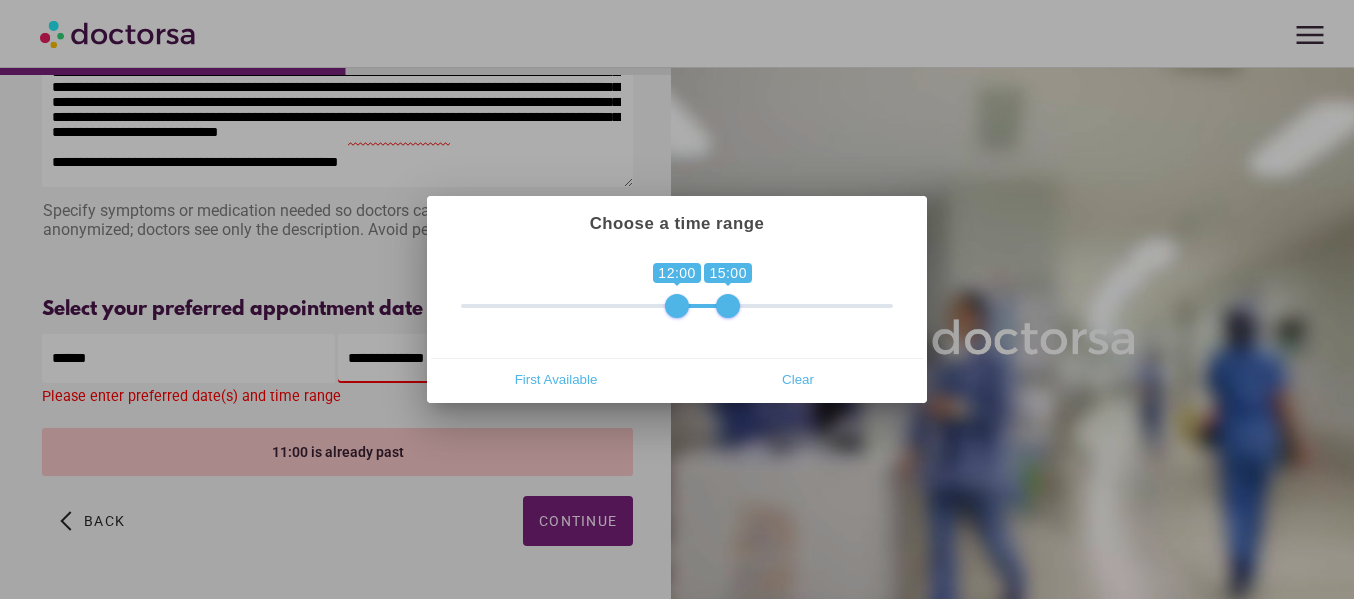 drag, startPoint x: 657, startPoint y: 307, endPoint x: 676, endPoint y: 307, distance: 19 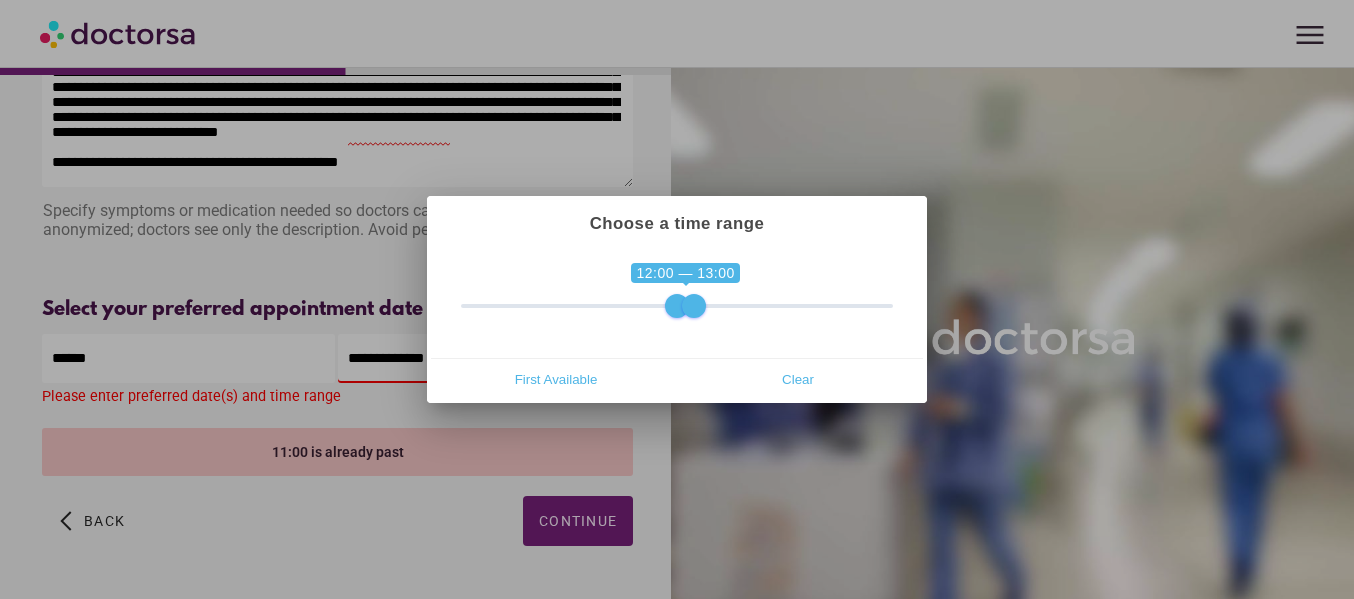 drag, startPoint x: 722, startPoint y: 306, endPoint x: 691, endPoint y: 307, distance: 31.016125 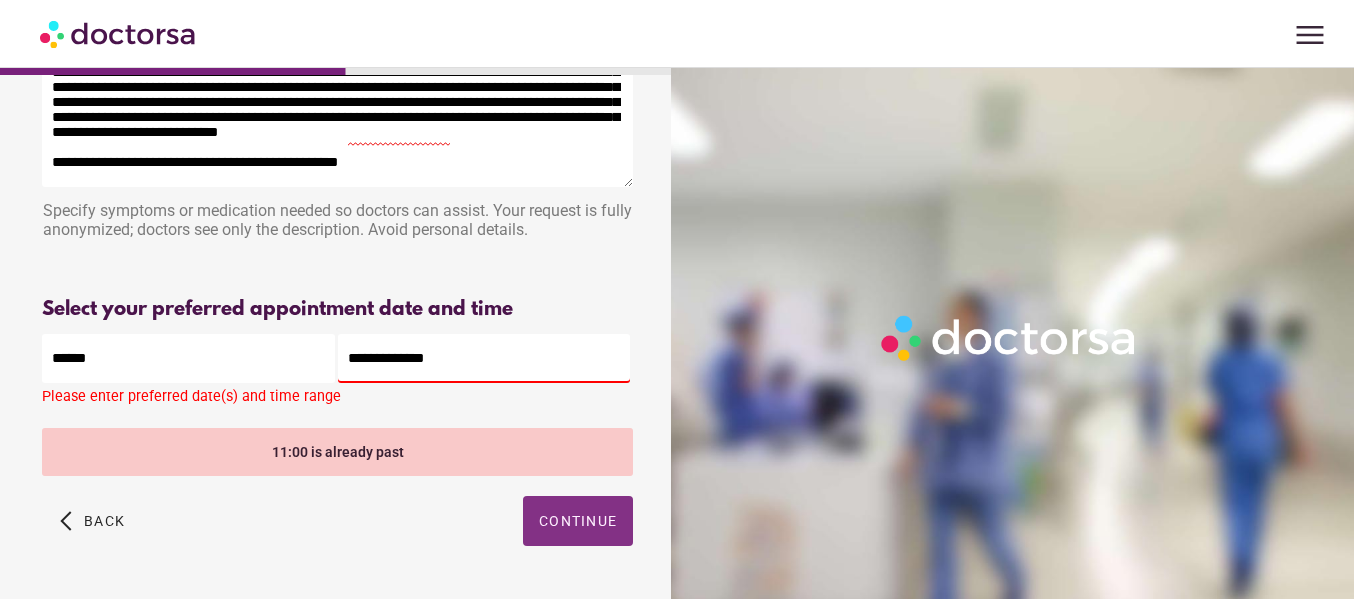 click on "Continue" at bounding box center (578, 521) 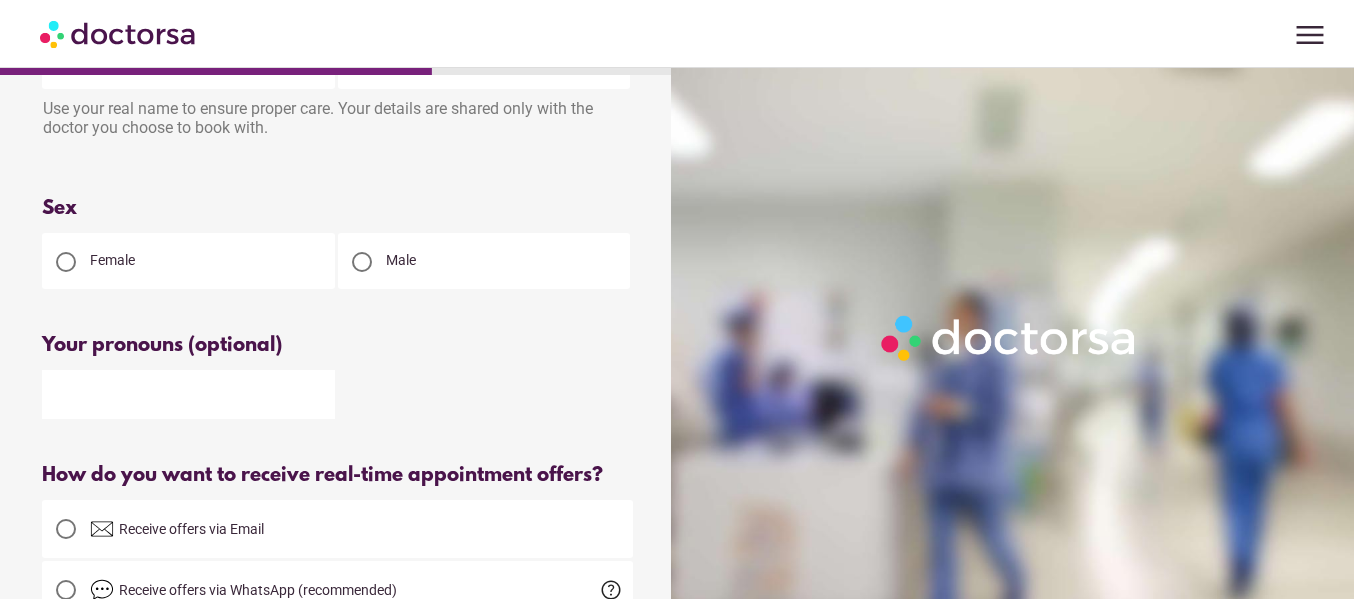 scroll, scrollTop: 0, scrollLeft: 0, axis: both 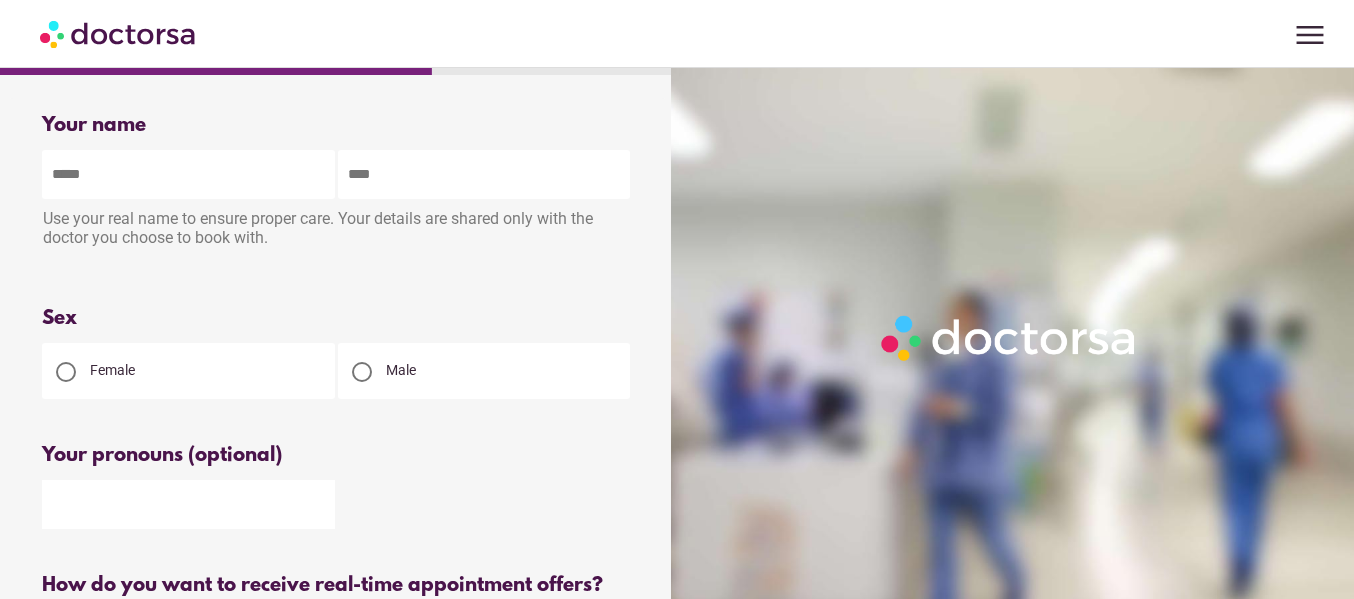 click at bounding box center [188, 174] 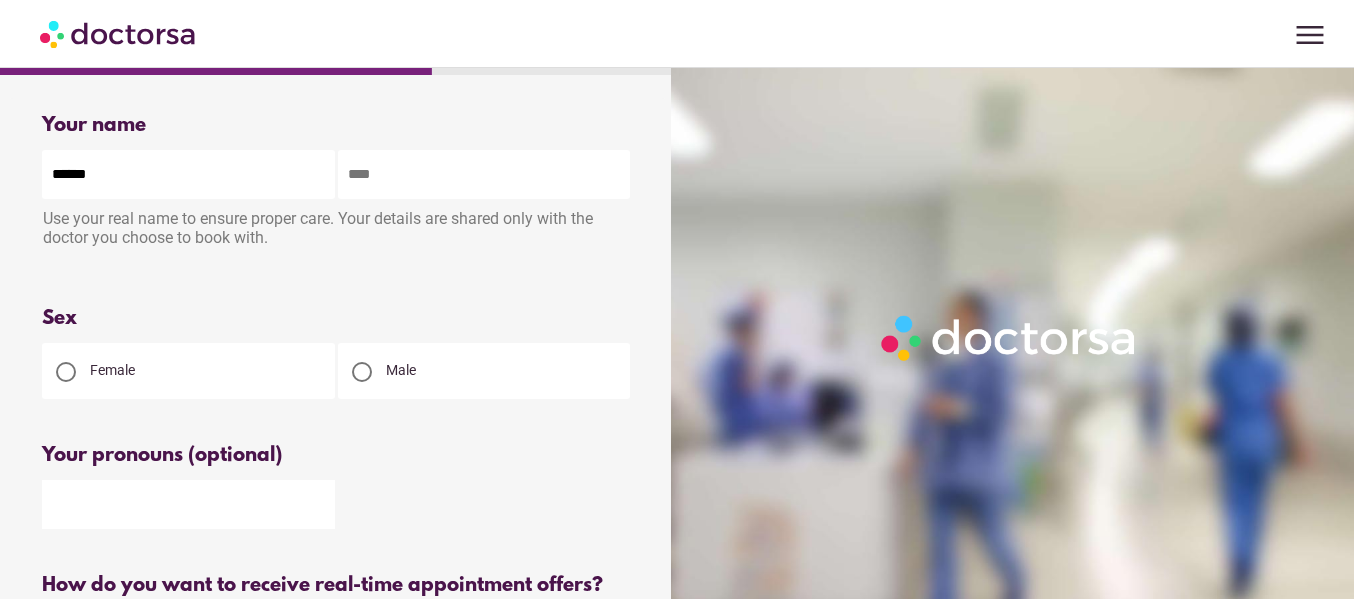 type on "*******" 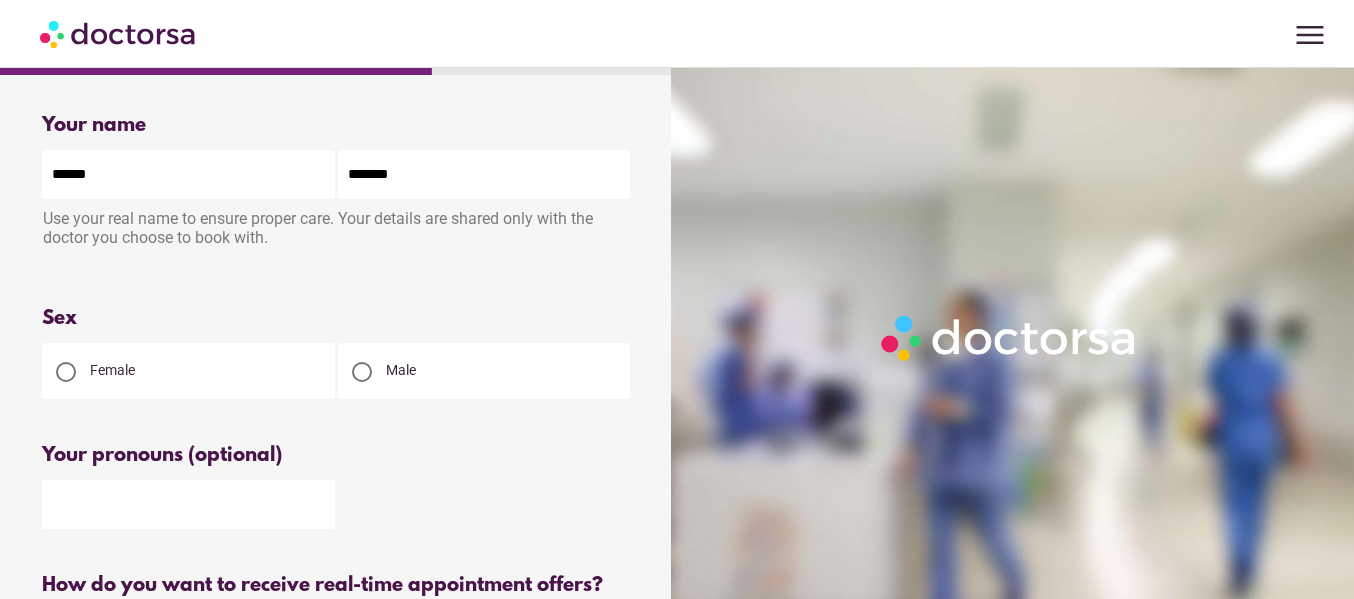 type on "**********" 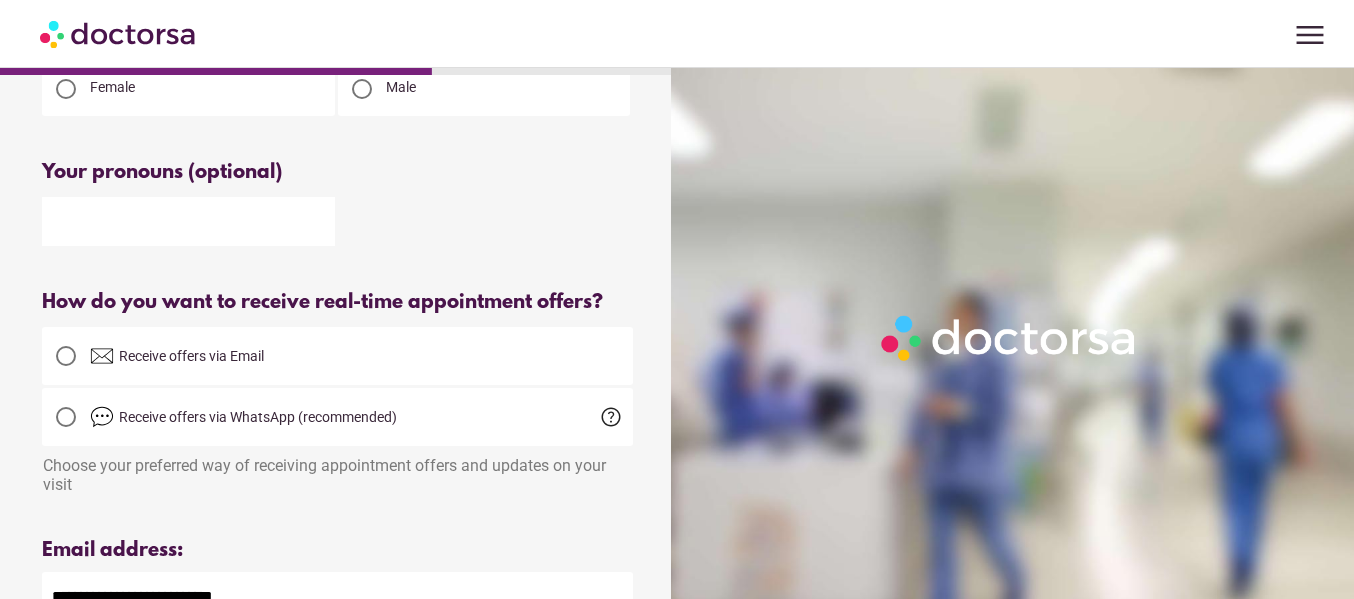 scroll, scrollTop: 300, scrollLeft: 0, axis: vertical 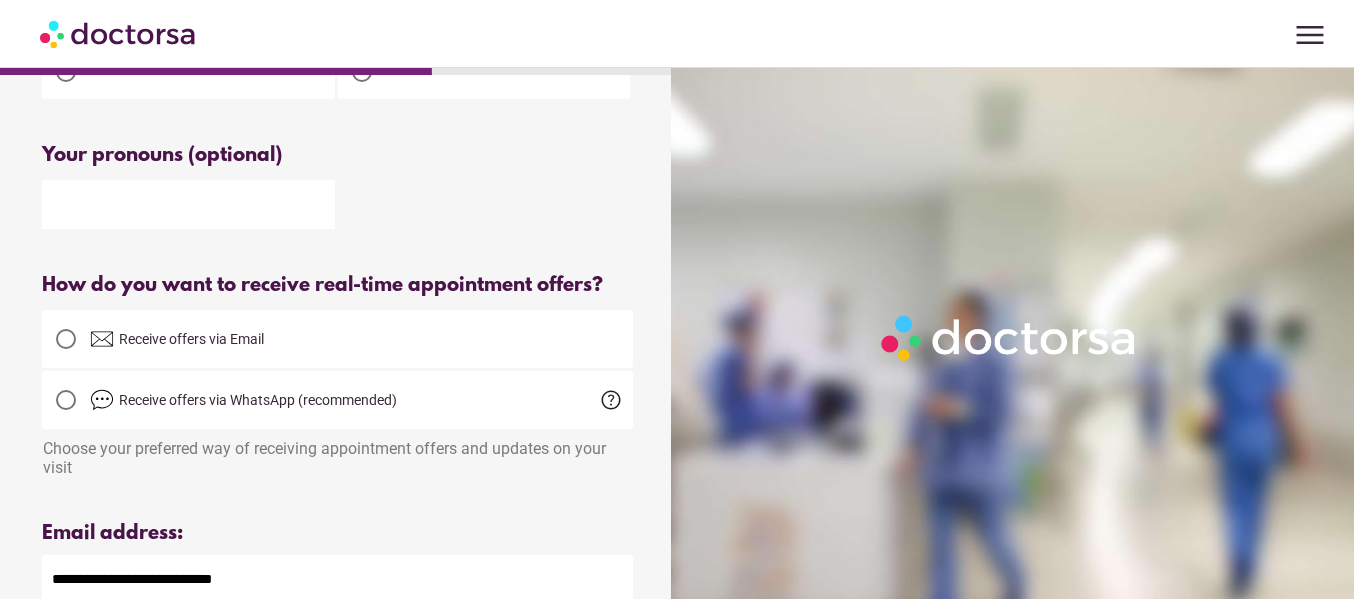 click at bounding box center [188, 204] 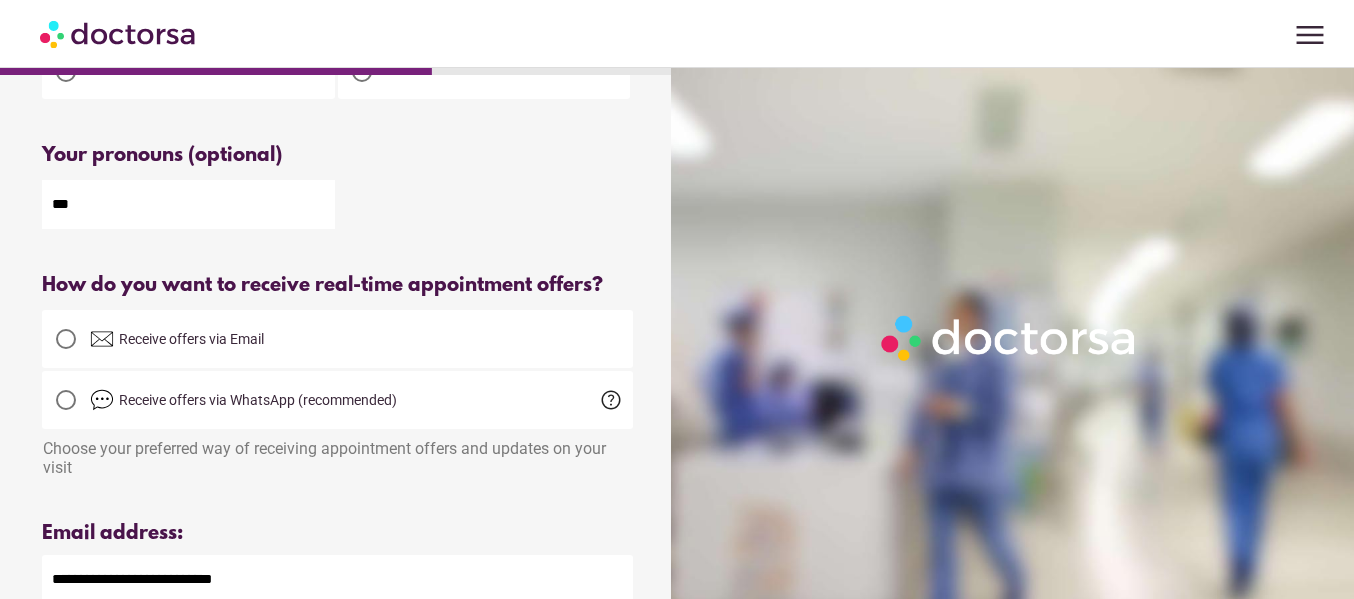 type on "***" 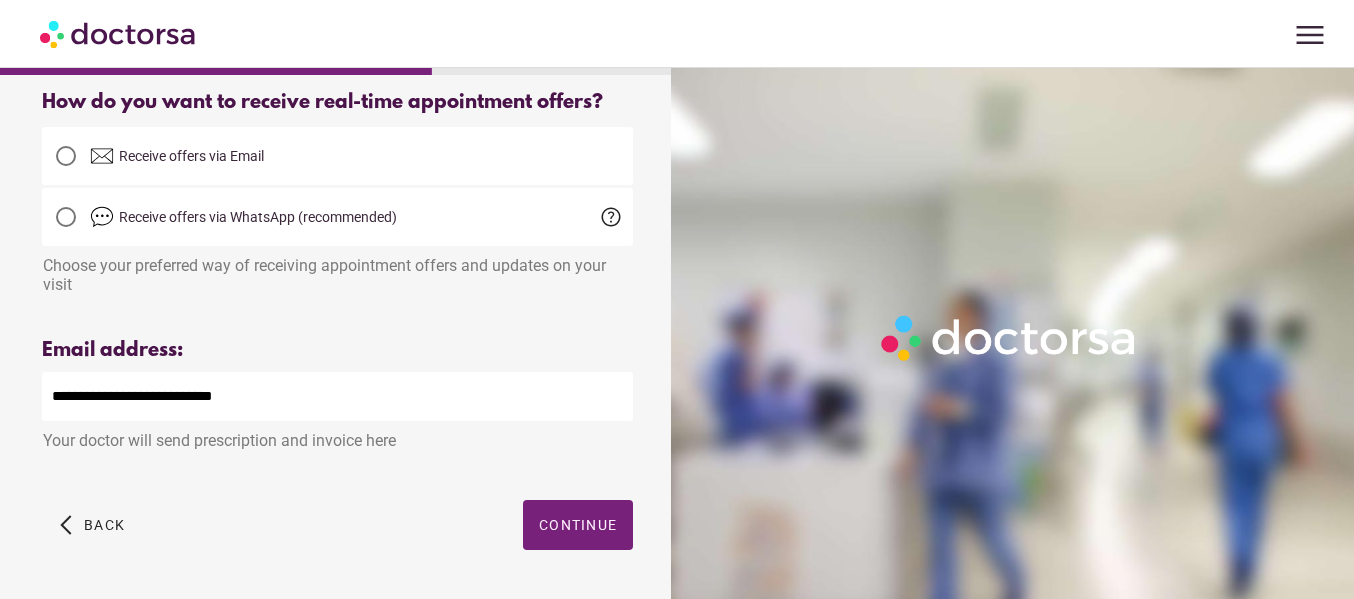 scroll, scrollTop: 554, scrollLeft: 0, axis: vertical 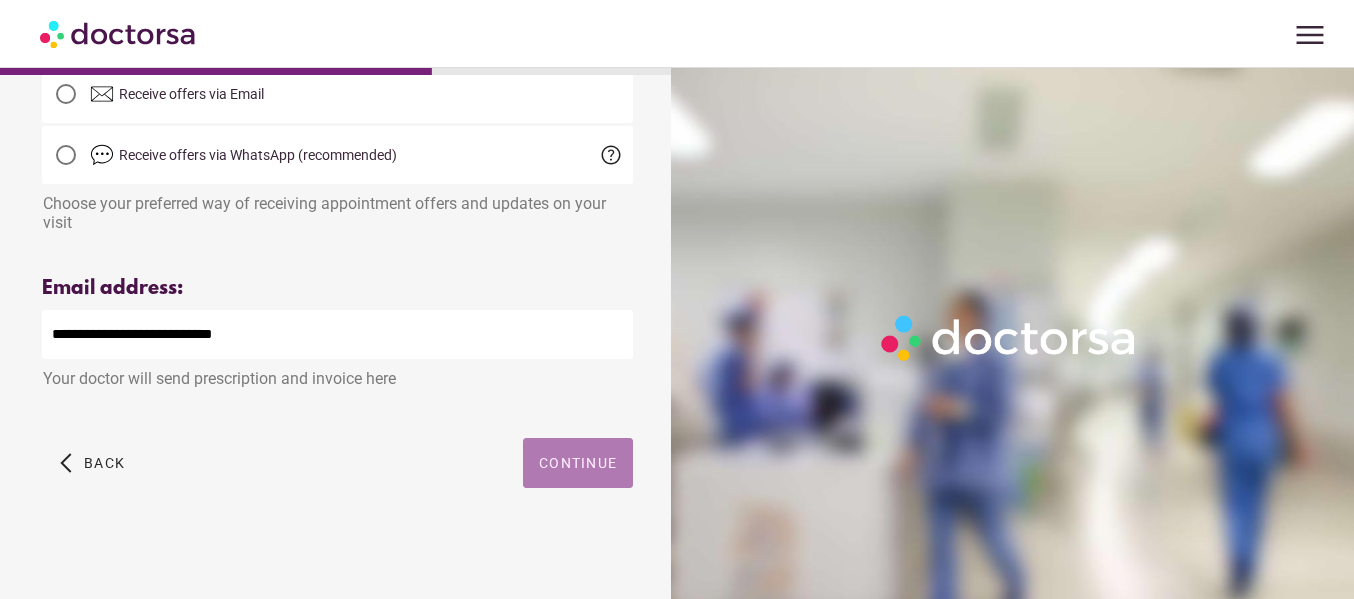 click on "Continue" at bounding box center [578, 463] 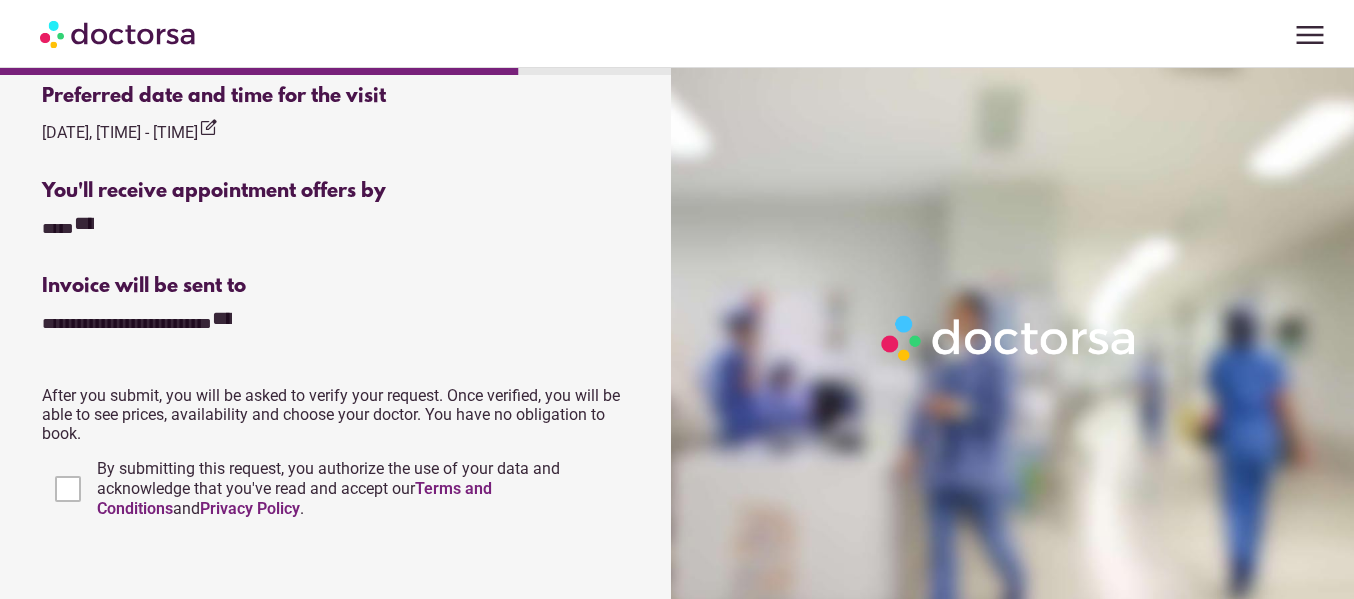 scroll, scrollTop: 1003, scrollLeft: 0, axis: vertical 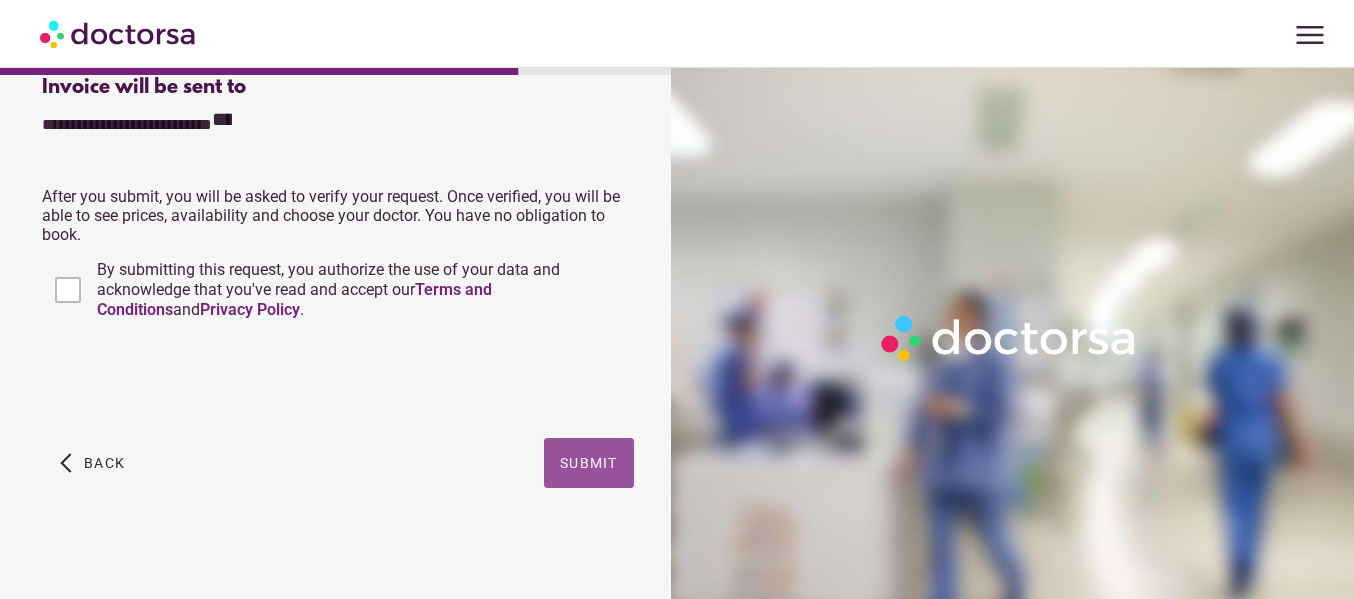 click on "Submit" at bounding box center (589, 463) 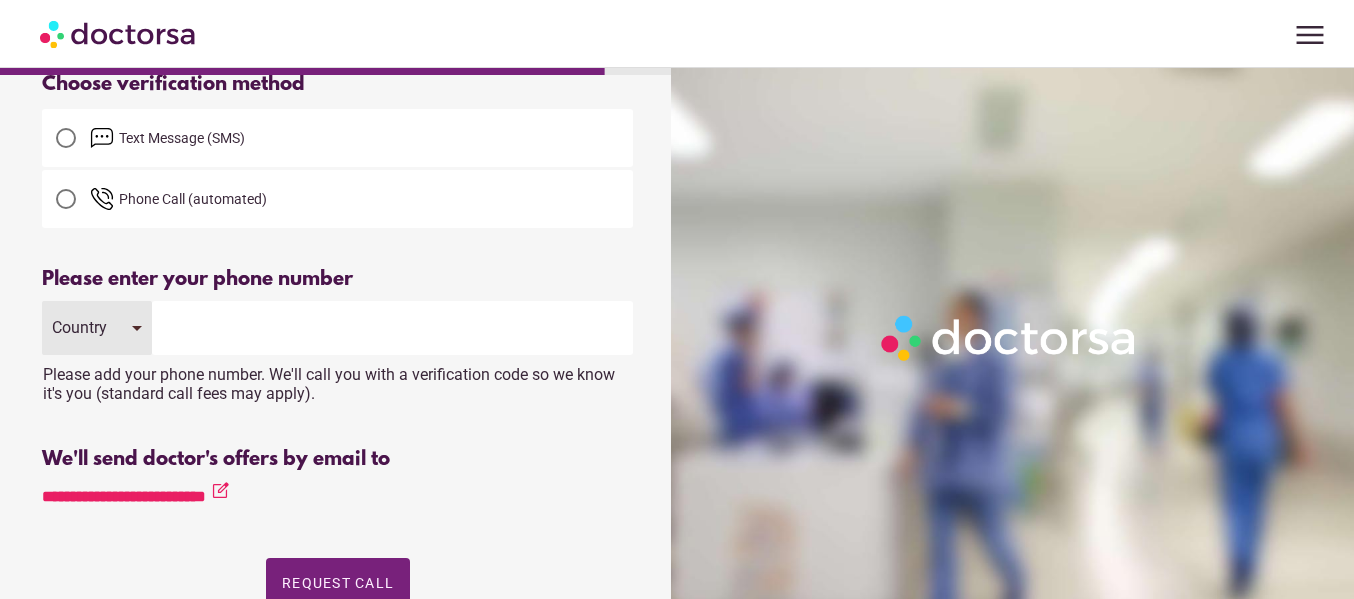 scroll, scrollTop: 0, scrollLeft: 0, axis: both 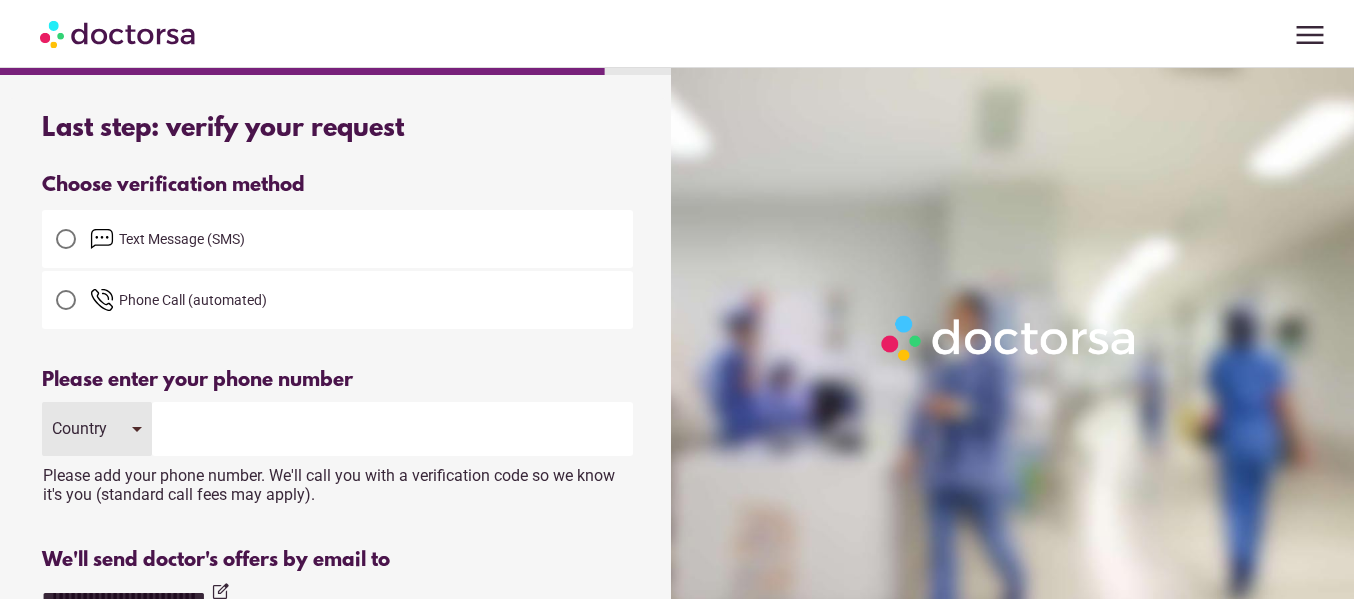click on "Country" at bounding box center [97, 429] 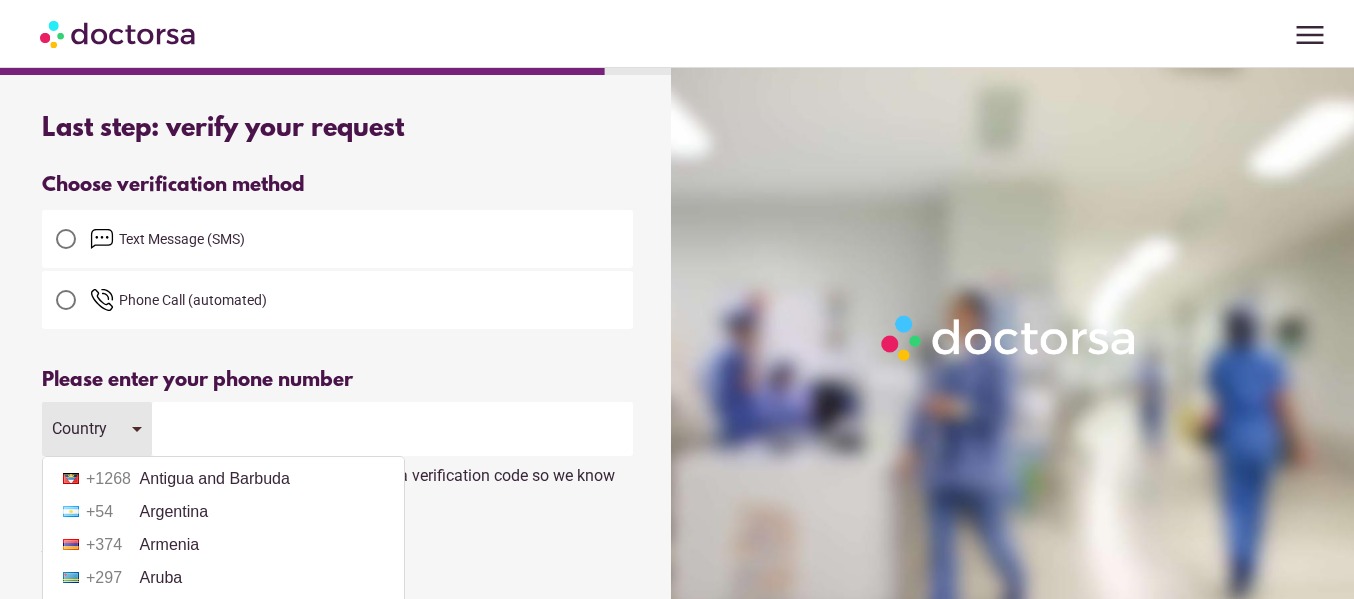 scroll, scrollTop: 600, scrollLeft: 0, axis: vertical 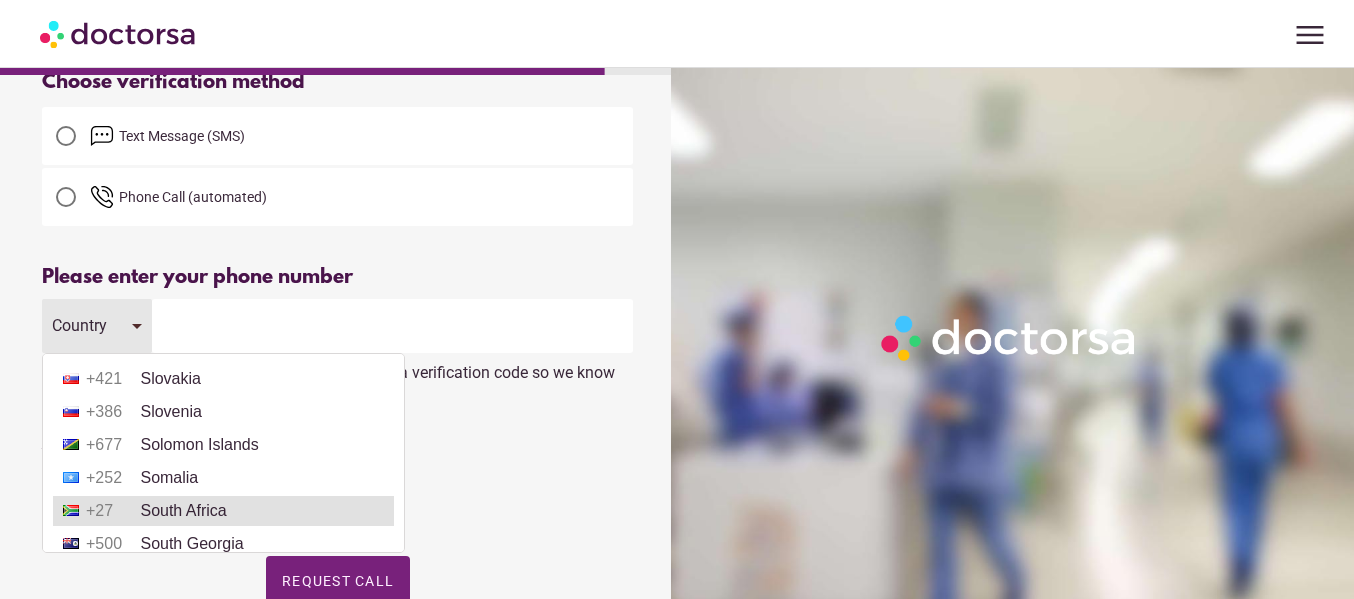 click on "[PHONE] [COUNTRY]" at bounding box center (223, 511) 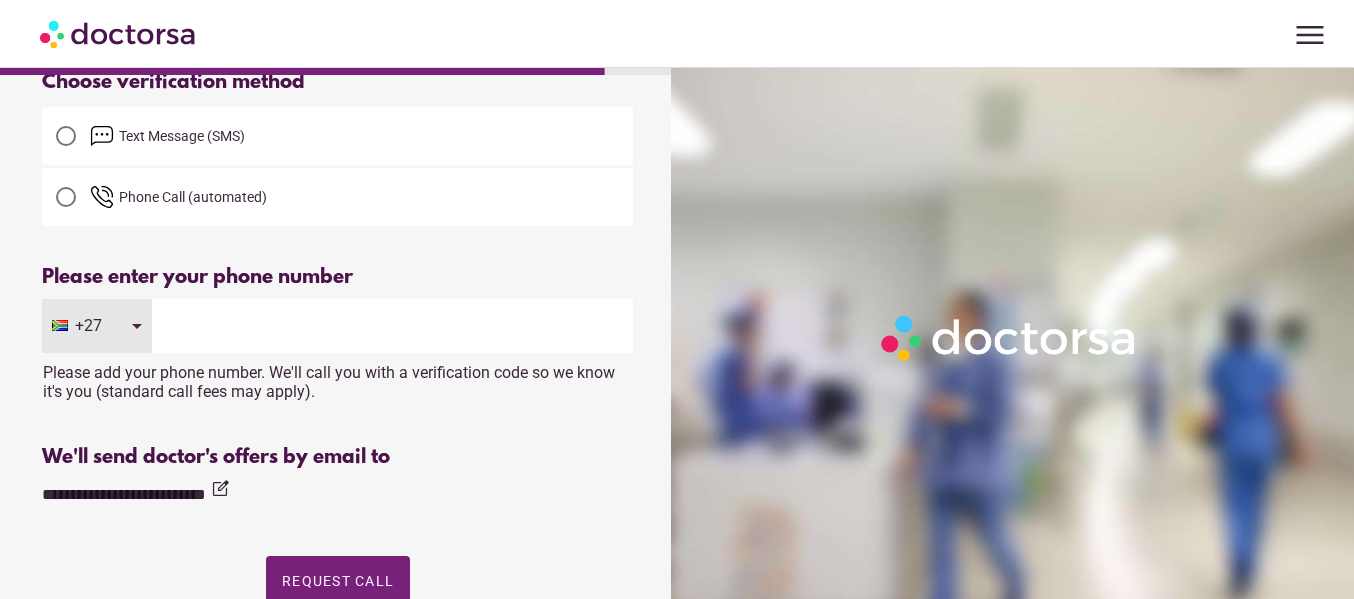 click at bounding box center (392, 326) 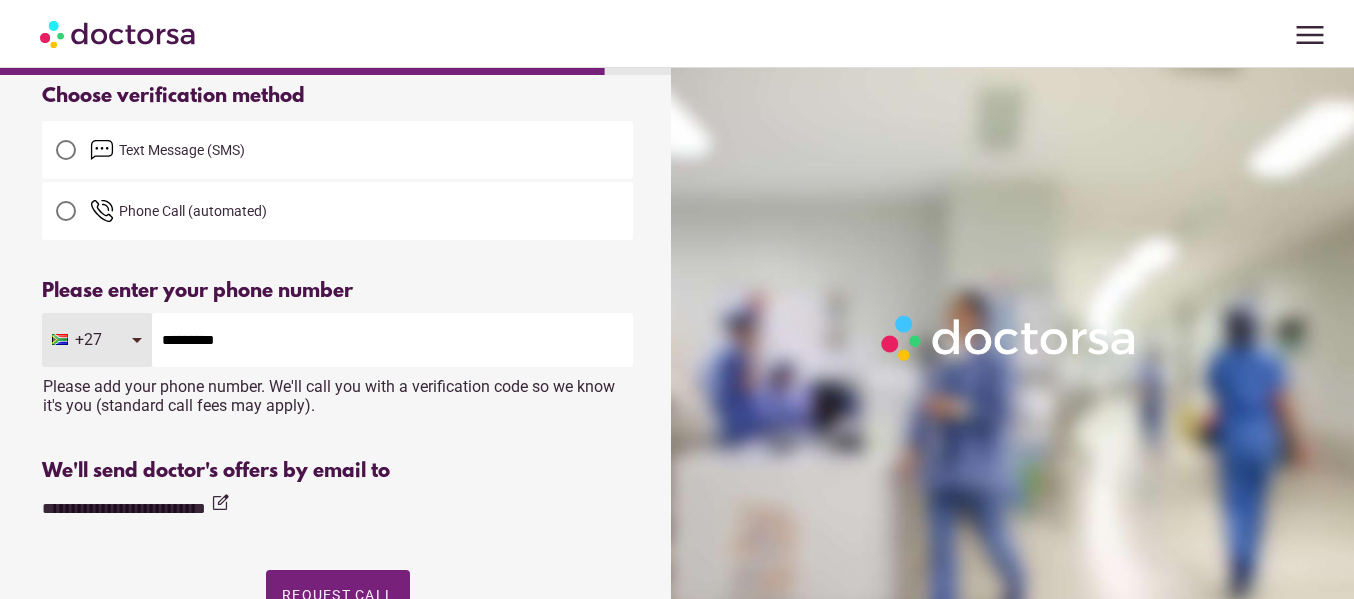 scroll, scrollTop: 68, scrollLeft: 0, axis: vertical 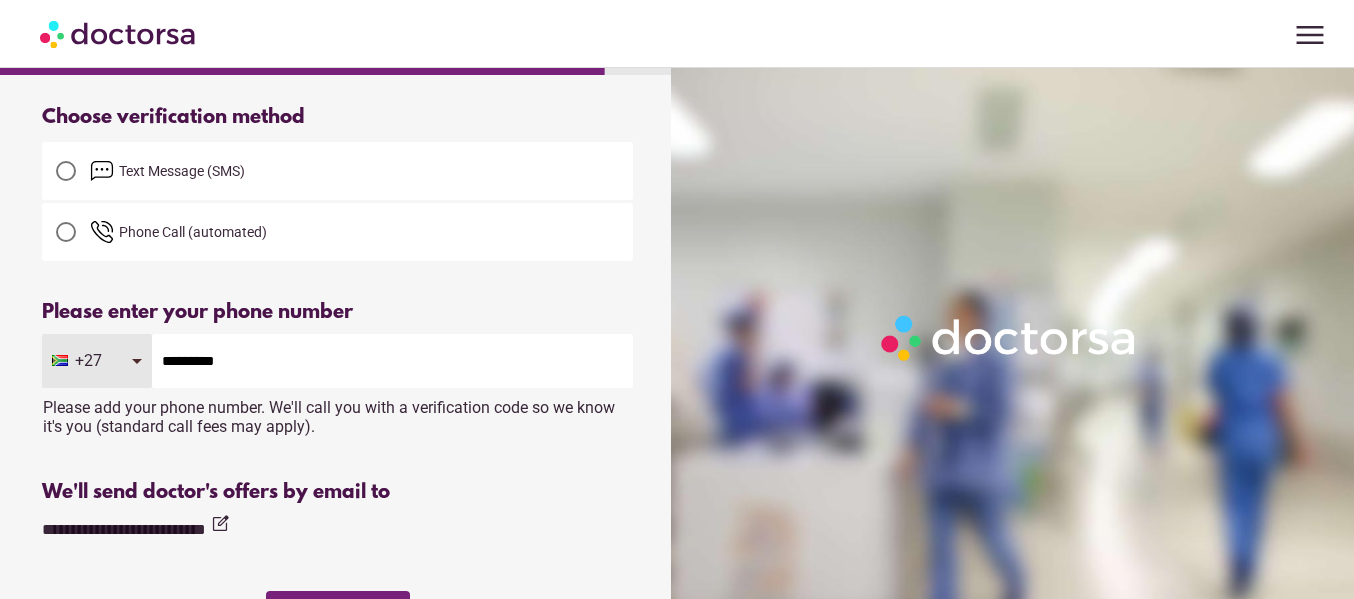 type on "*********" 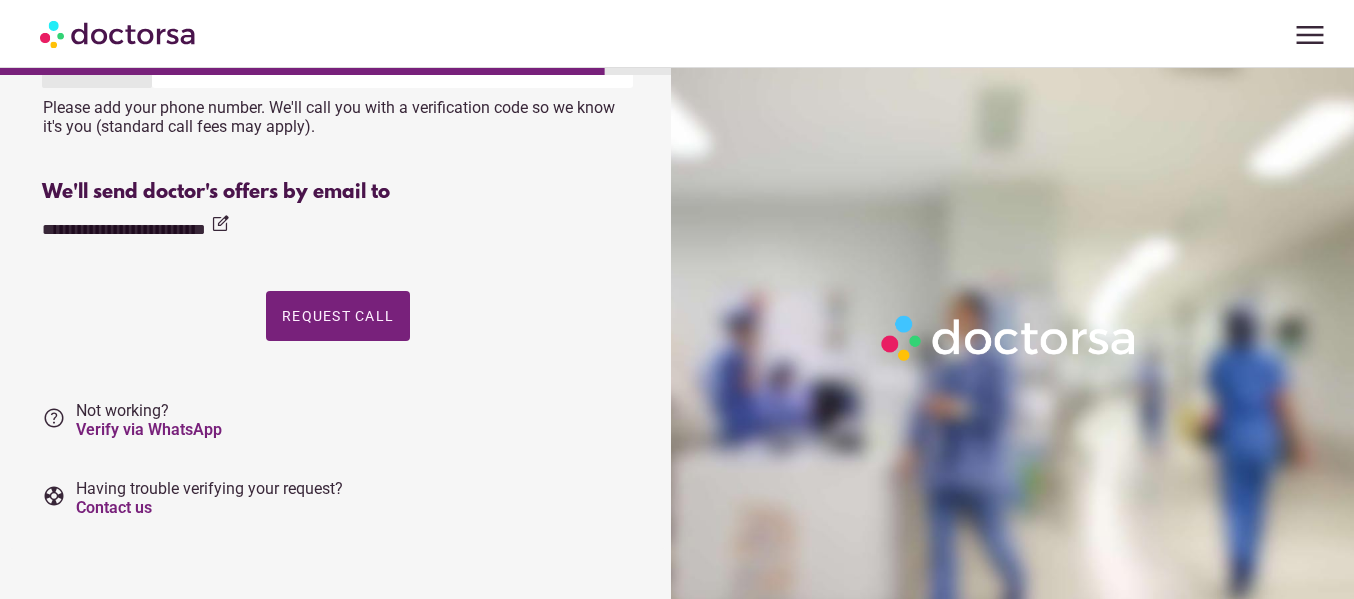 scroll, scrollTop: 68, scrollLeft: 0, axis: vertical 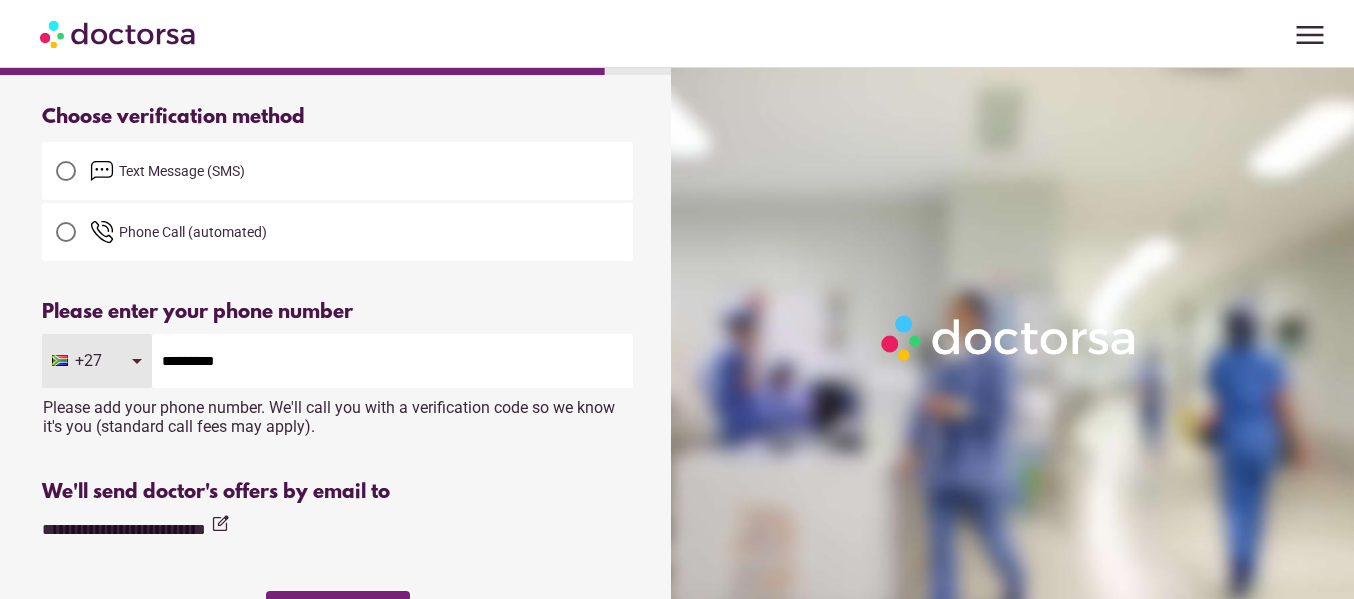 click at bounding box center (66, 171) 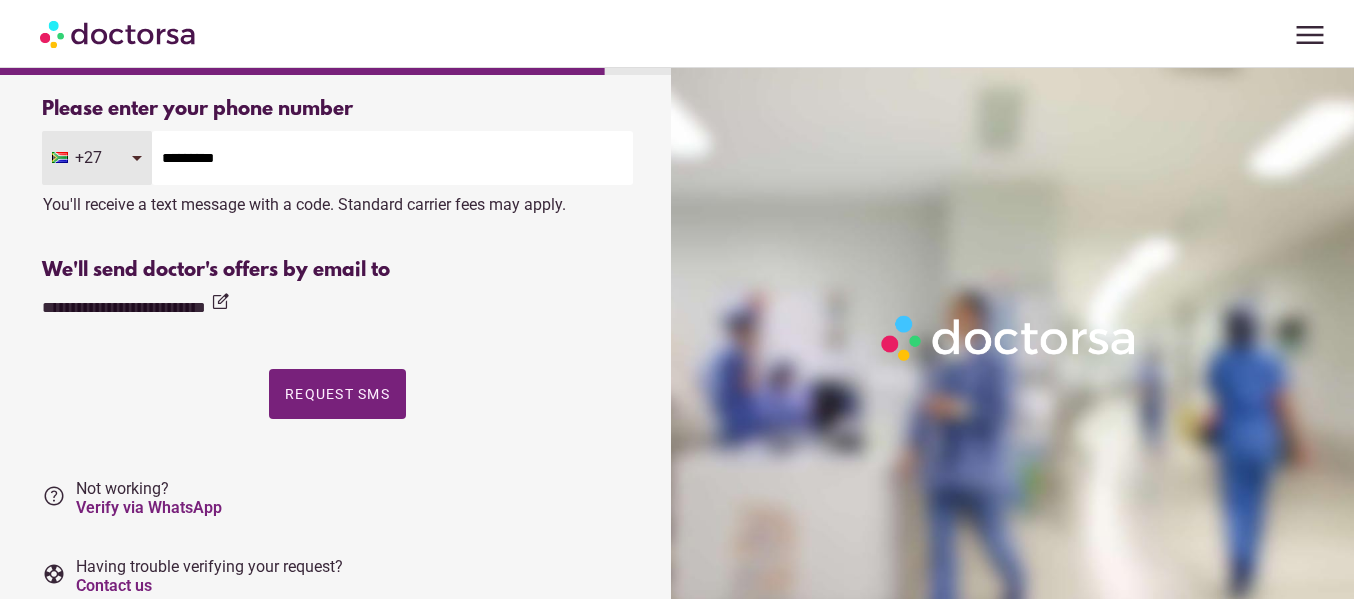 scroll, scrollTop: 300, scrollLeft: 0, axis: vertical 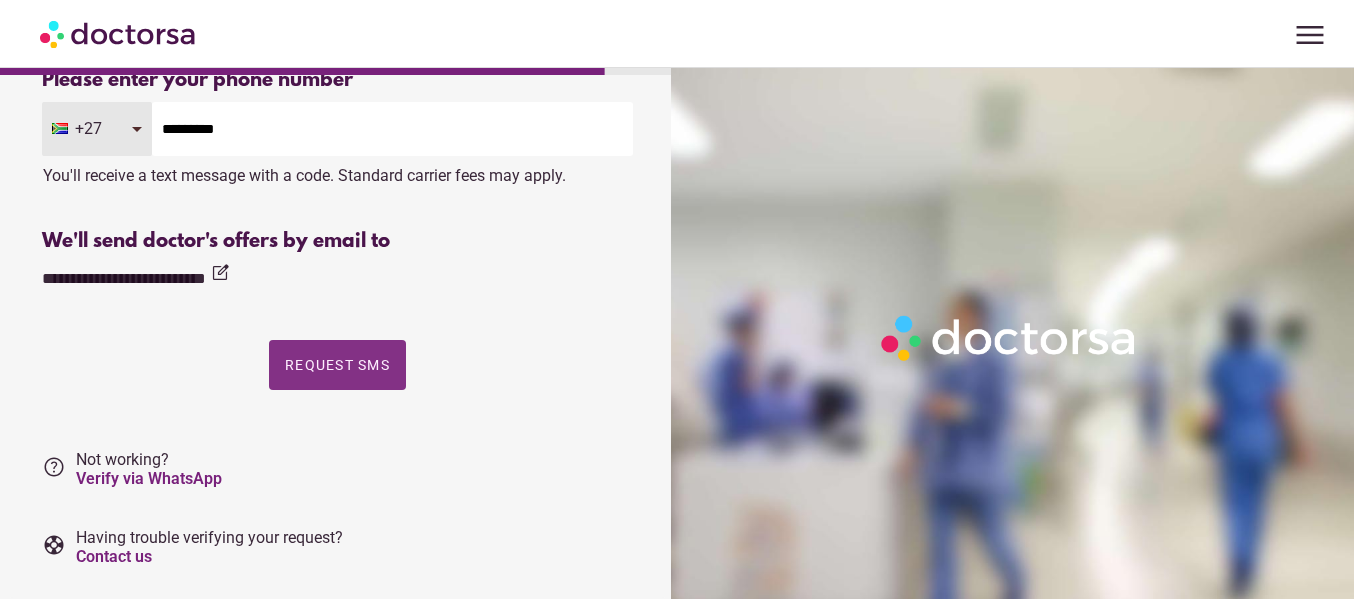 click on "Request SMS" at bounding box center (337, 365) 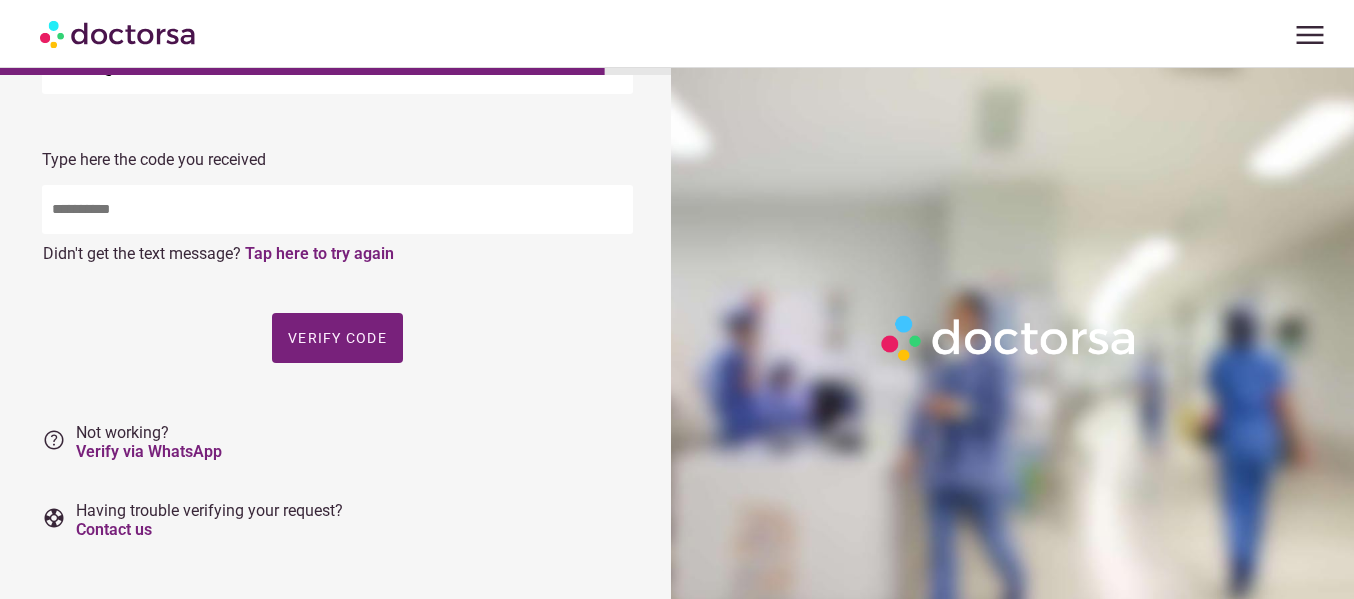 scroll, scrollTop: 260, scrollLeft: 0, axis: vertical 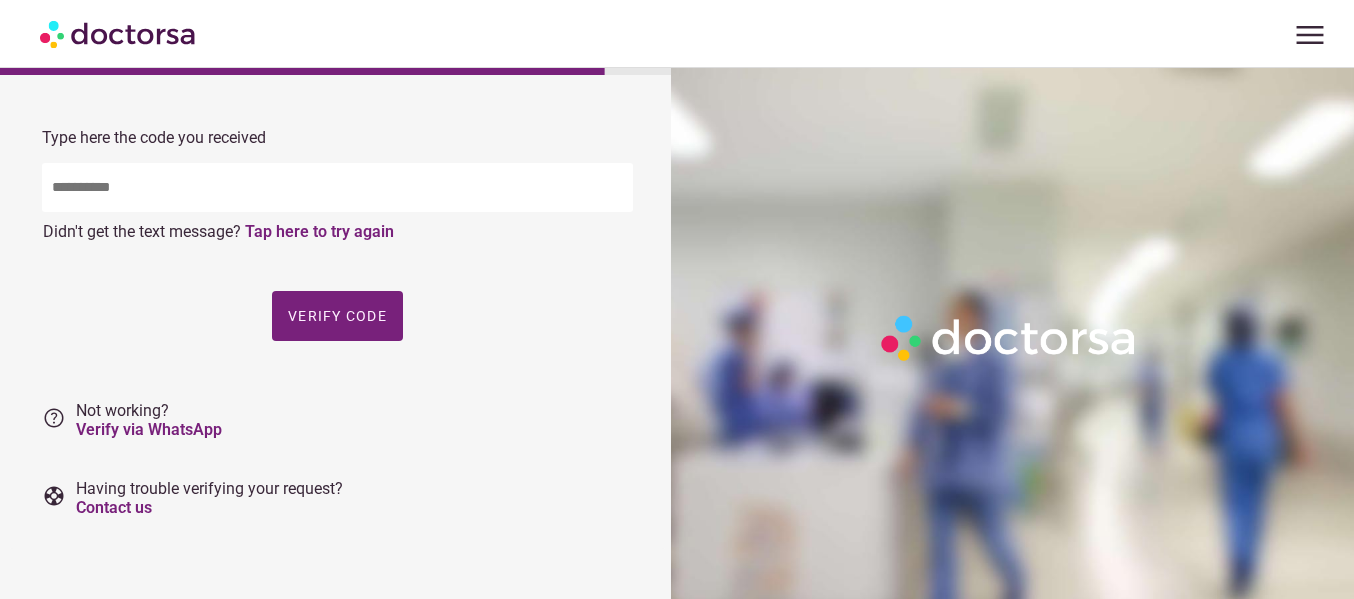 click at bounding box center (337, 187) 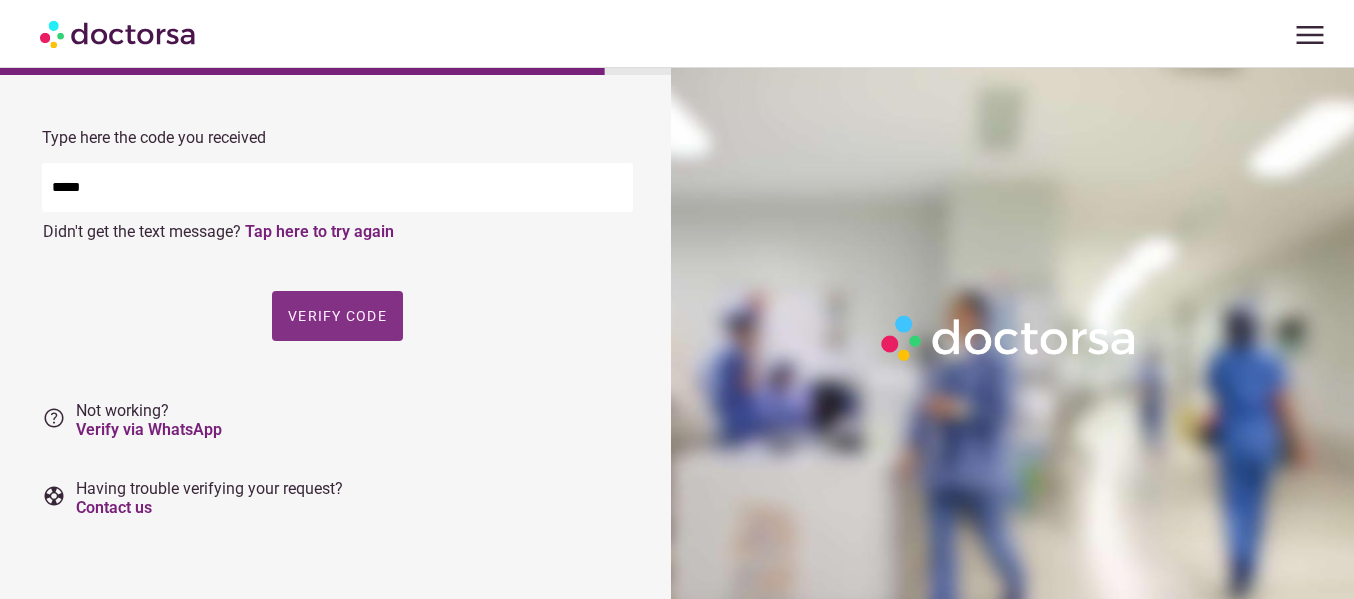 type on "*****" 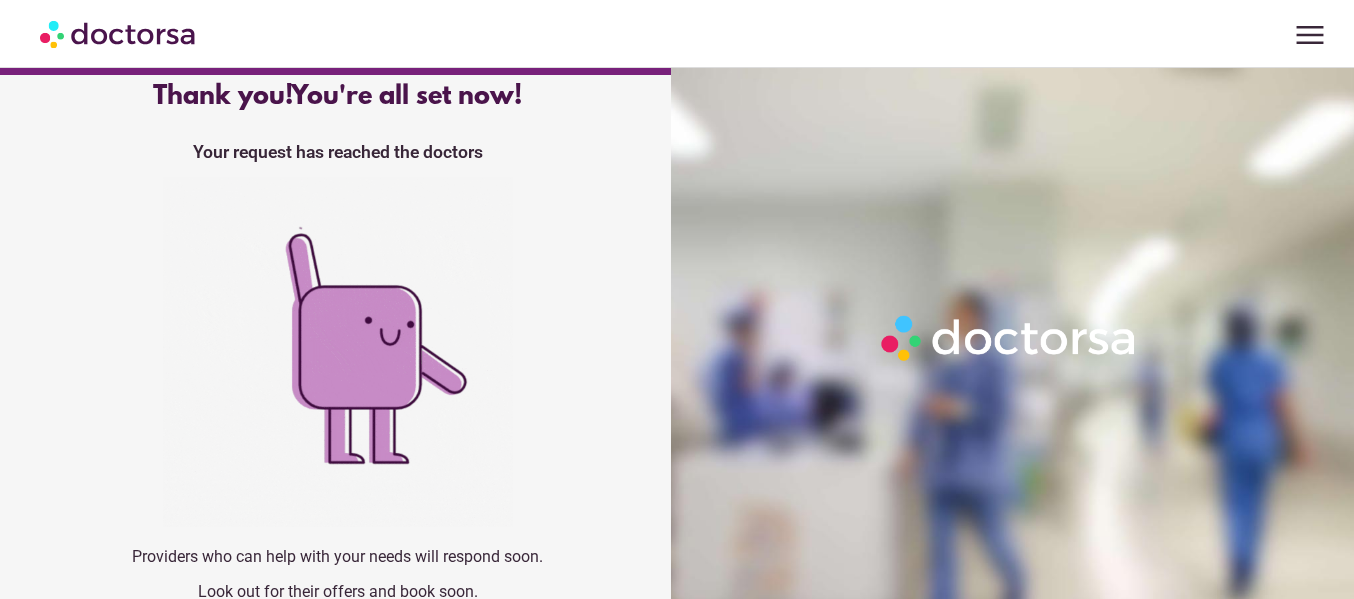 scroll, scrollTop: 117, scrollLeft: 0, axis: vertical 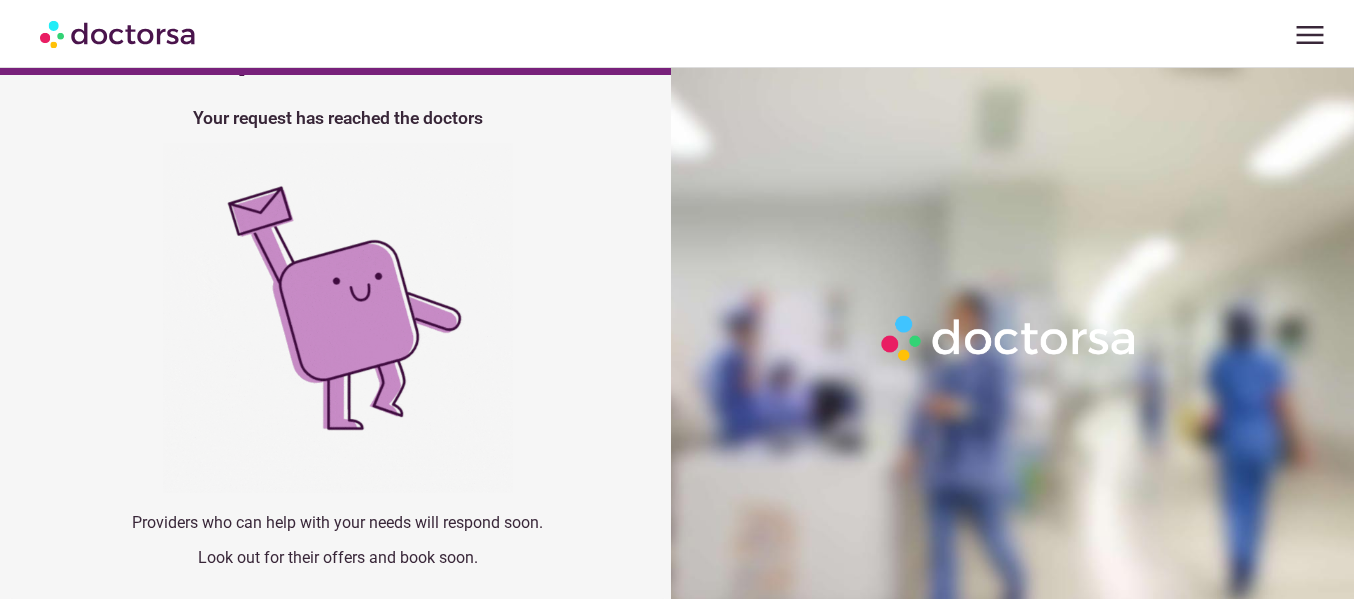 click on "[FIRST] [LAST]" at bounding box center (677, 34) 